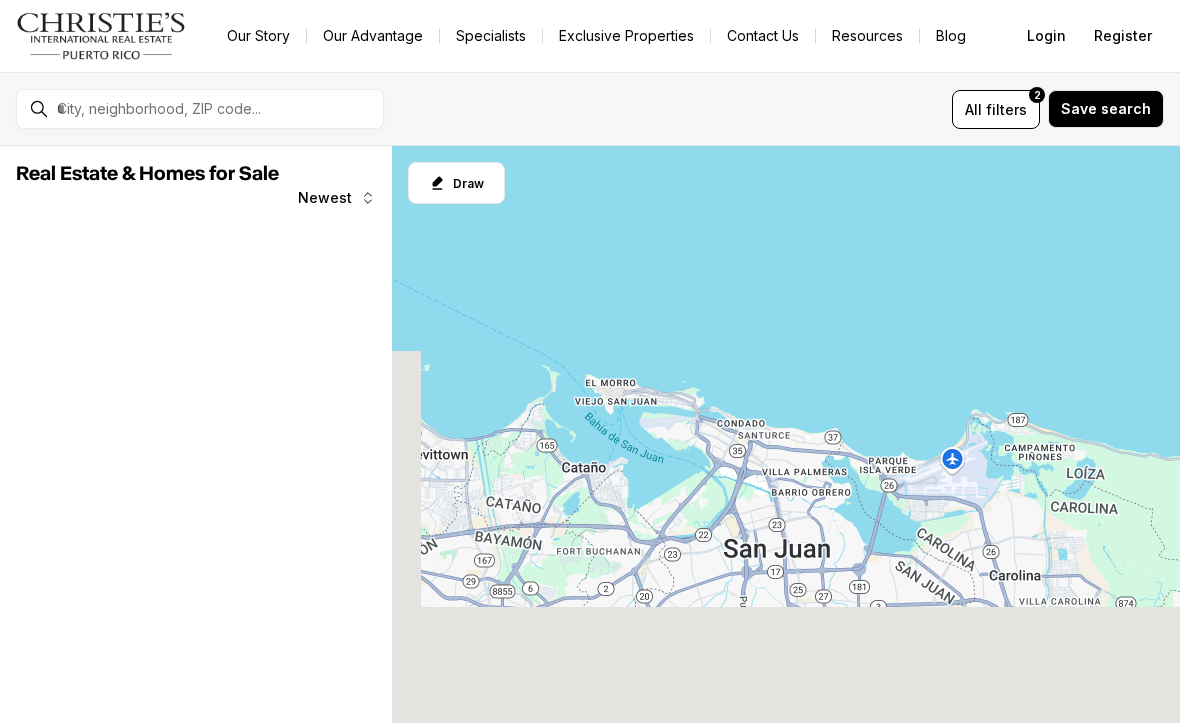 scroll, scrollTop: 0, scrollLeft: 0, axis: both 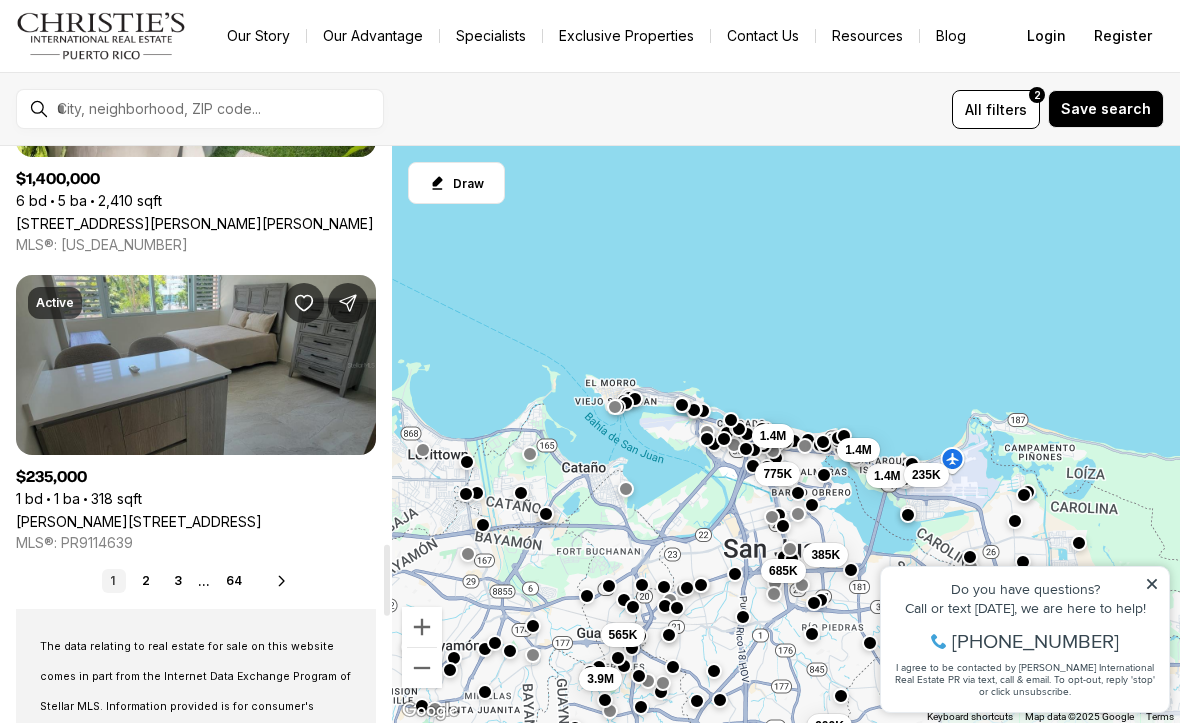 click 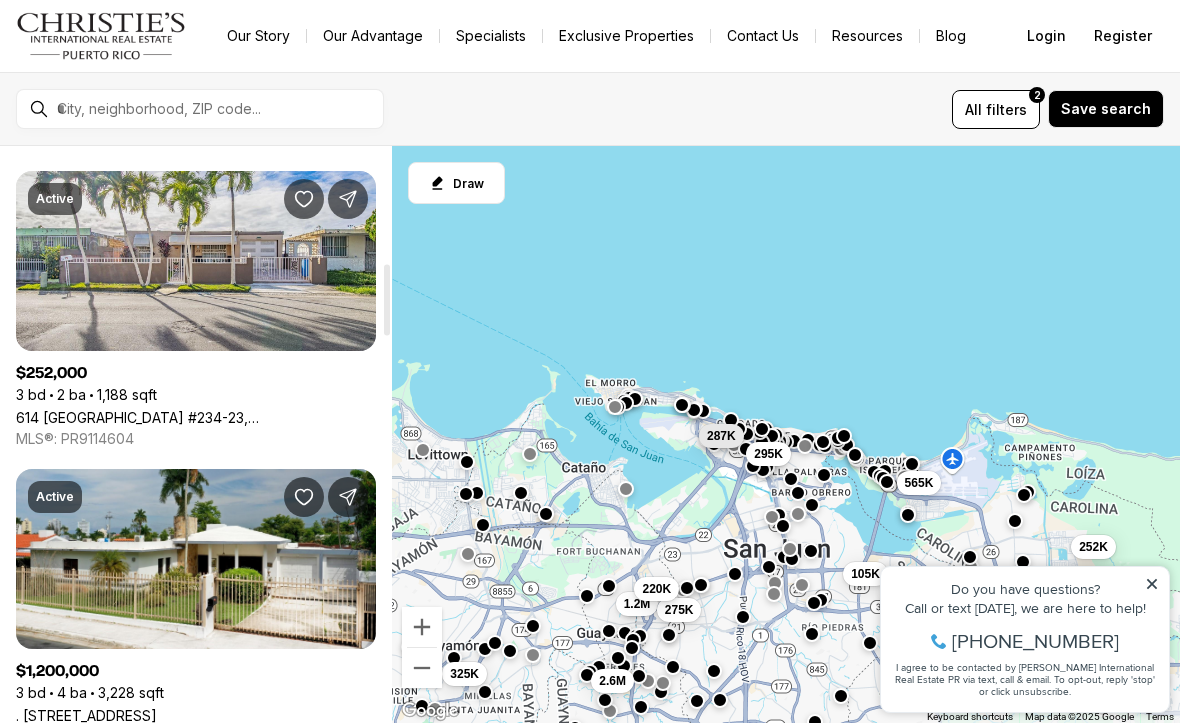 scroll, scrollTop: 948, scrollLeft: 0, axis: vertical 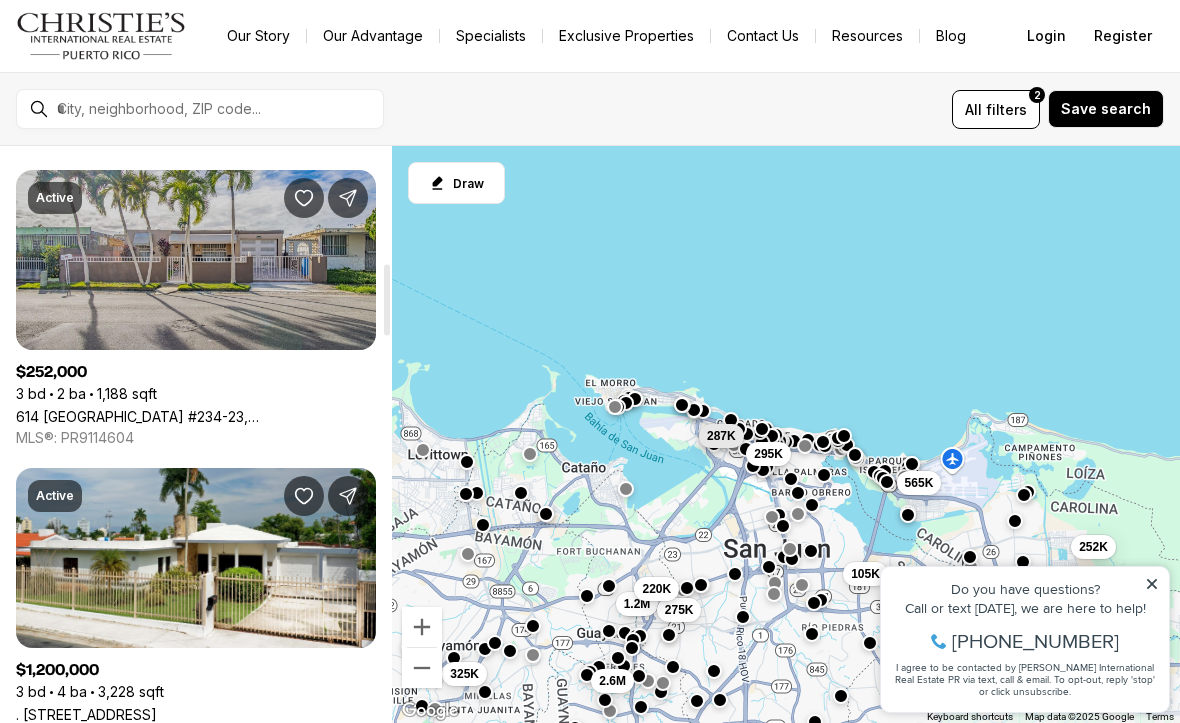 click on "614 VILLA CAROLINA #234-23, CAROLINA PR, 00985" at bounding box center (196, 416) 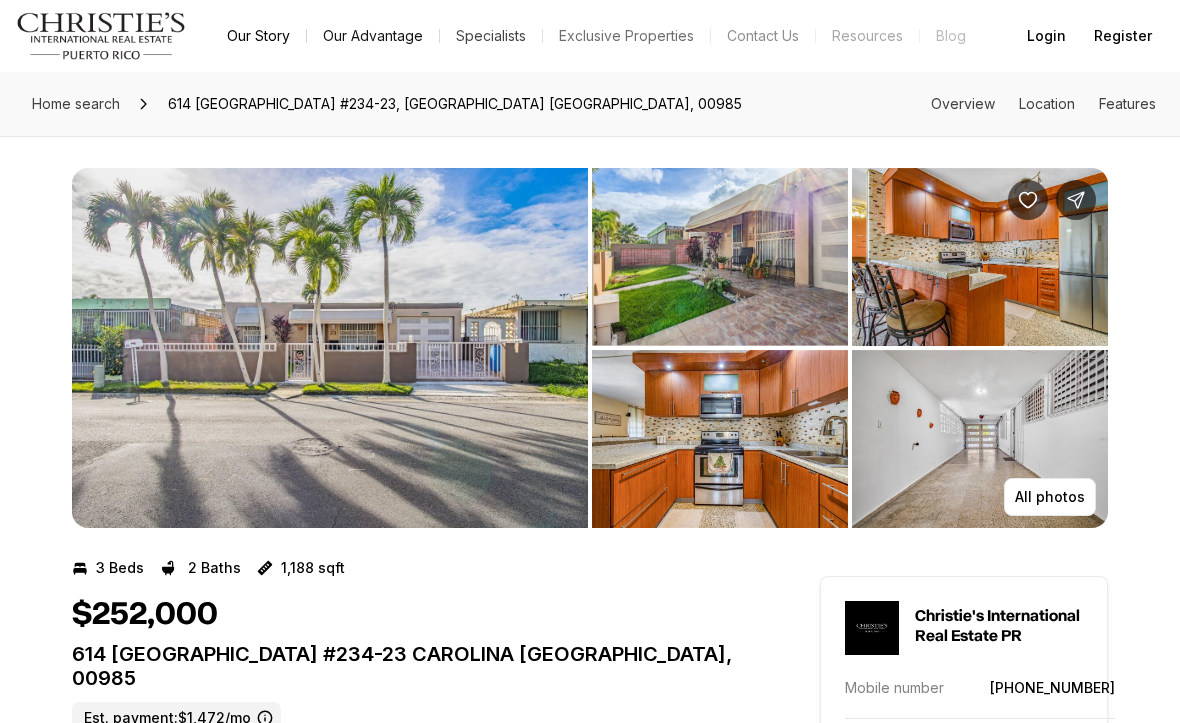 scroll, scrollTop: 0, scrollLeft: 0, axis: both 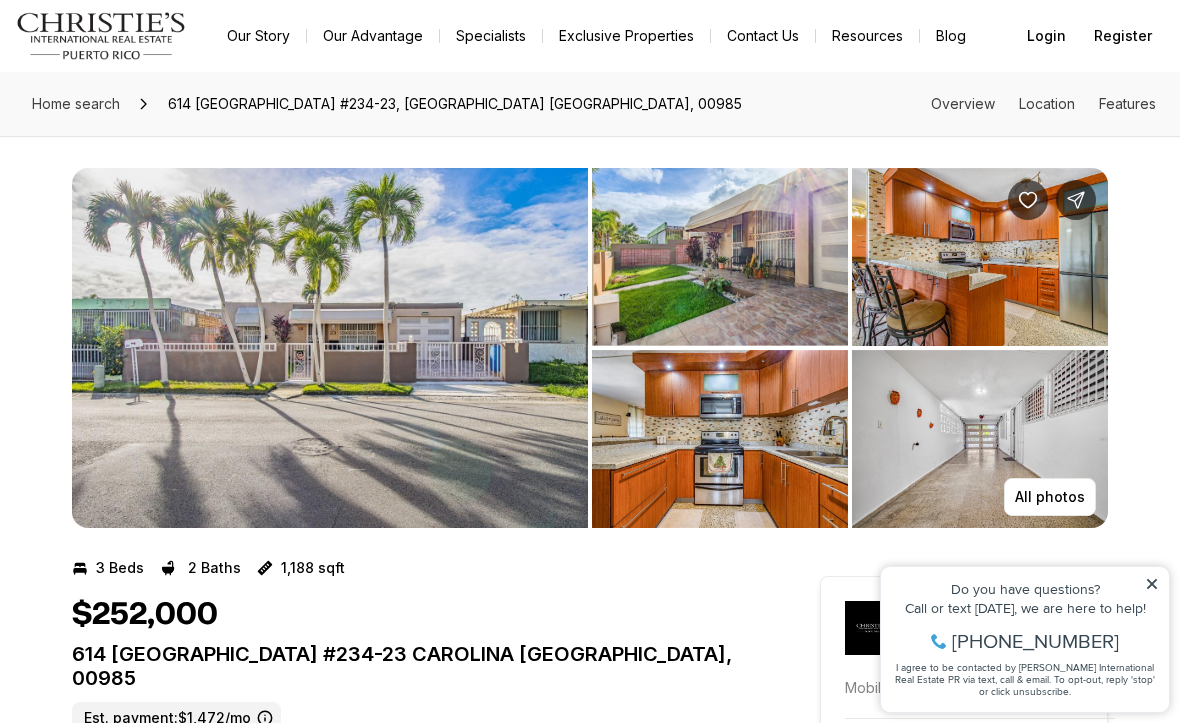 click 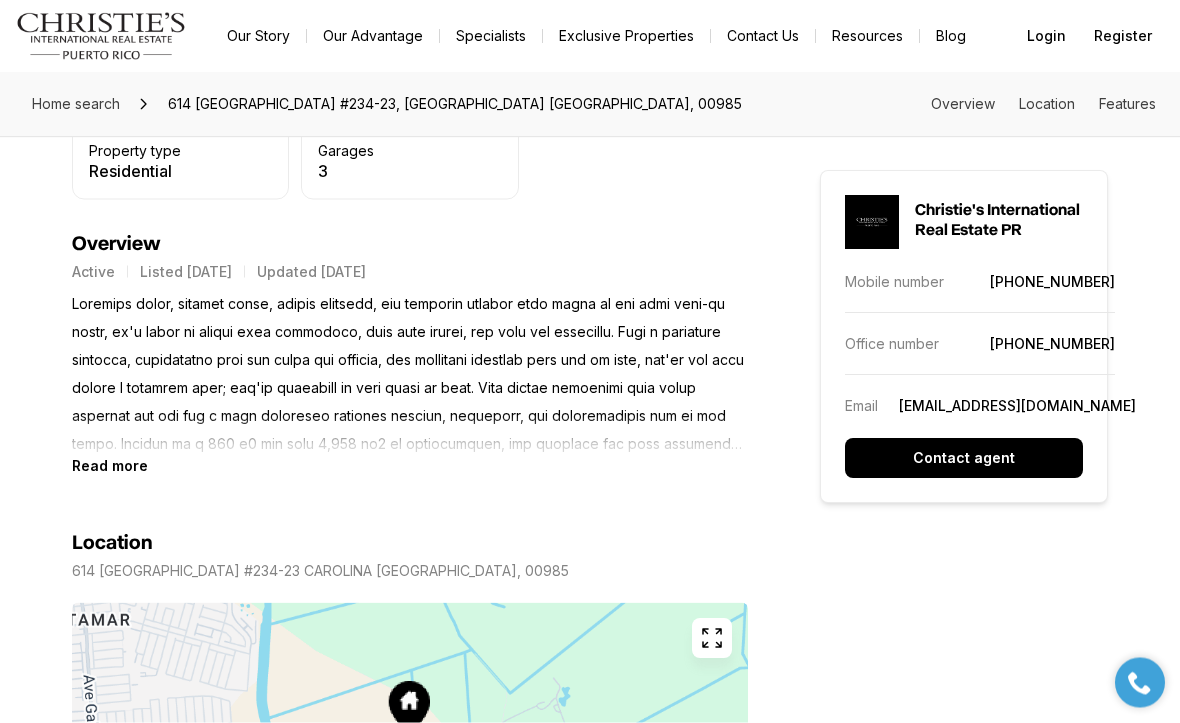 click on "Read more" at bounding box center [110, 466] 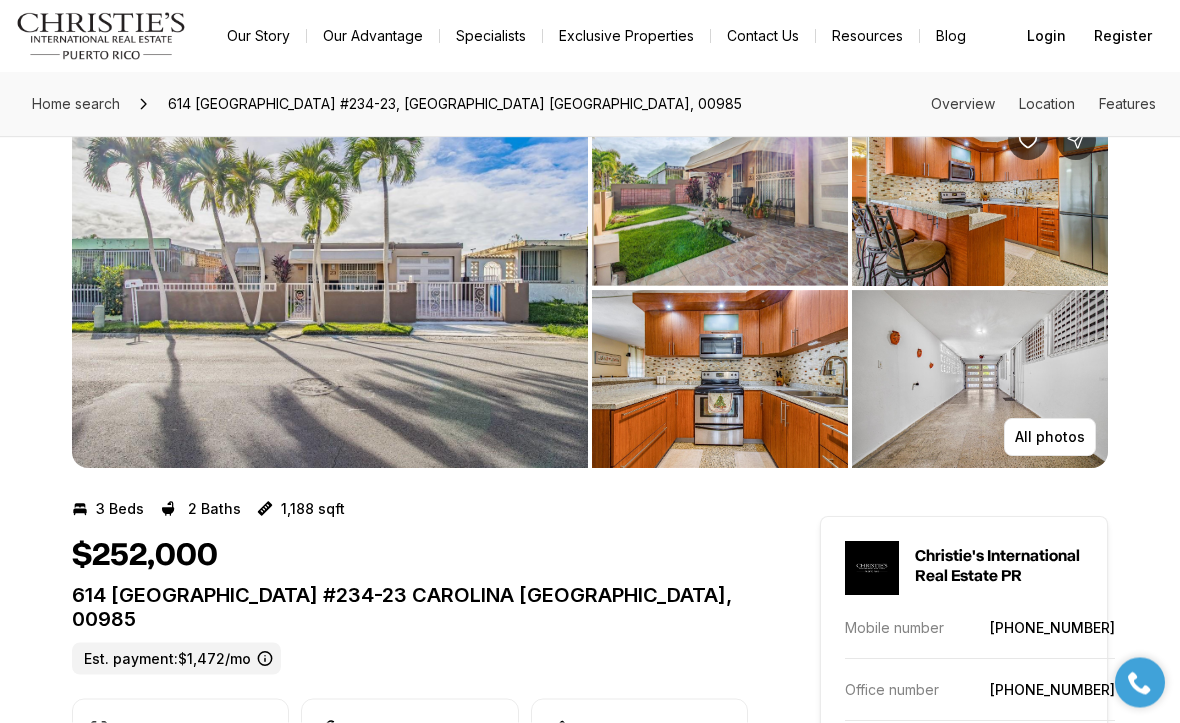 scroll, scrollTop: 59, scrollLeft: 0, axis: vertical 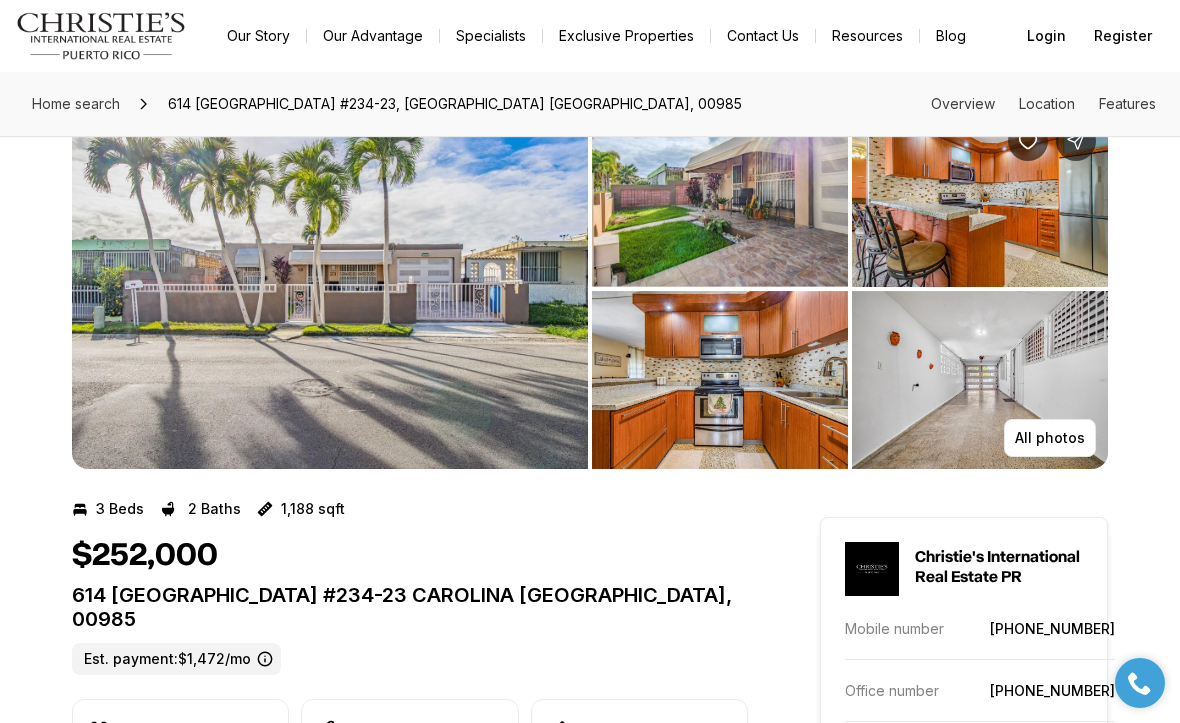 click at bounding box center [330, 289] 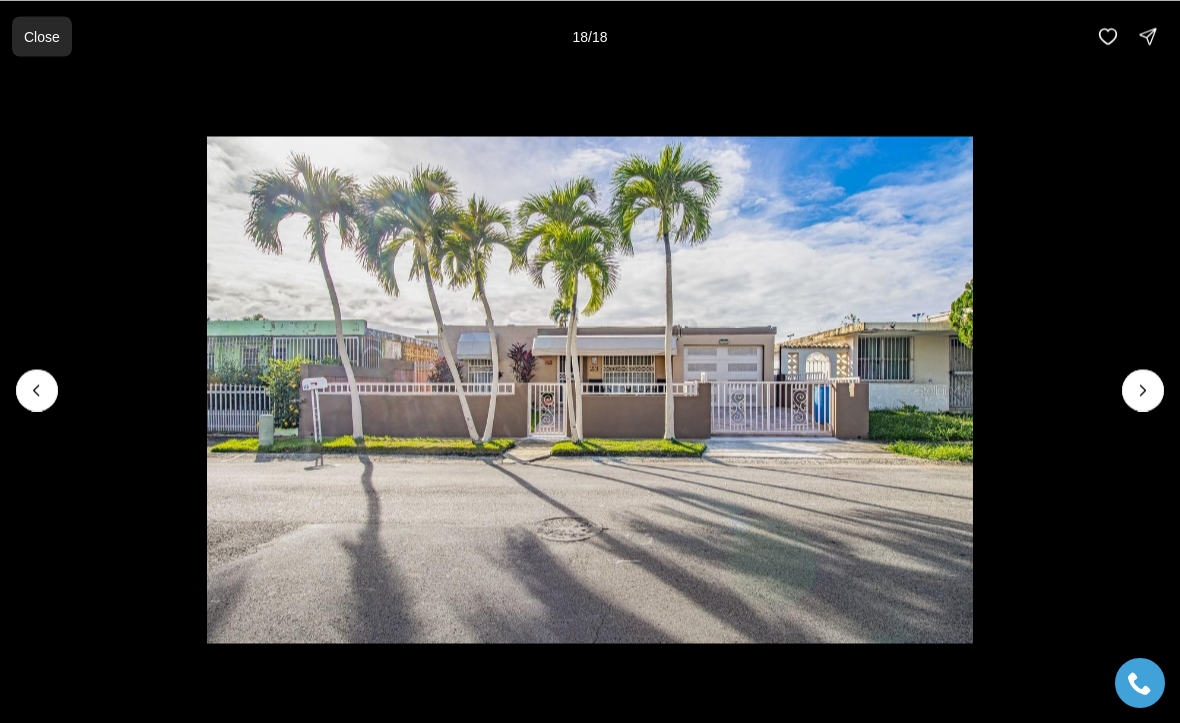 click on "Close" at bounding box center (42, 36) 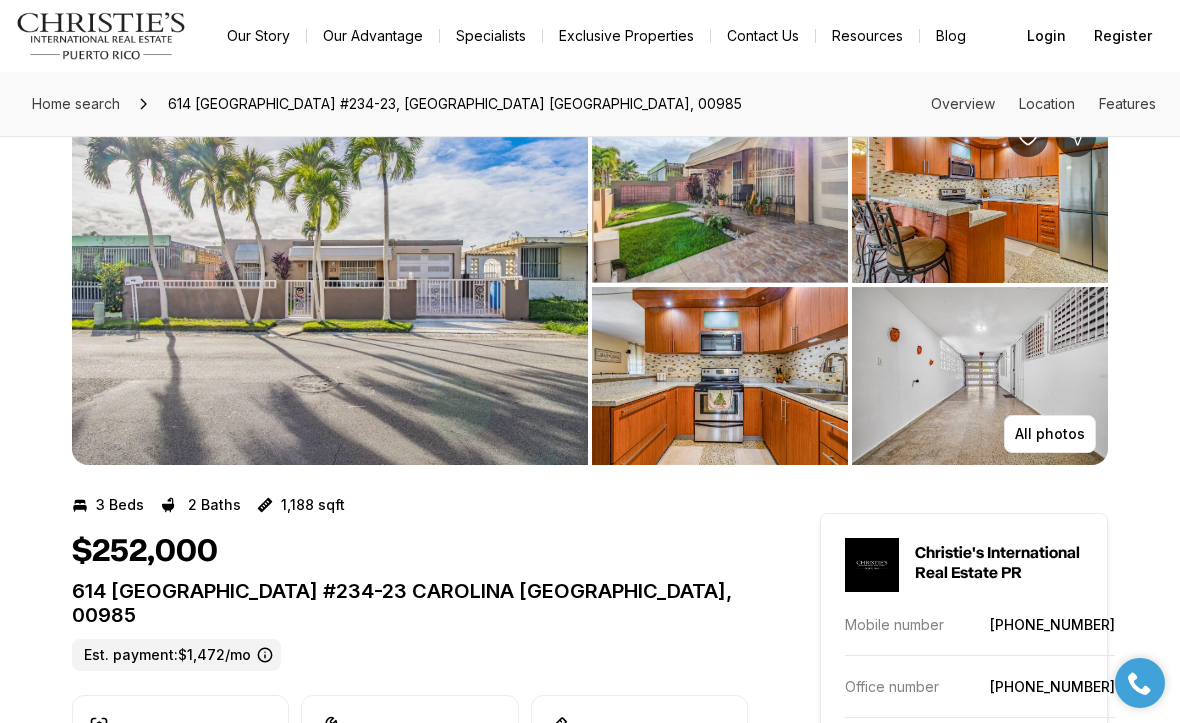 scroll, scrollTop: 0, scrollLeft: 0, axis: both 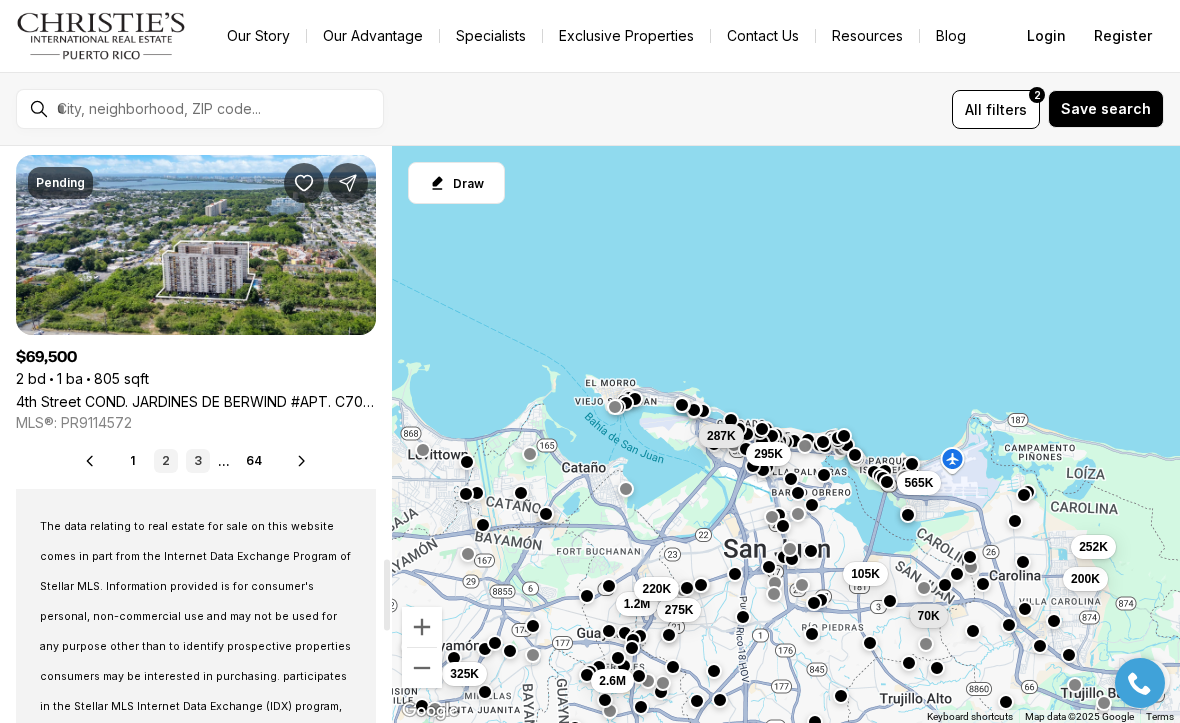 click on "3" at bounding box center (198, 461) 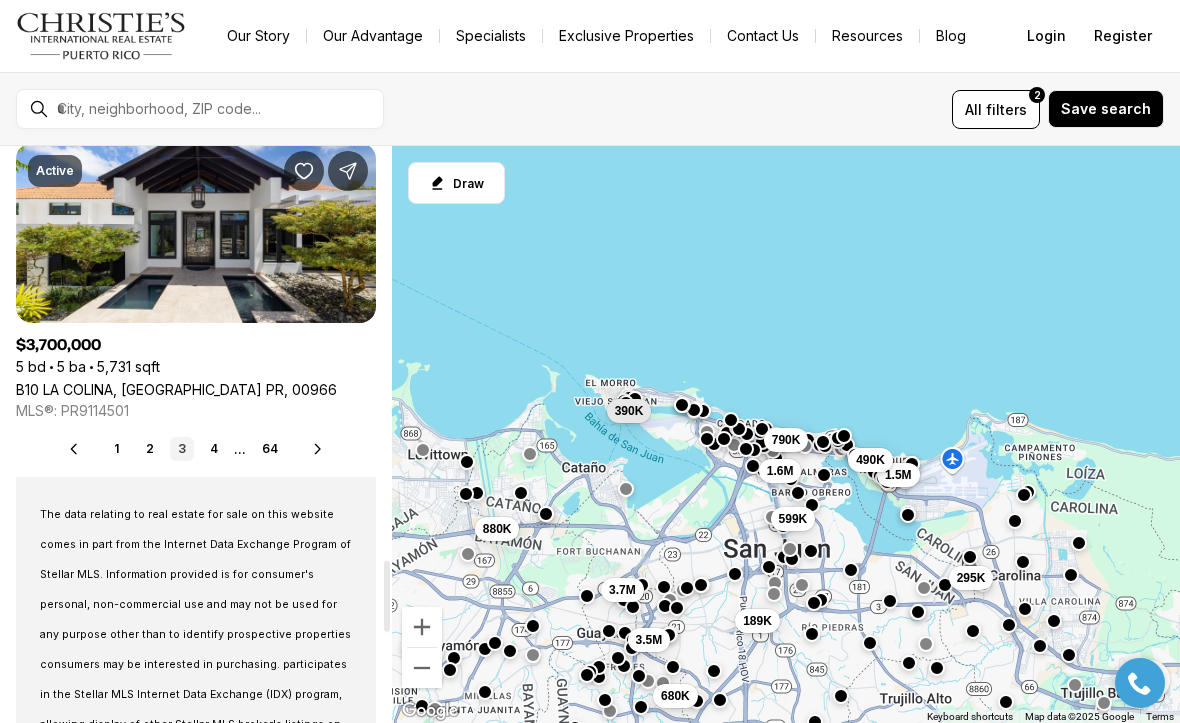 scroll, scrollTop: 3359, scrollLeft: 0, axis: vertical 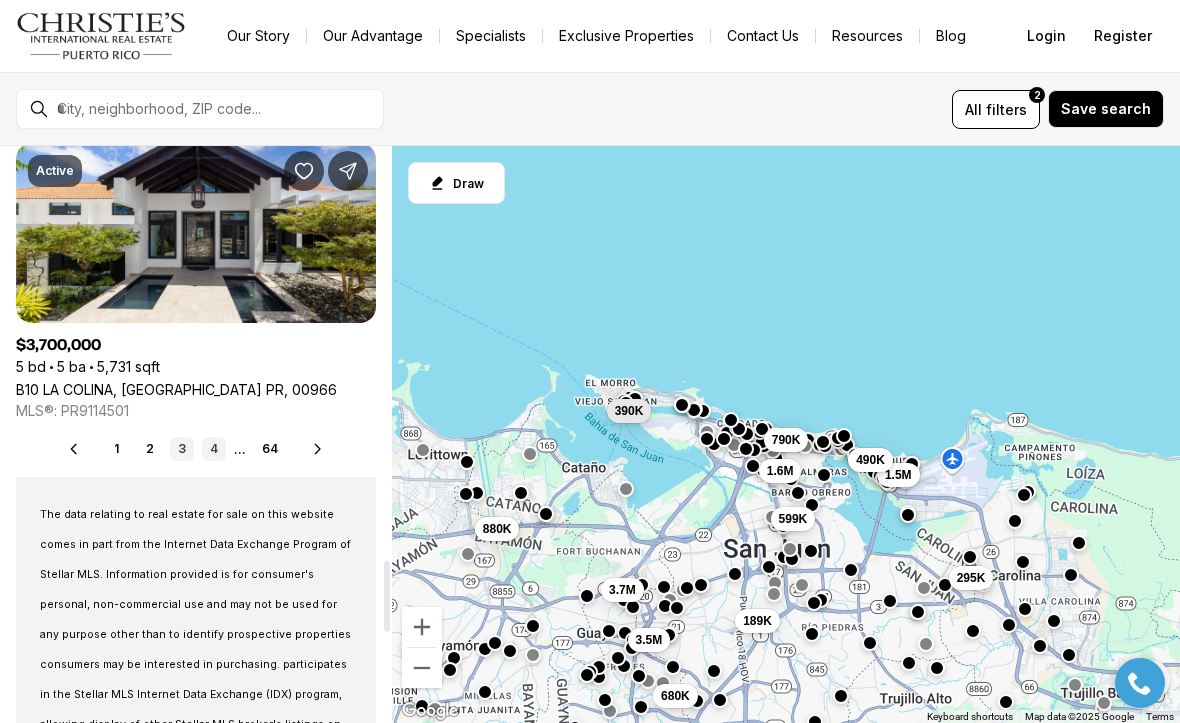 click on "4" at bounding box center (214, 449) 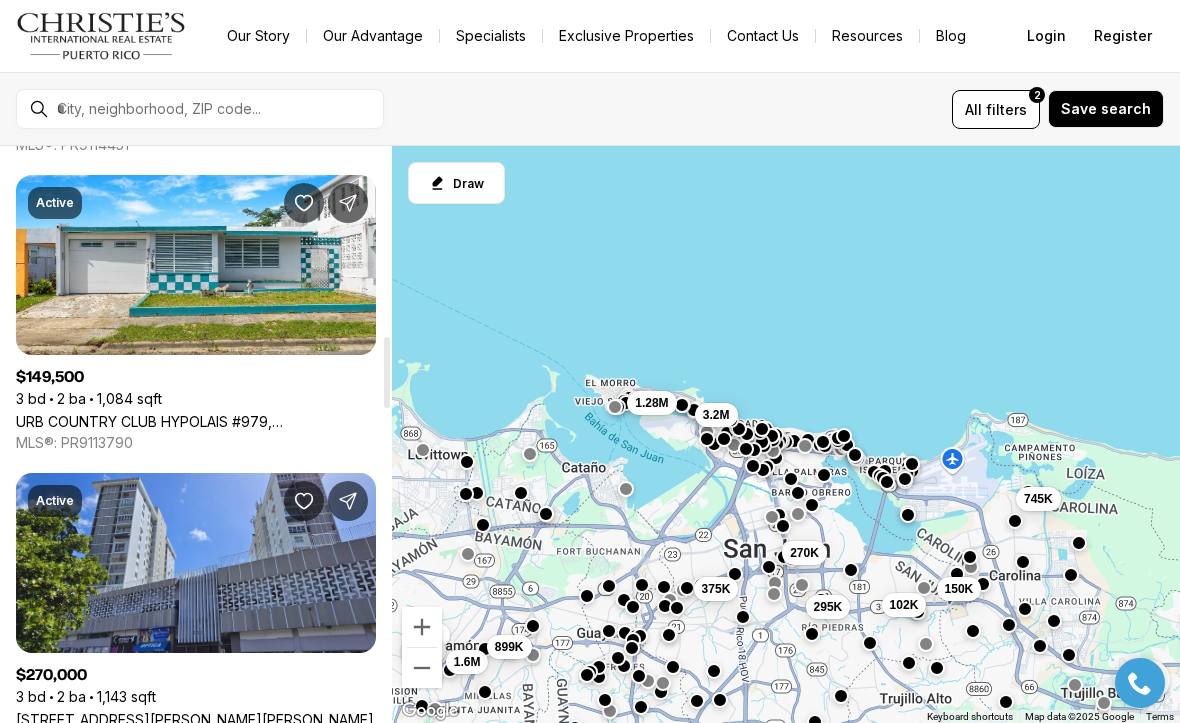 scroll, scrollTop: 1541, scrollLeft: 0, axis: vertical 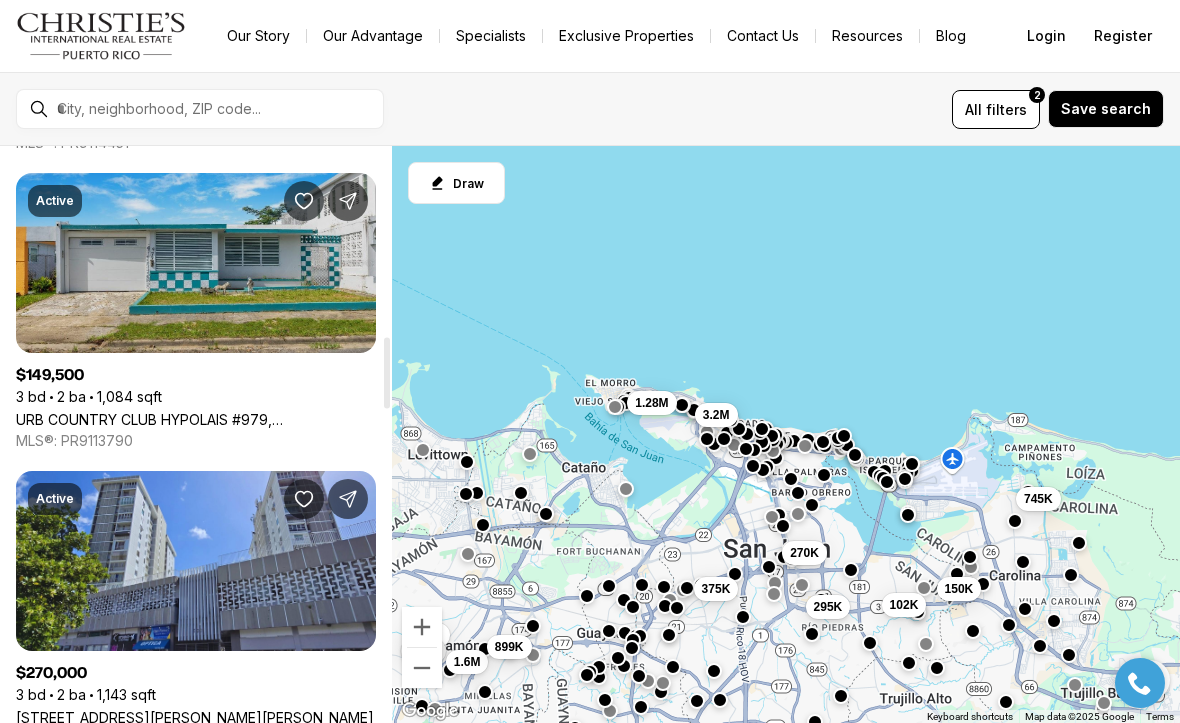 click on "URB COUNTRY CLUB HYPOLAIS #979, SAN JUAN PR, 00924" at bounding box center (196, 419) 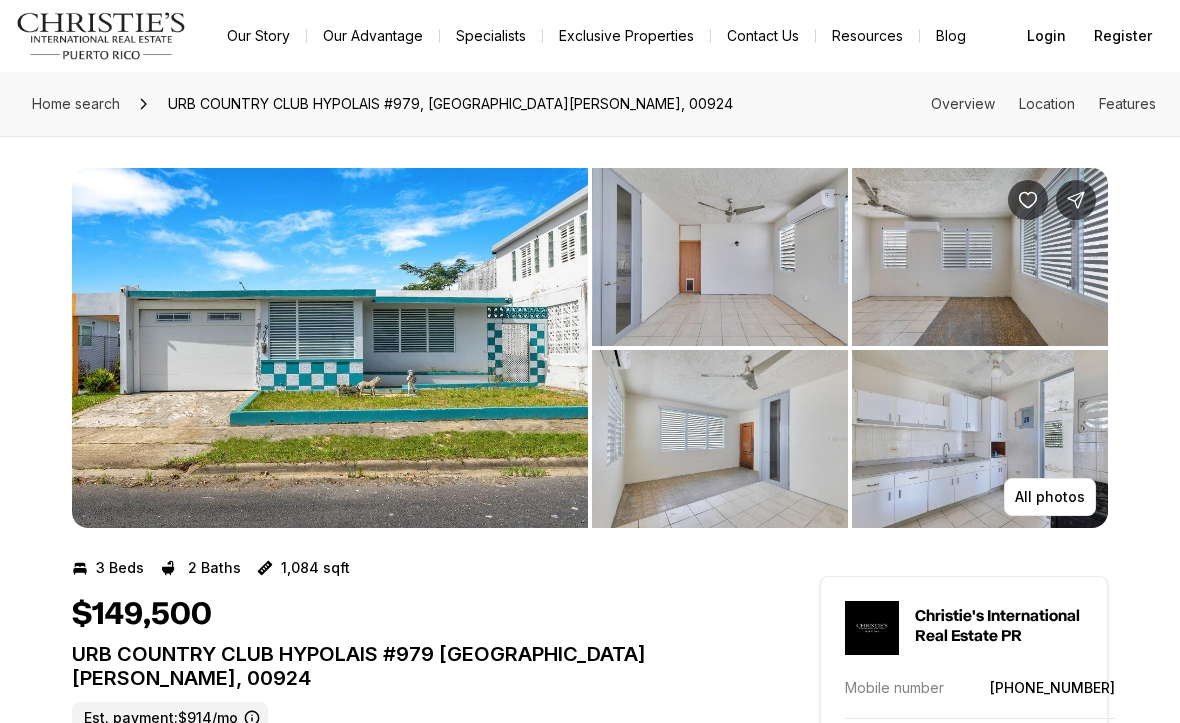 scroll, scrollTop: 0, scrollLeft: 0, axis: both 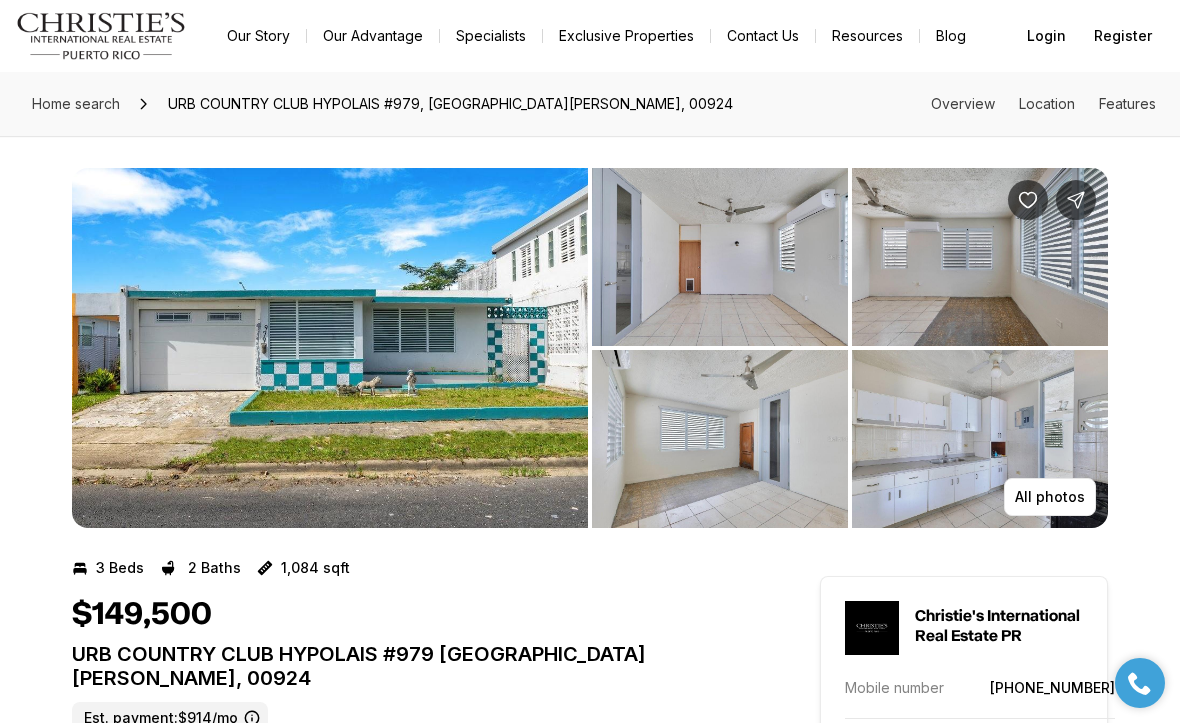 click at bounding box center [720, 257] 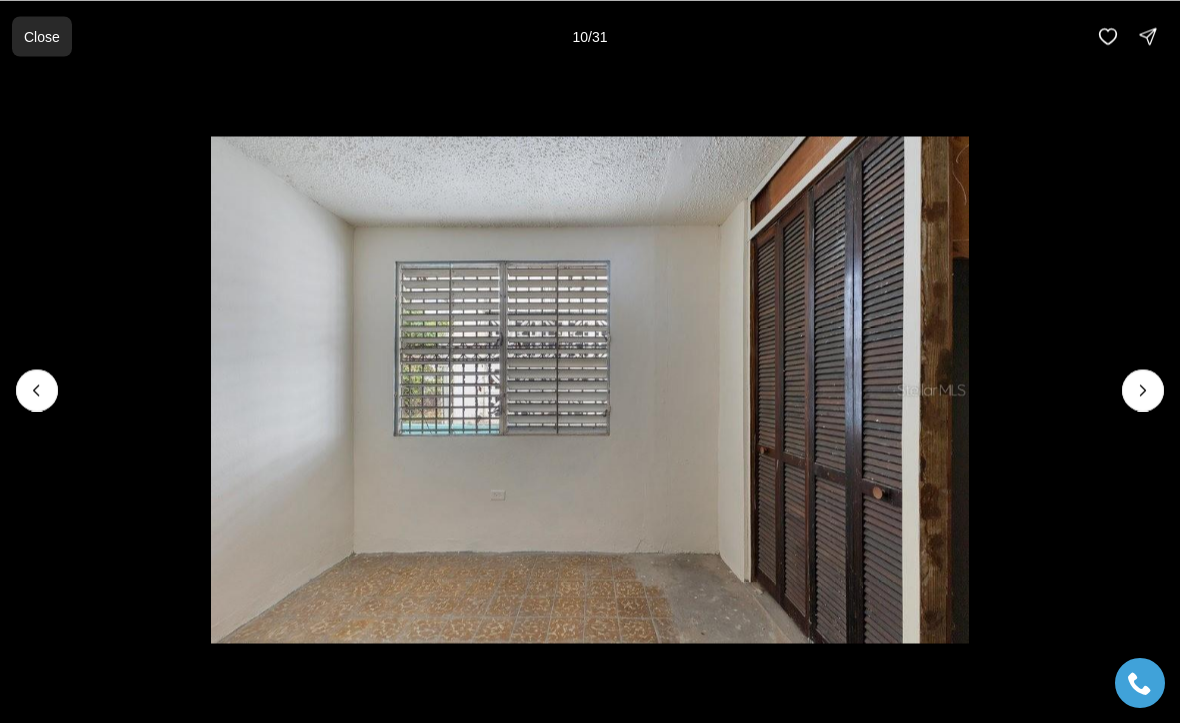 click on "Close" at bounding box center [42, 36] 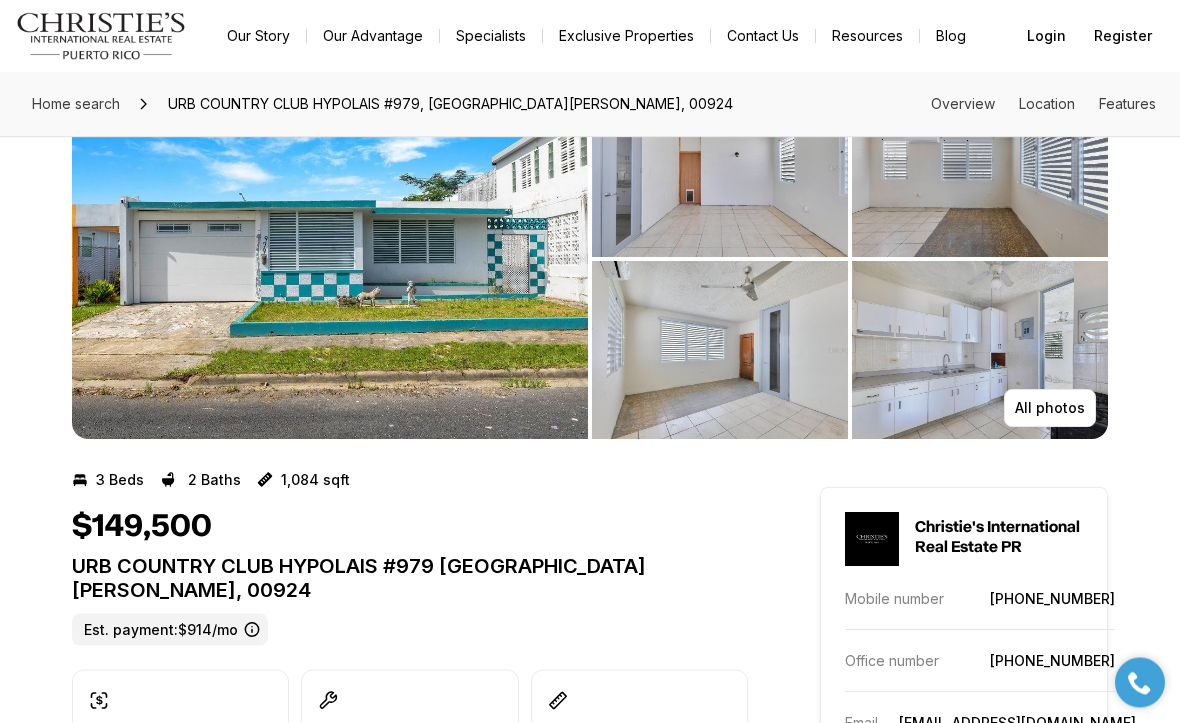 scroll, scrollTop: 0, scrollLeft: 0, axis: both 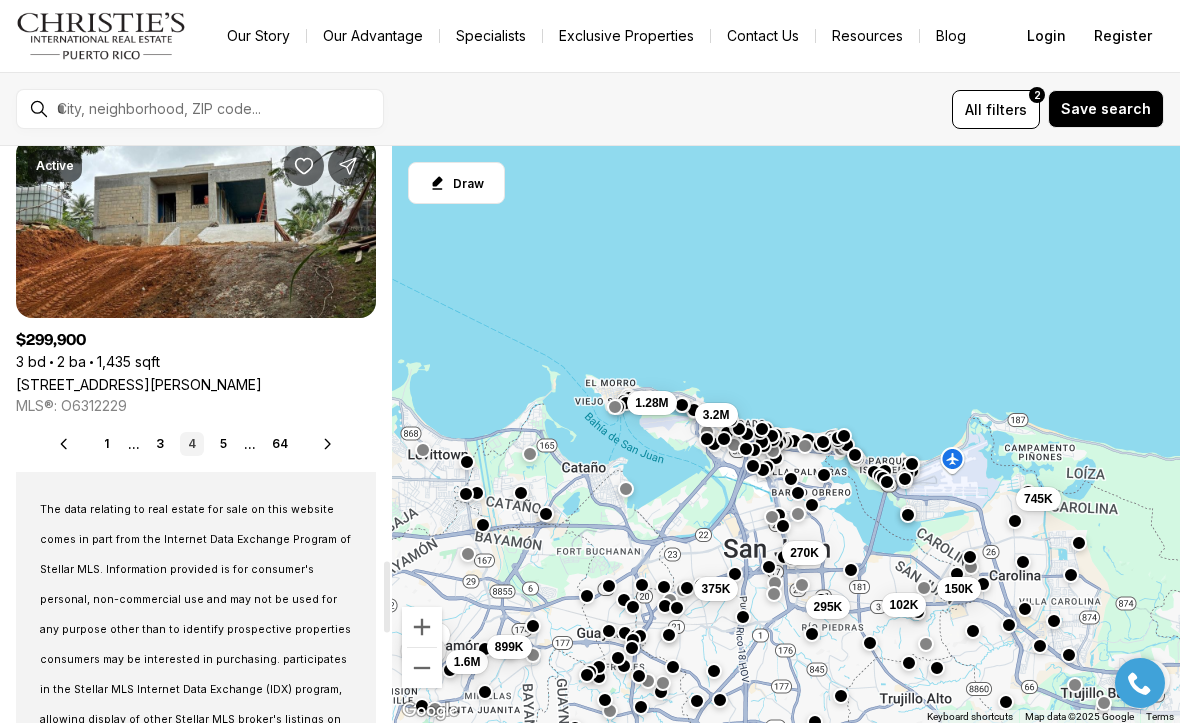 click 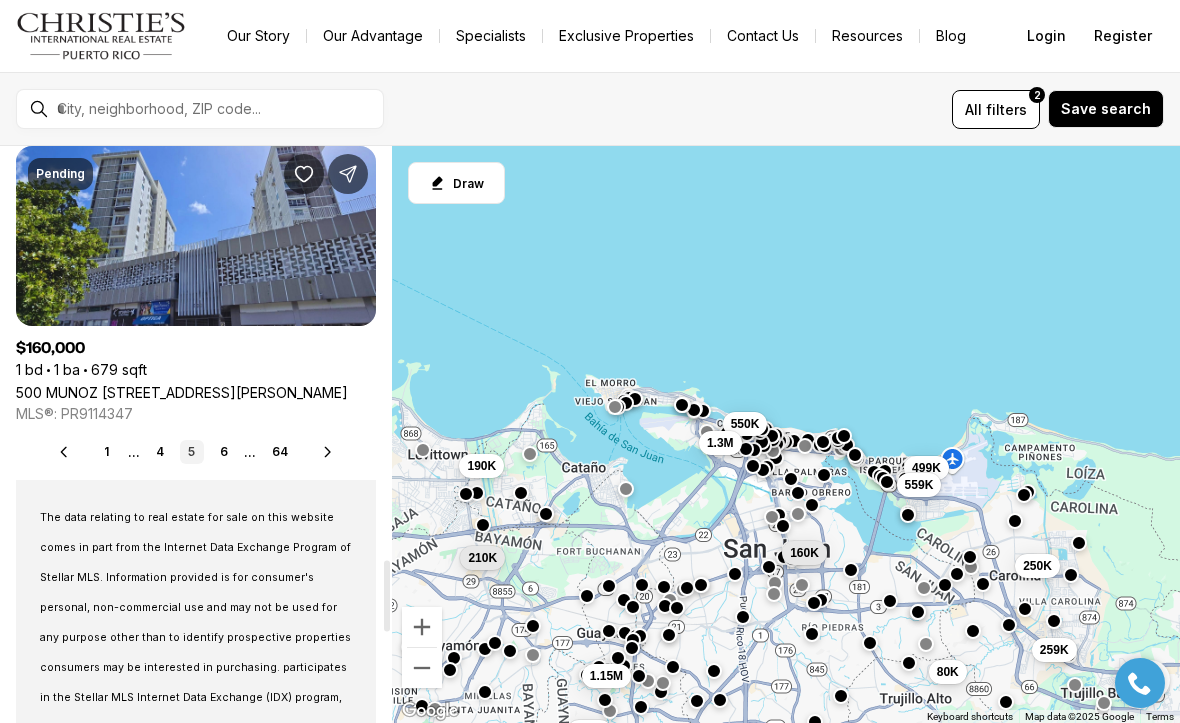 scroll, scrollTop: 3356, scrollLeft: 0, axis: vertical 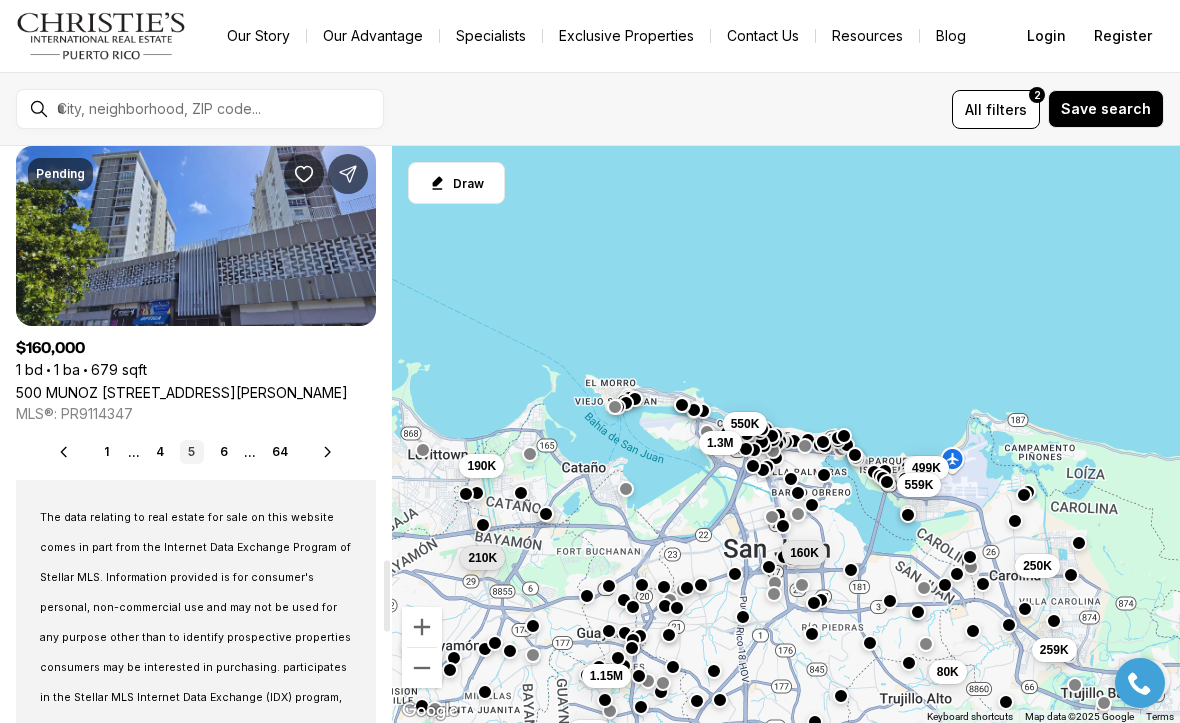click 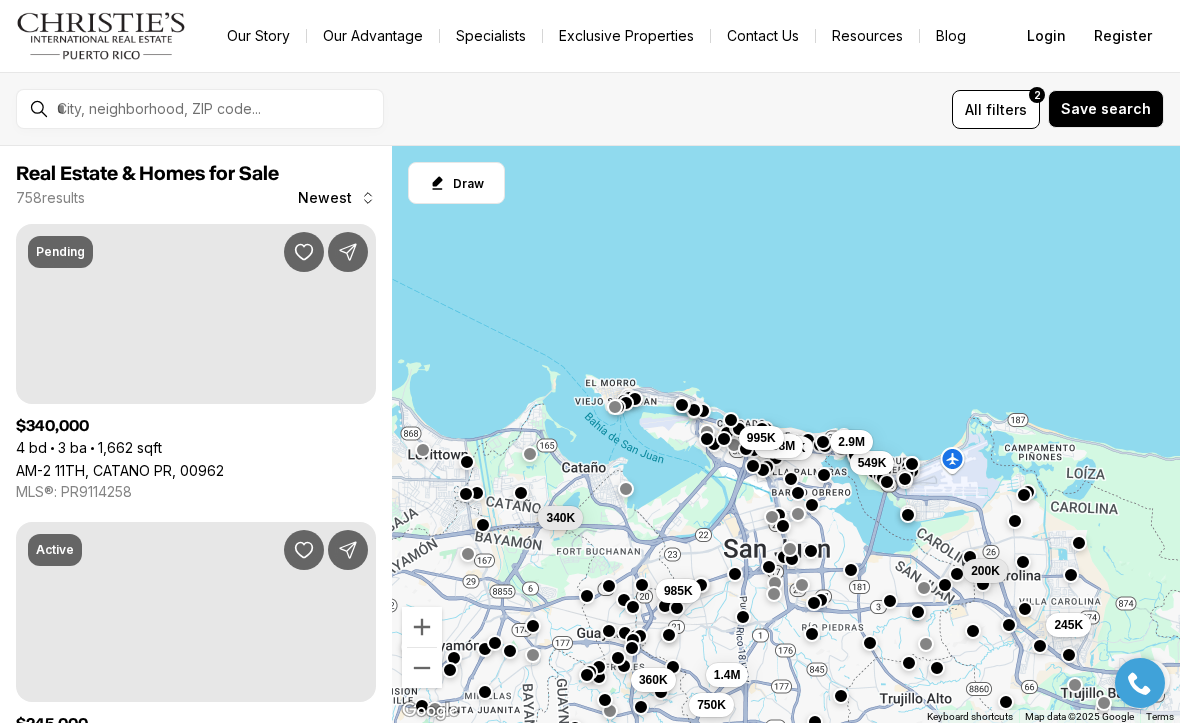 scroll, scrollTop: 0, scrollLeft: 0, axis: both 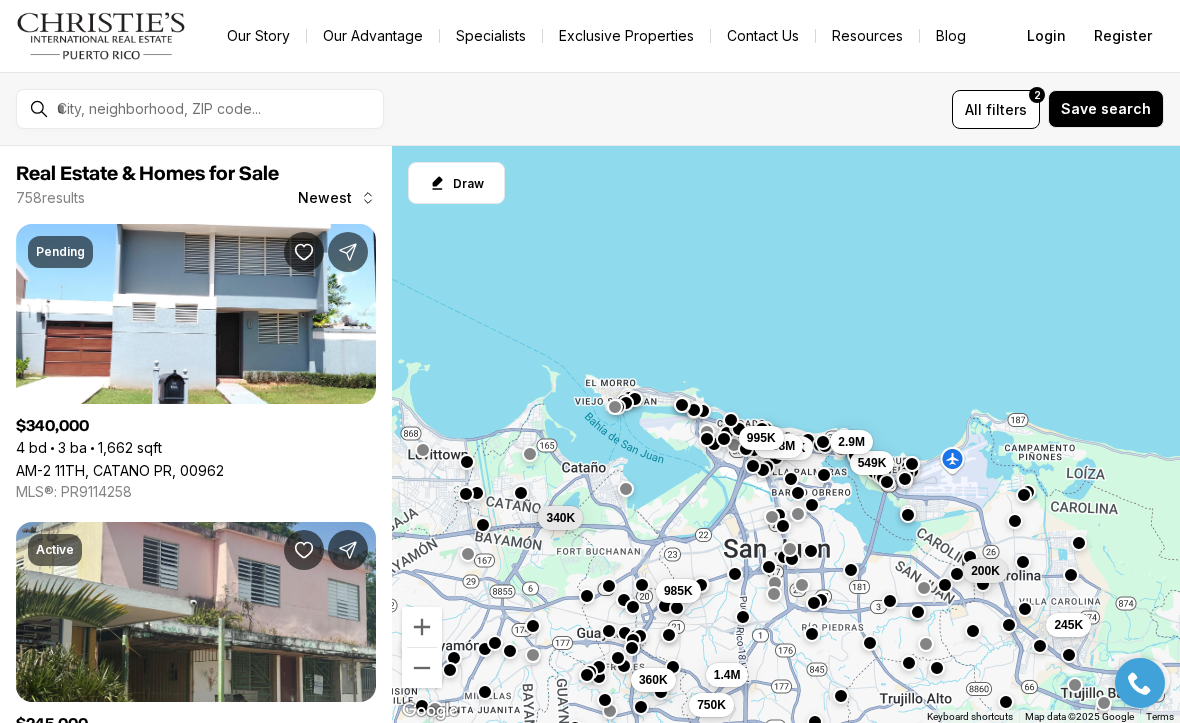 drag, startPoint x: 324, startPoint y: 457, endPoint x: 592, endPoint y: 483, distance: 269.25824 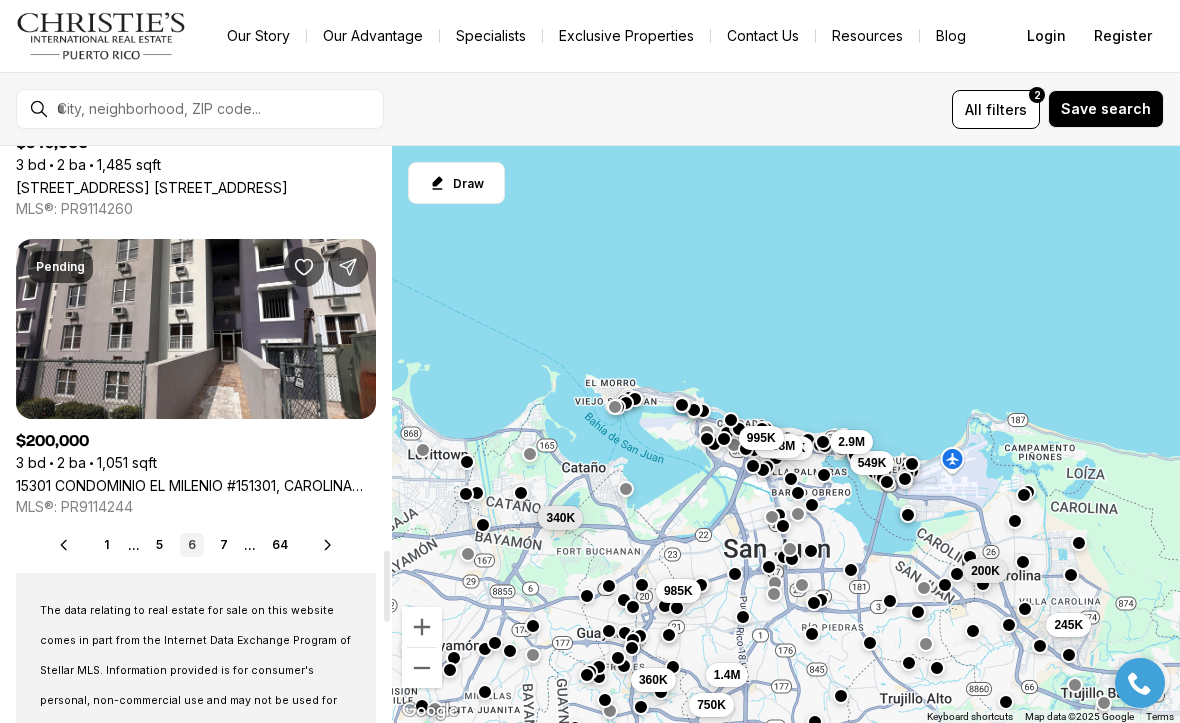 scroll, scrollTop: 3281, scrollLeft: 0, axis: vertical 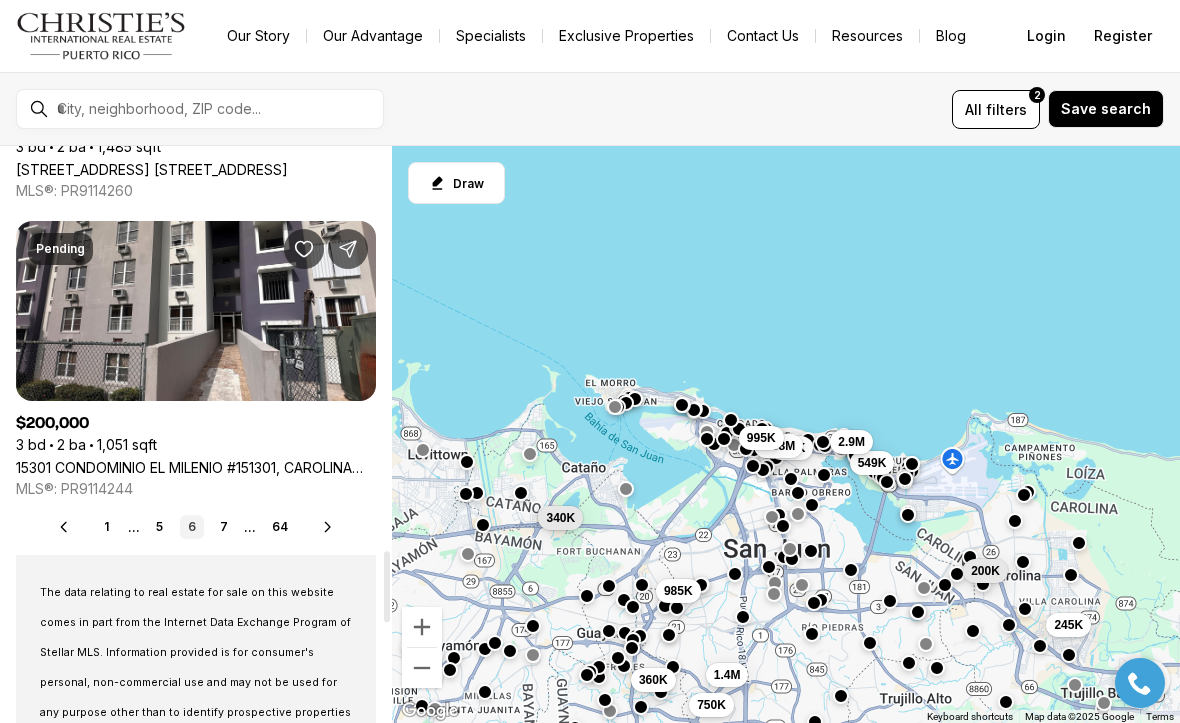click 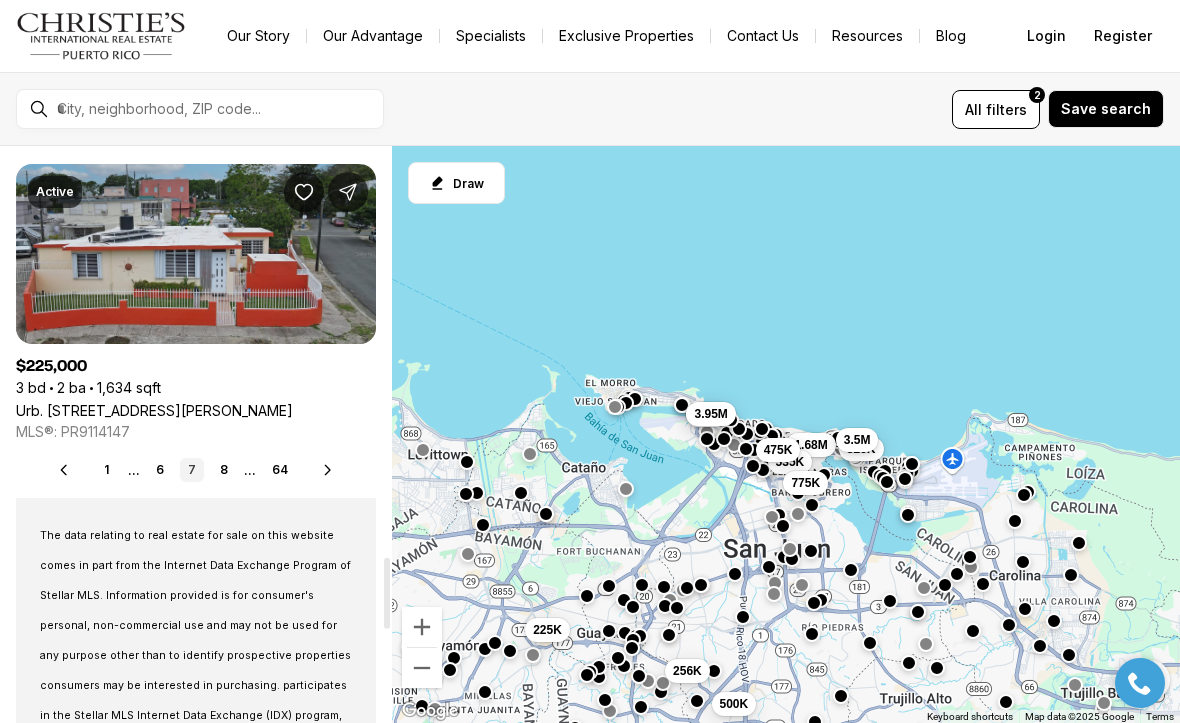 scroll, scrollTop: 3338, scrollLeft: 0, axis: vertical 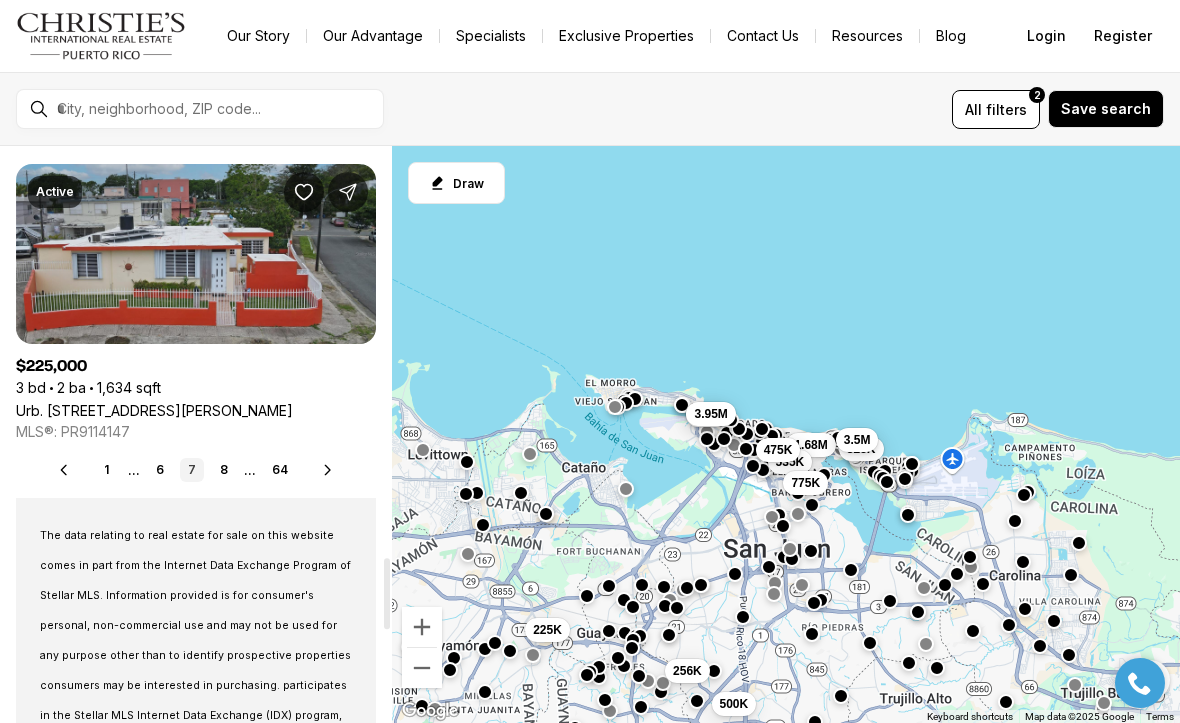 click 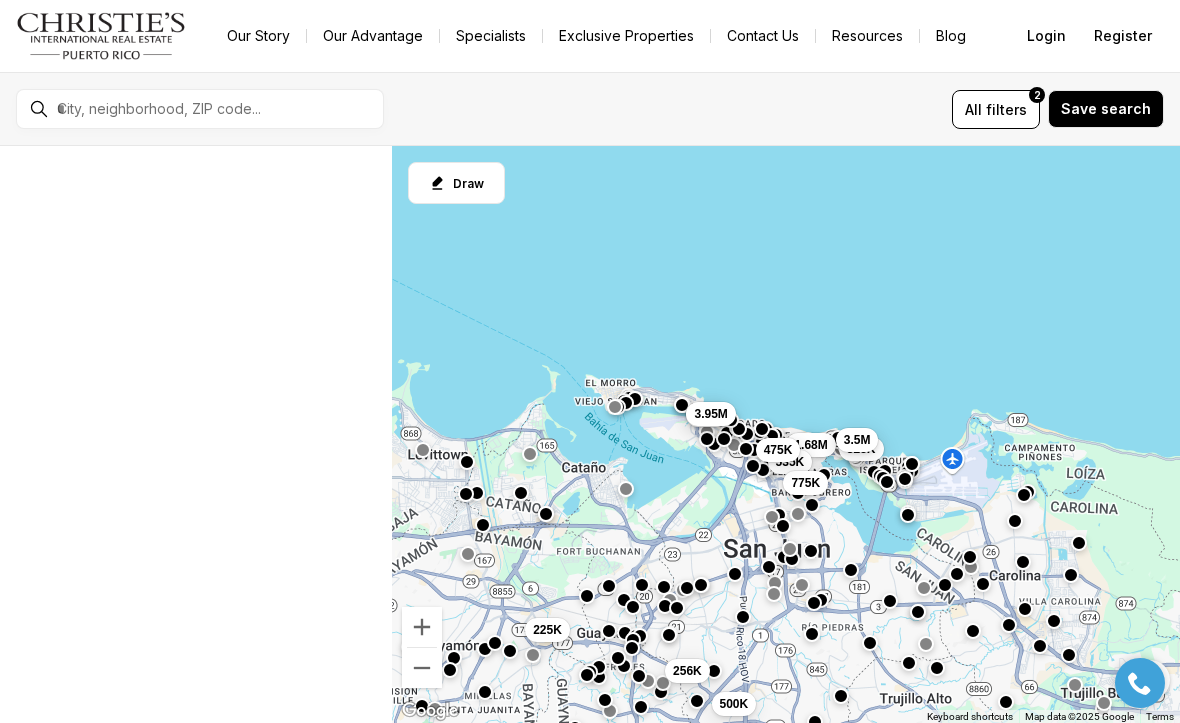 scroll, scrollTop: 0, scrollLeft: 0, axis: both 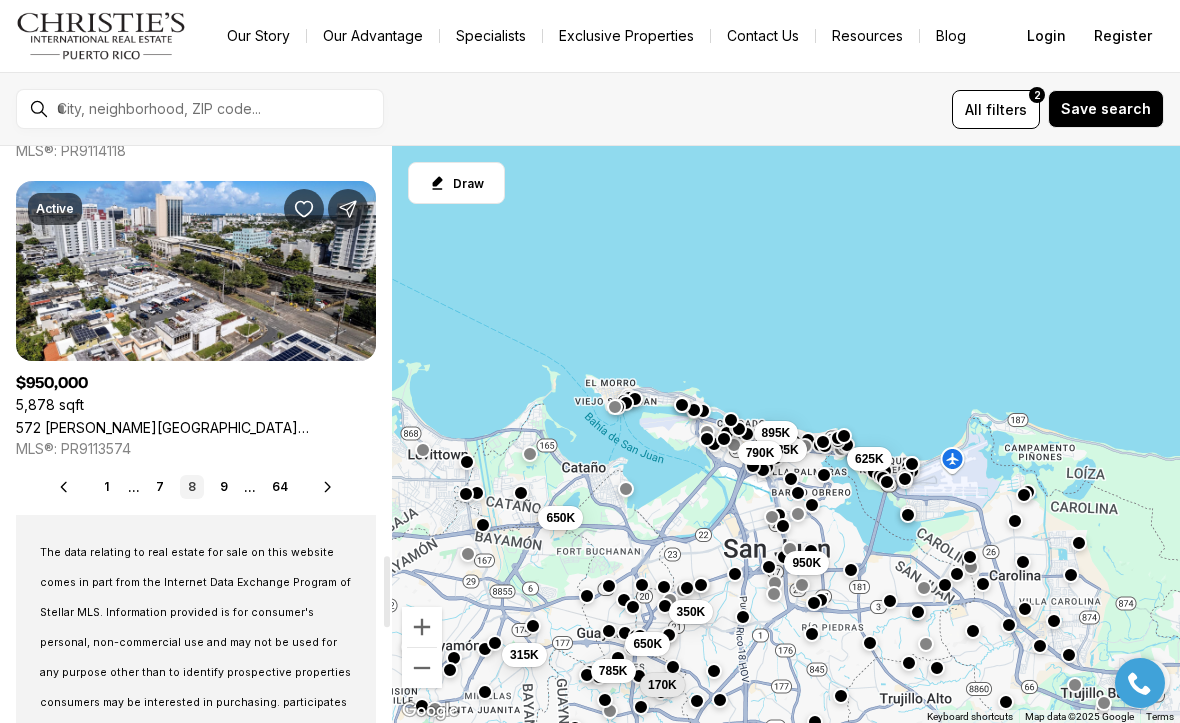 click 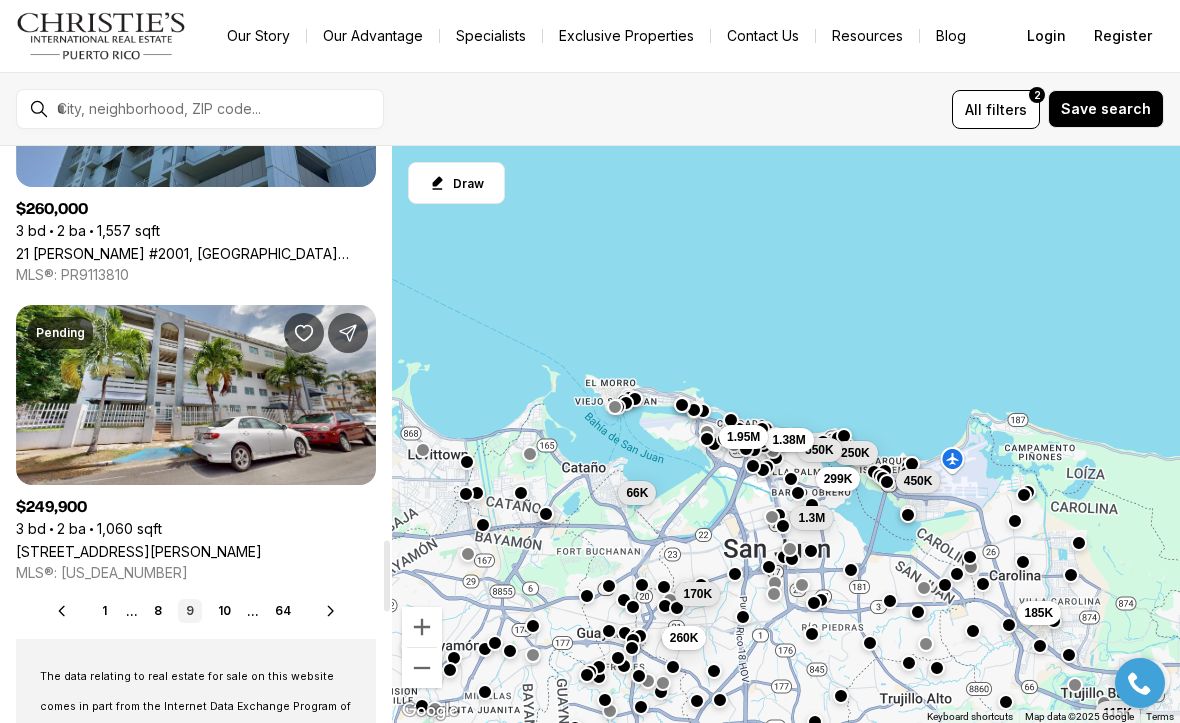scroll, scrollTop: 3202, scrollLeft: 0, axis: vertical 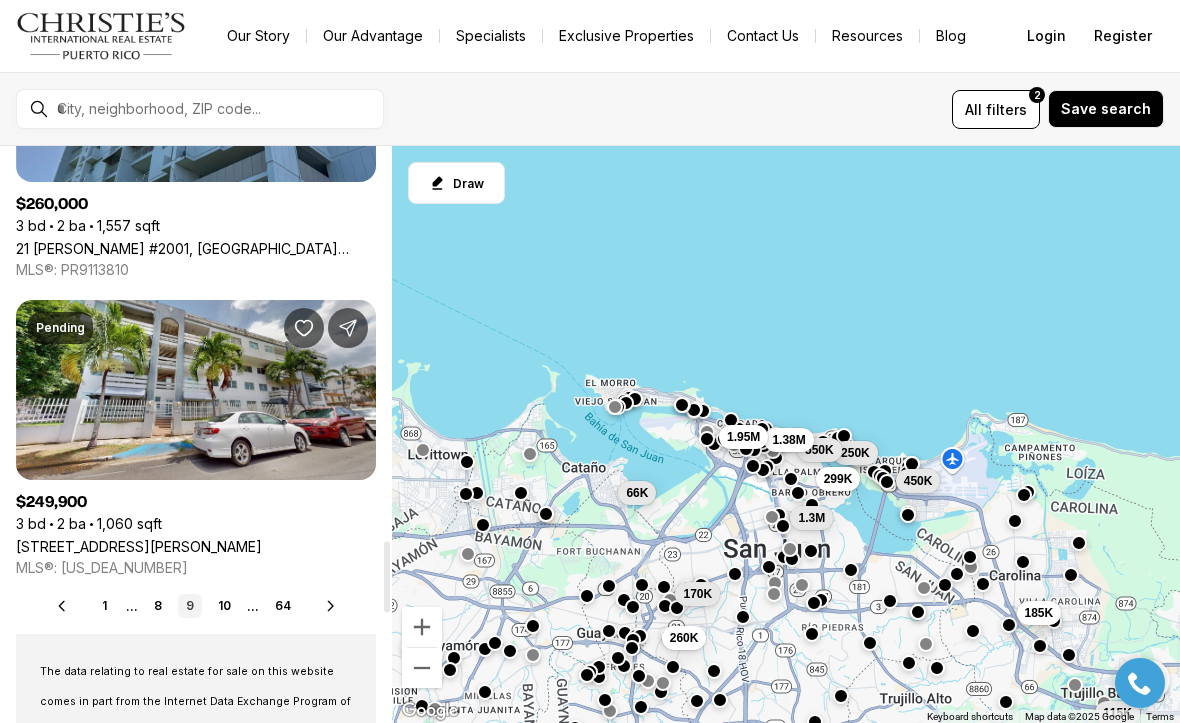 click 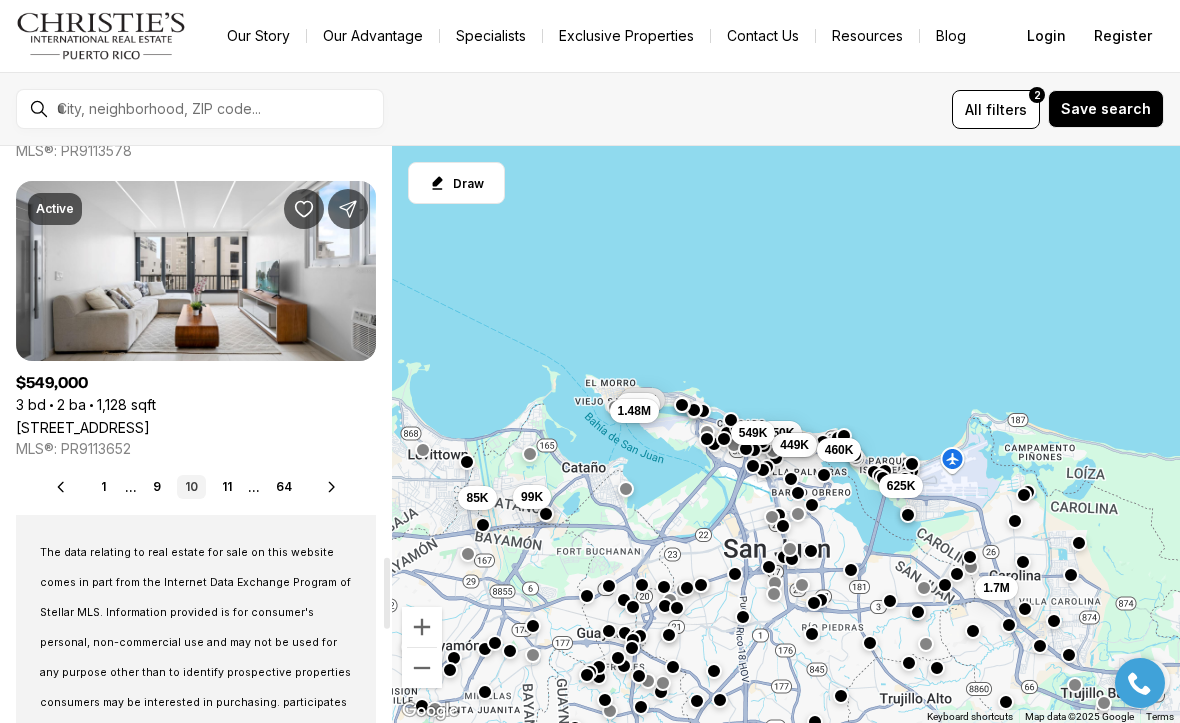 scroll, scrollTop: 3336, scrollLeft: 0, axis: vertical 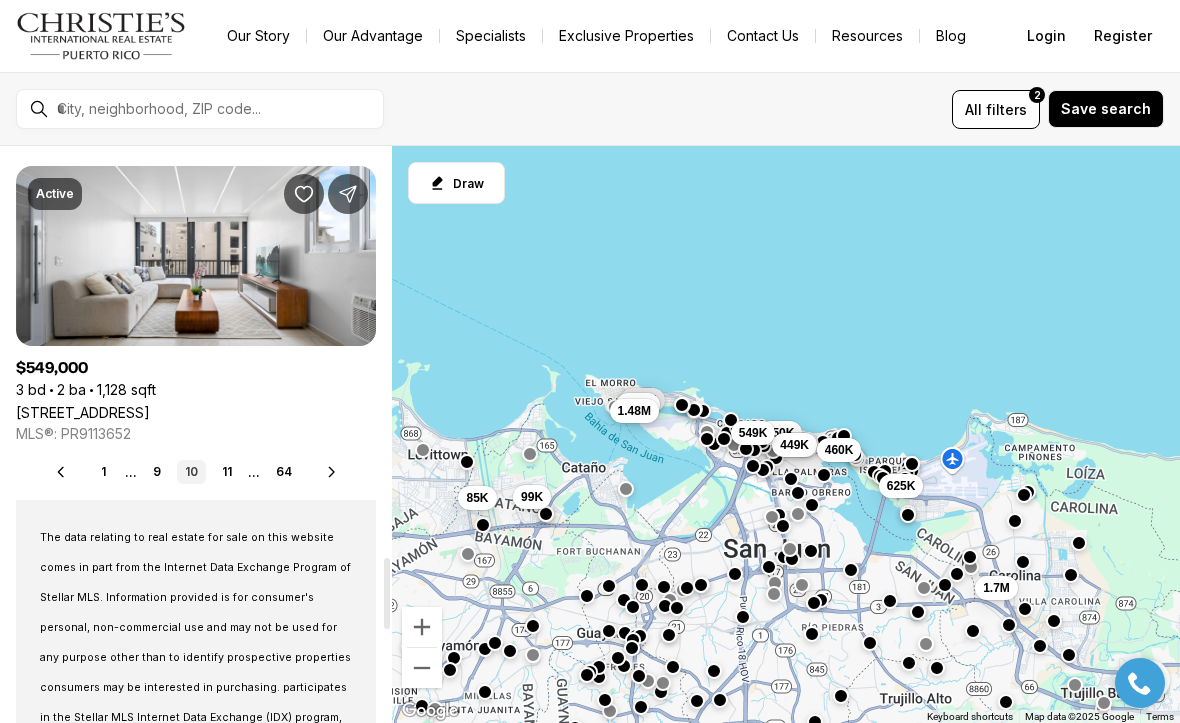 click 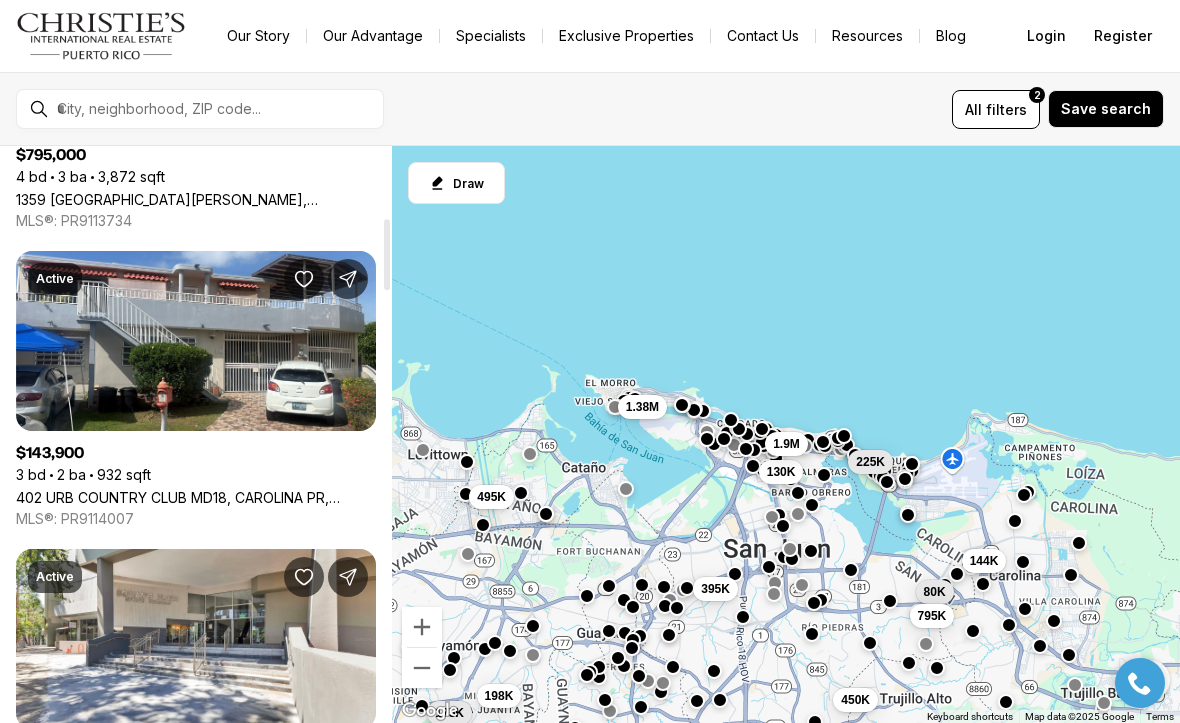 scroll, scrollTop: 583, scrollLeft: 0, axis: vertical 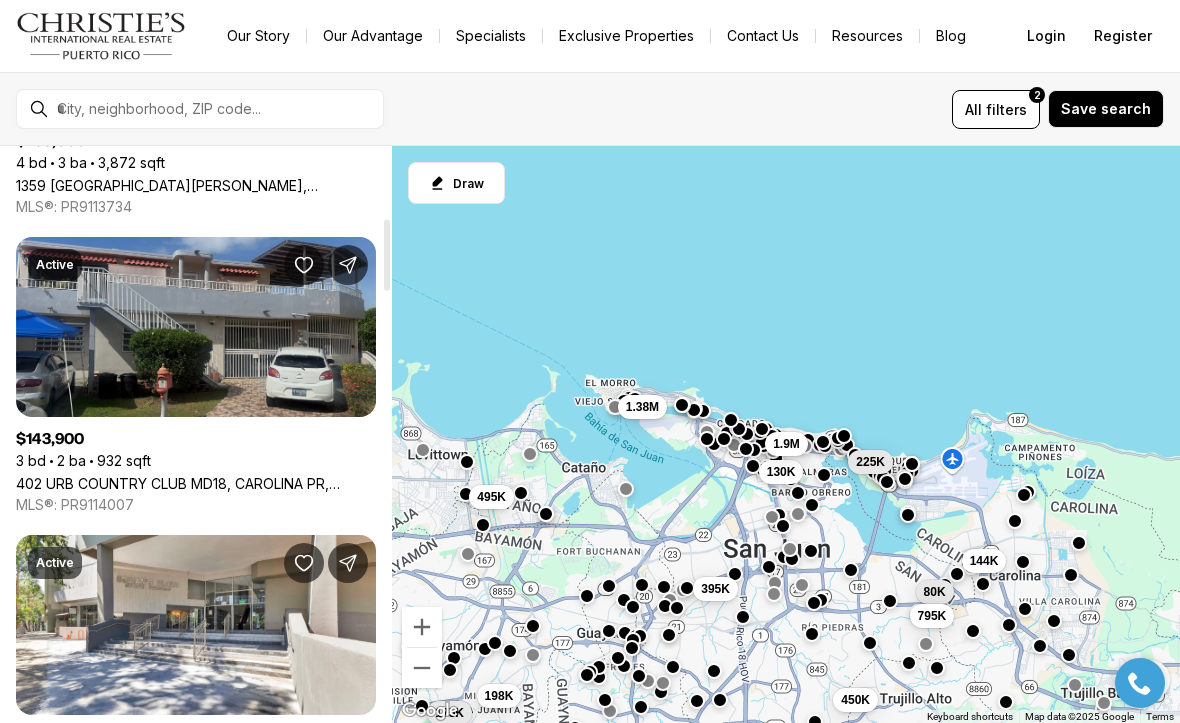 click on "402 URB COUNTRY CLUB MD18, CAROLINA PR, 00979" at bounding box center [196, 483] 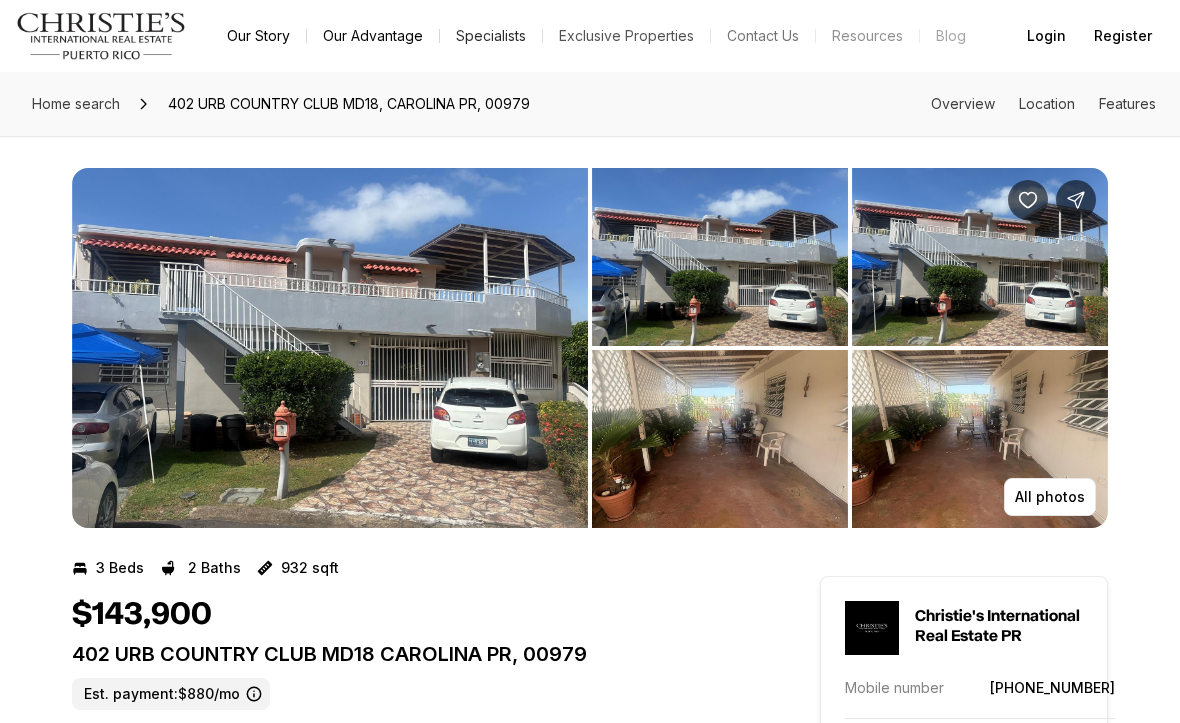 scroll, scrollTop: 0, scrollLeft: 0, axis: both 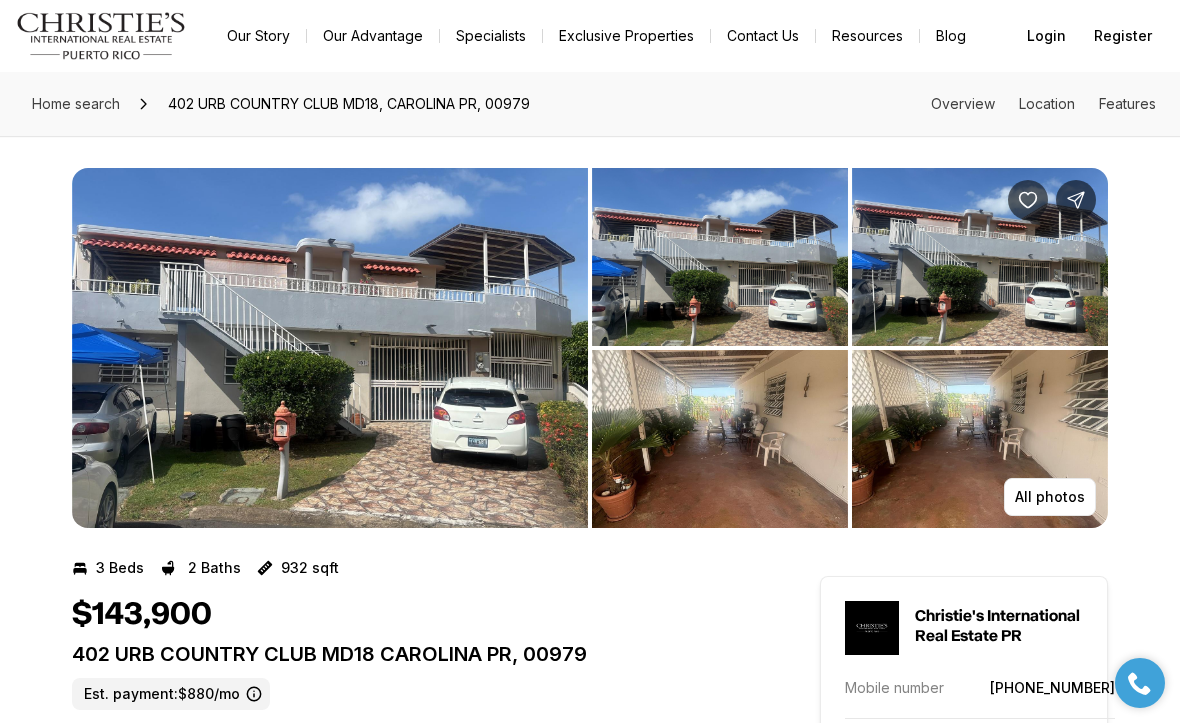 click at bounding box center (330, 348) 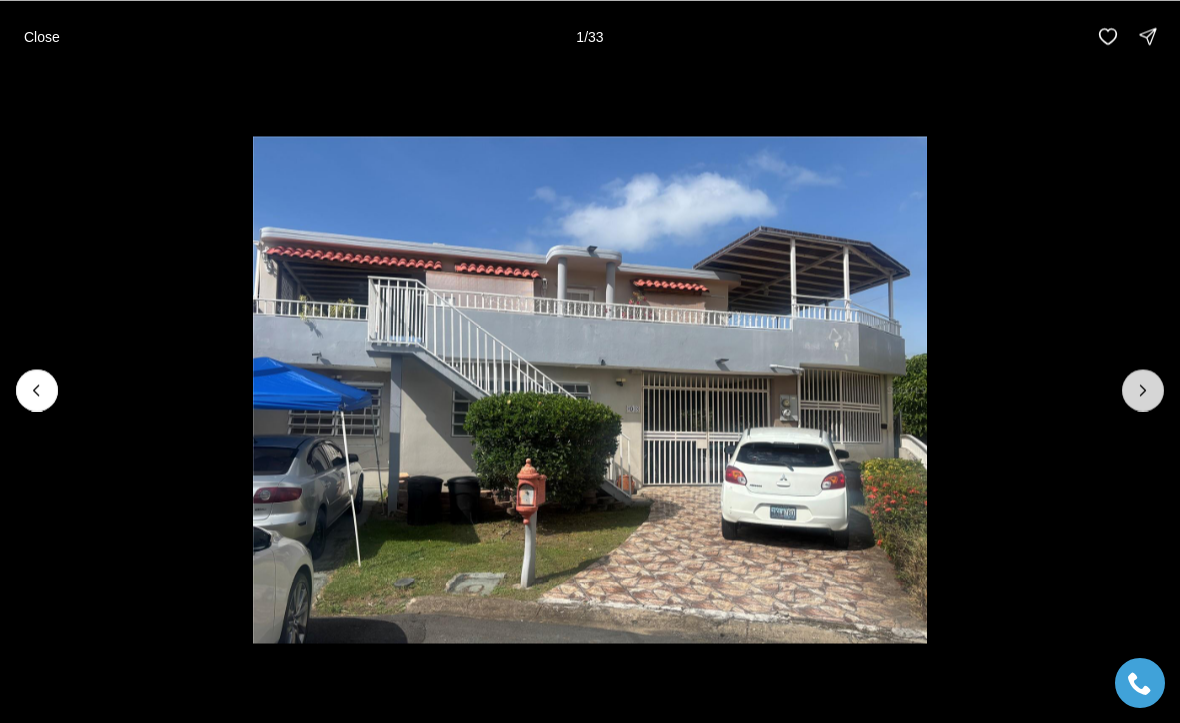 click 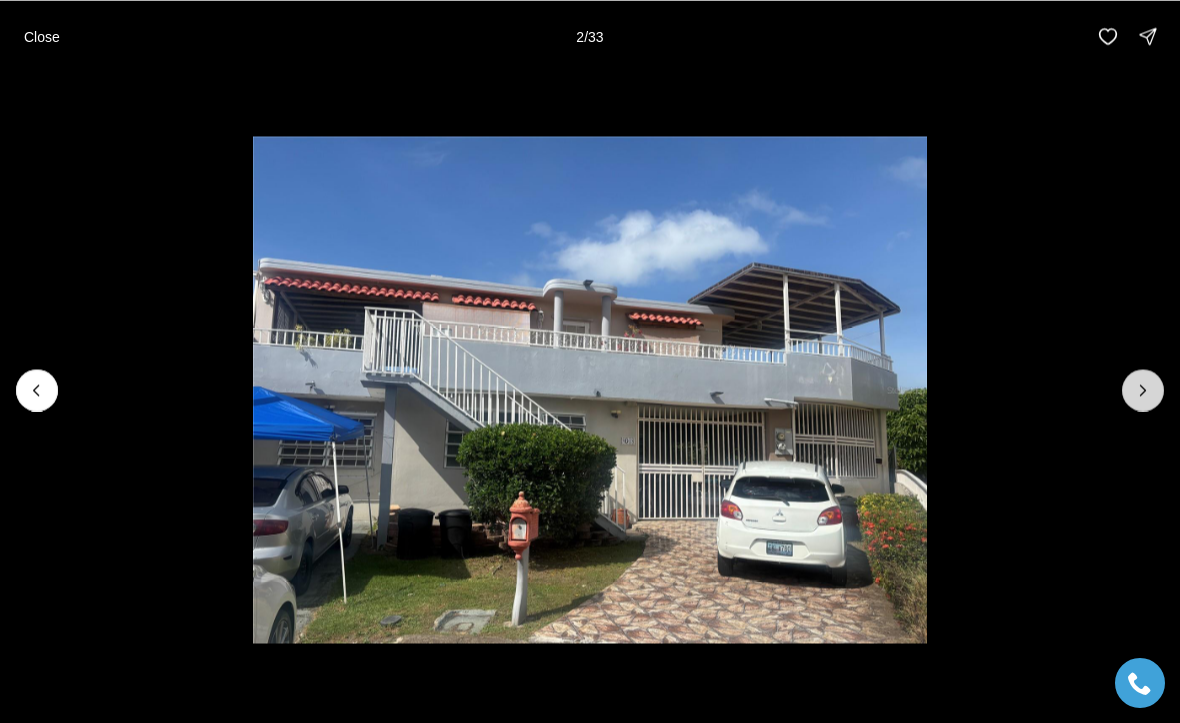 click 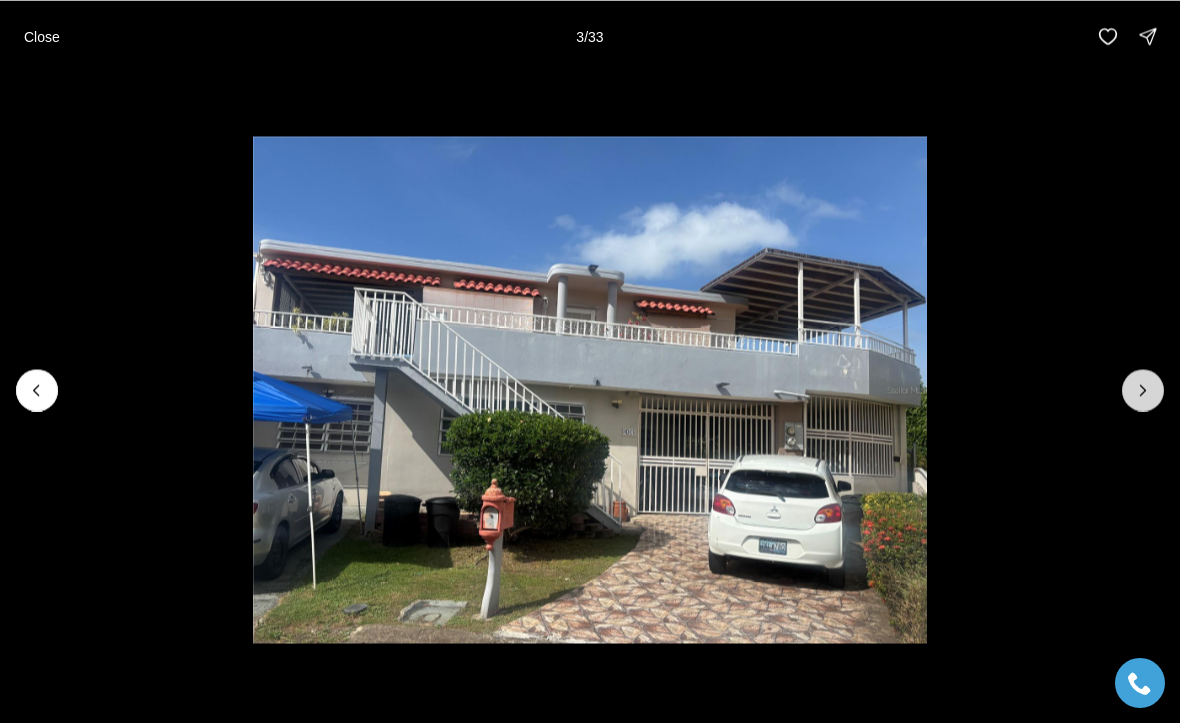 click 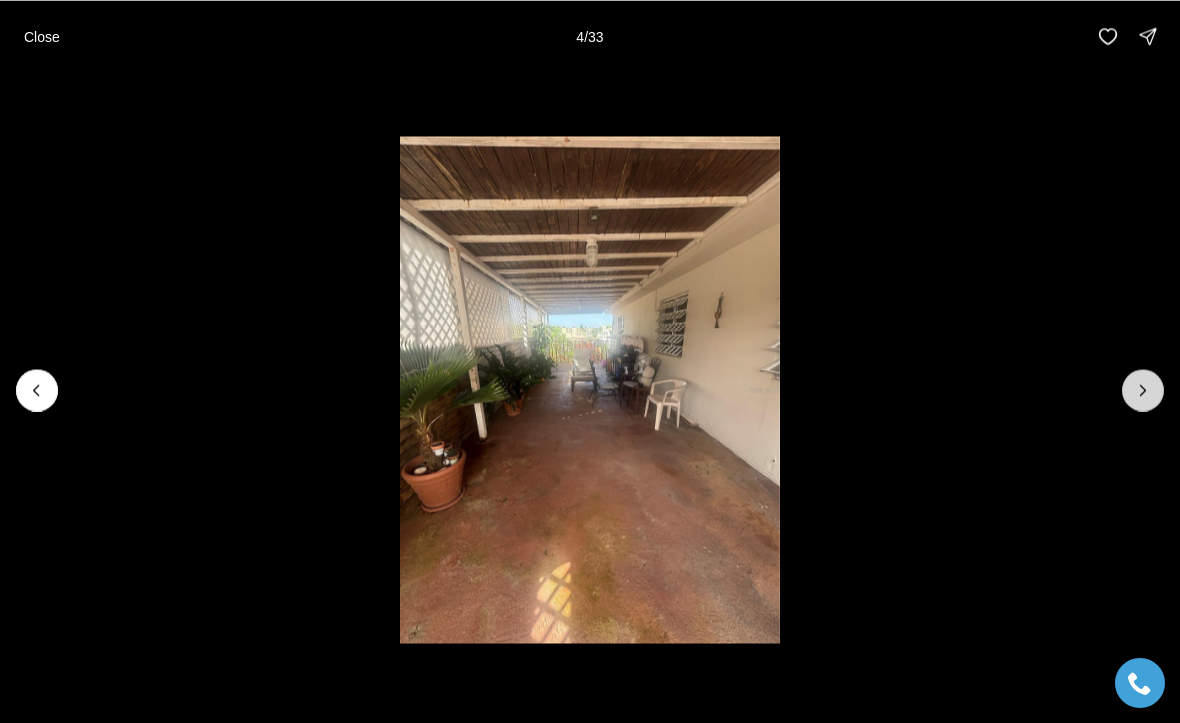 click 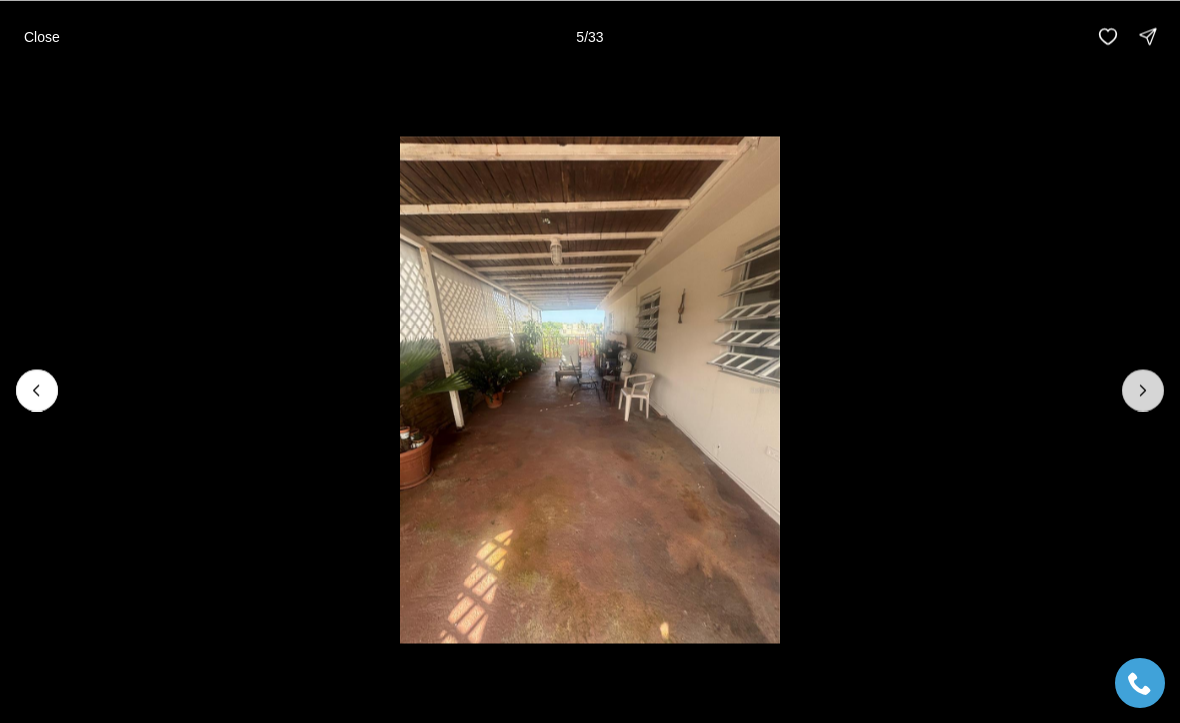 click 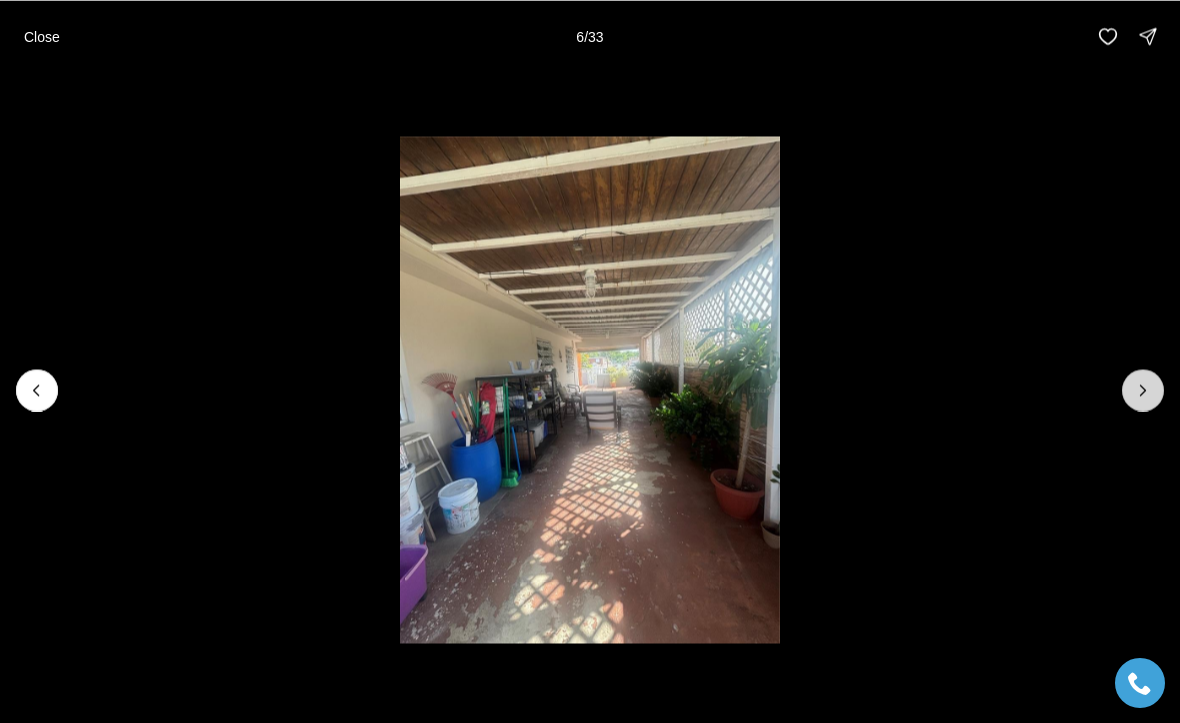 click 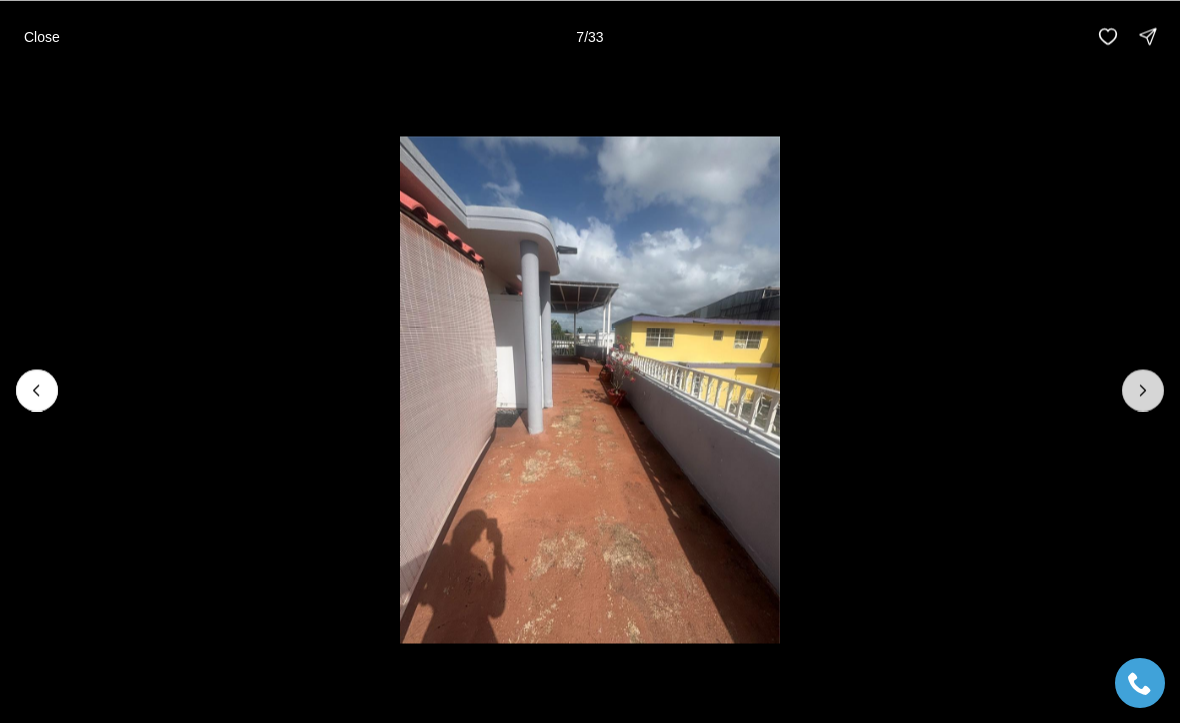 click 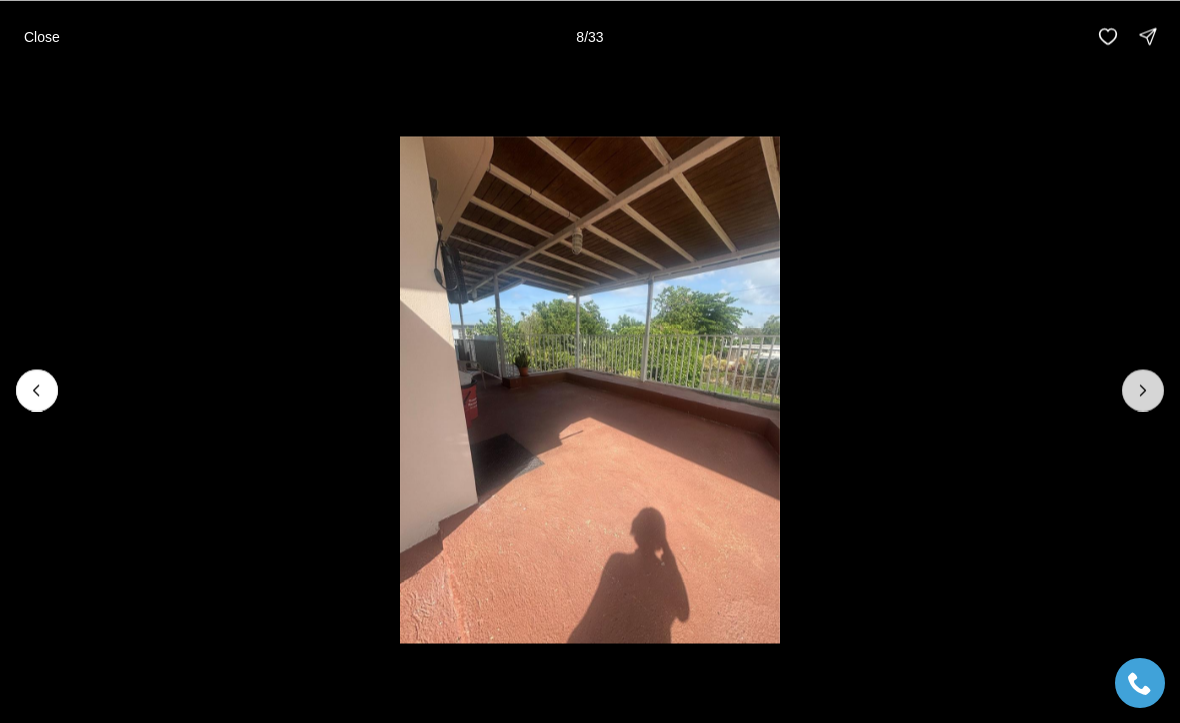 click 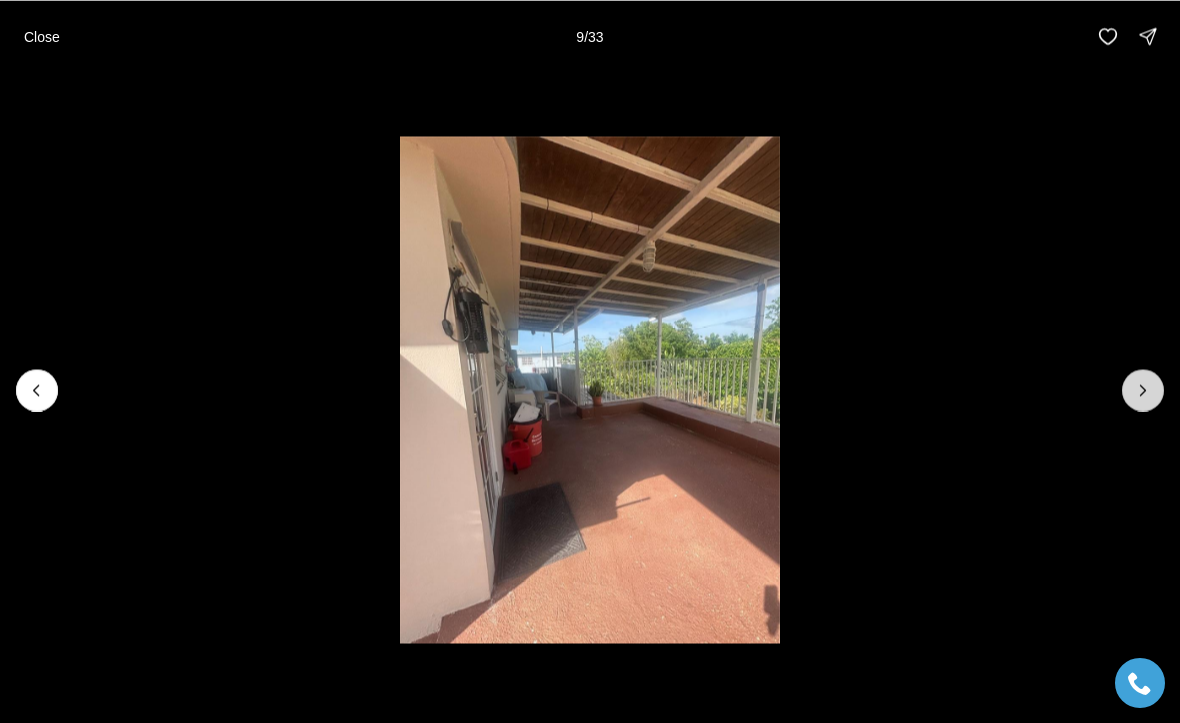 click 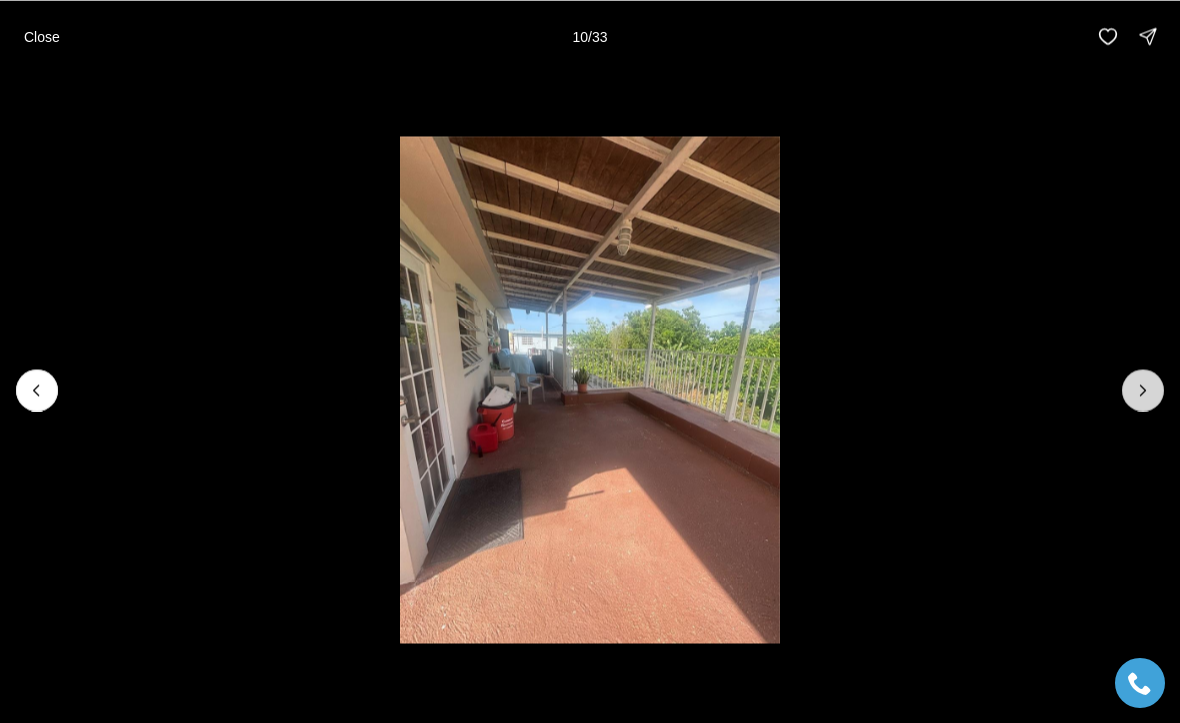 click 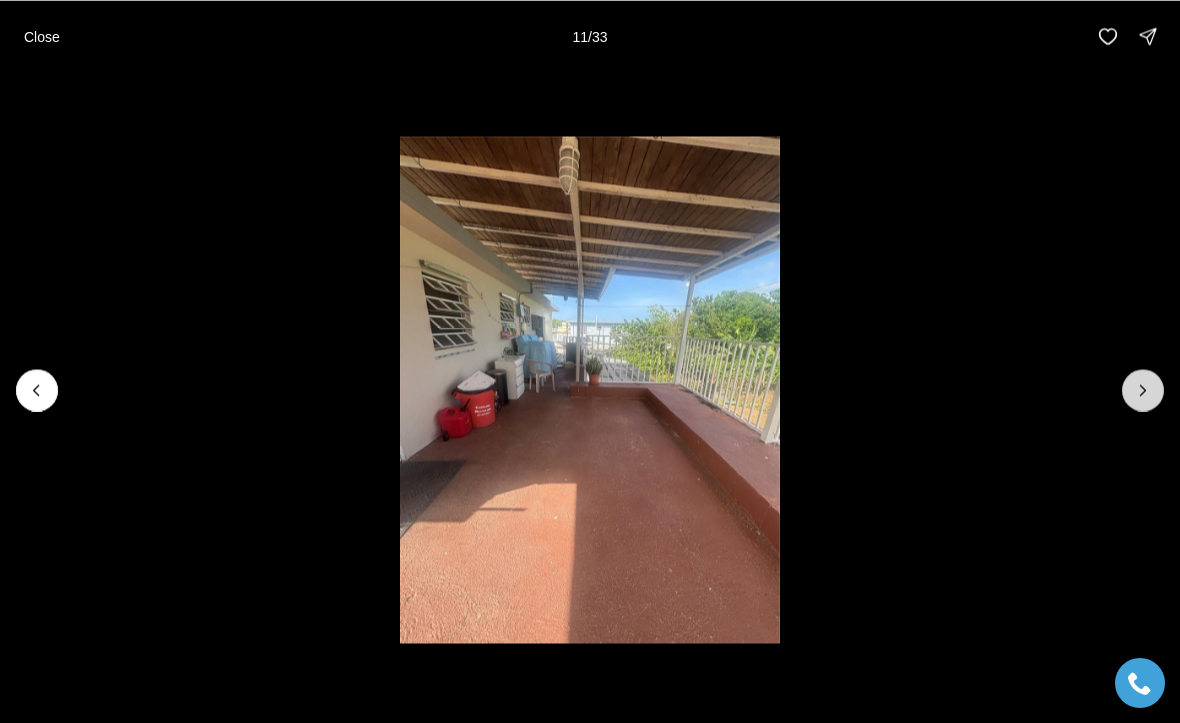 click 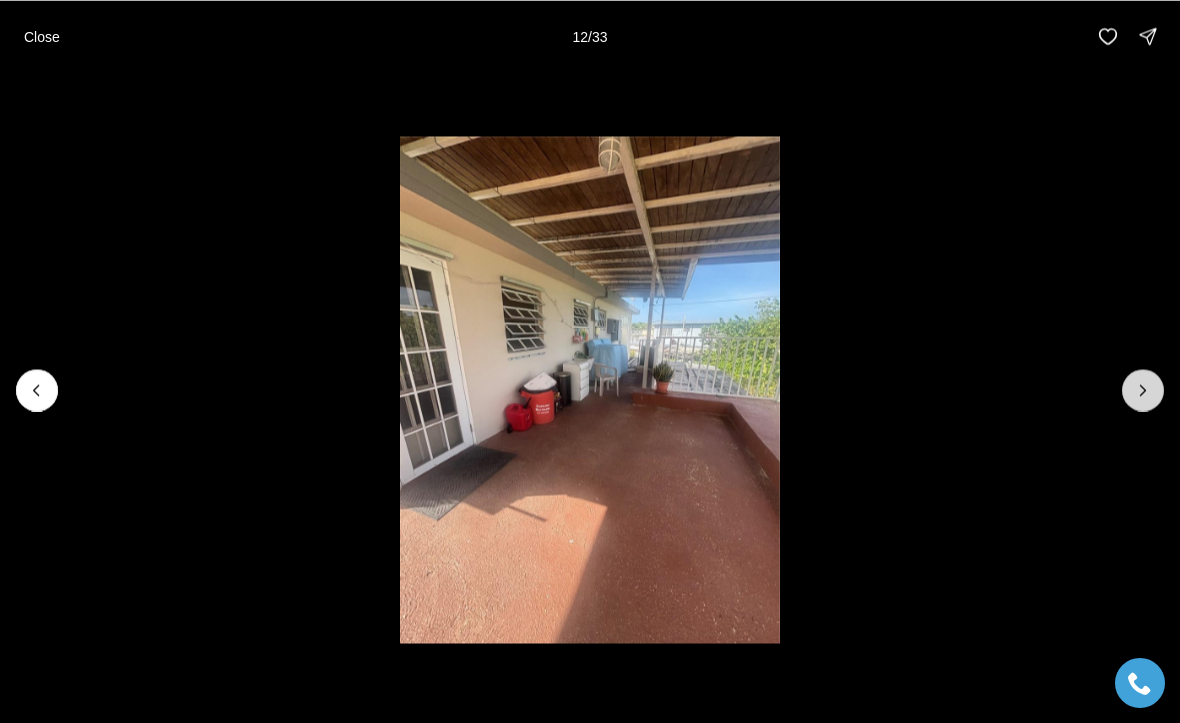 click 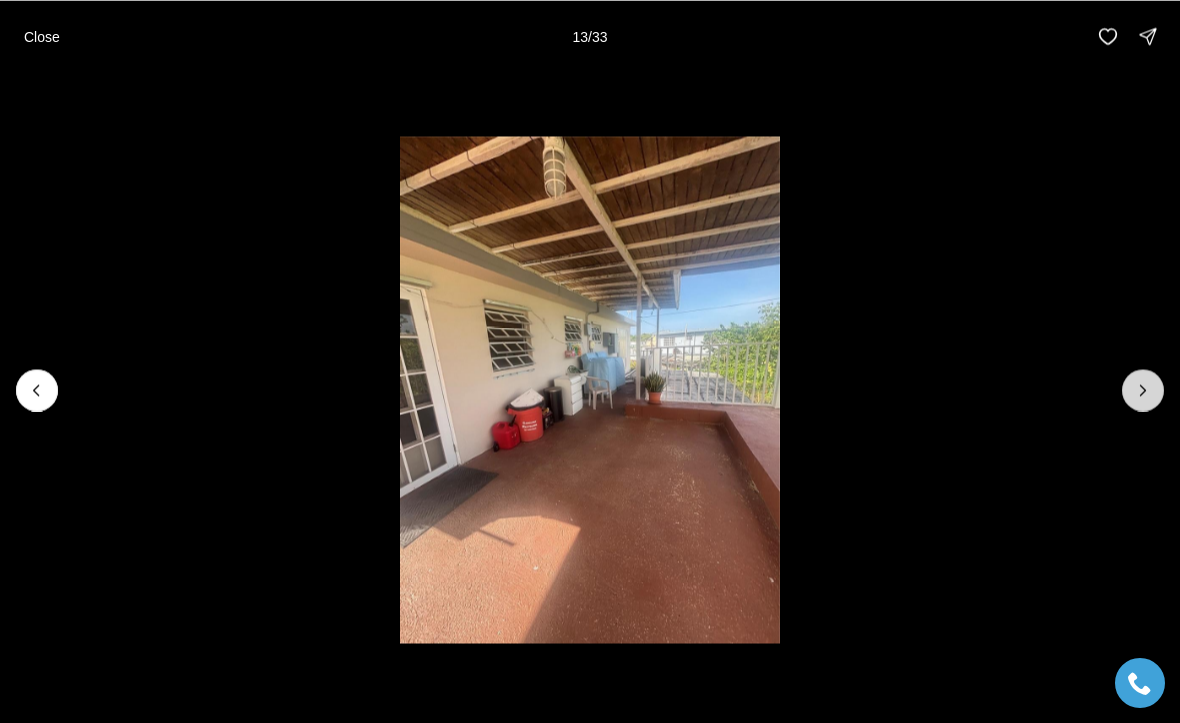 click 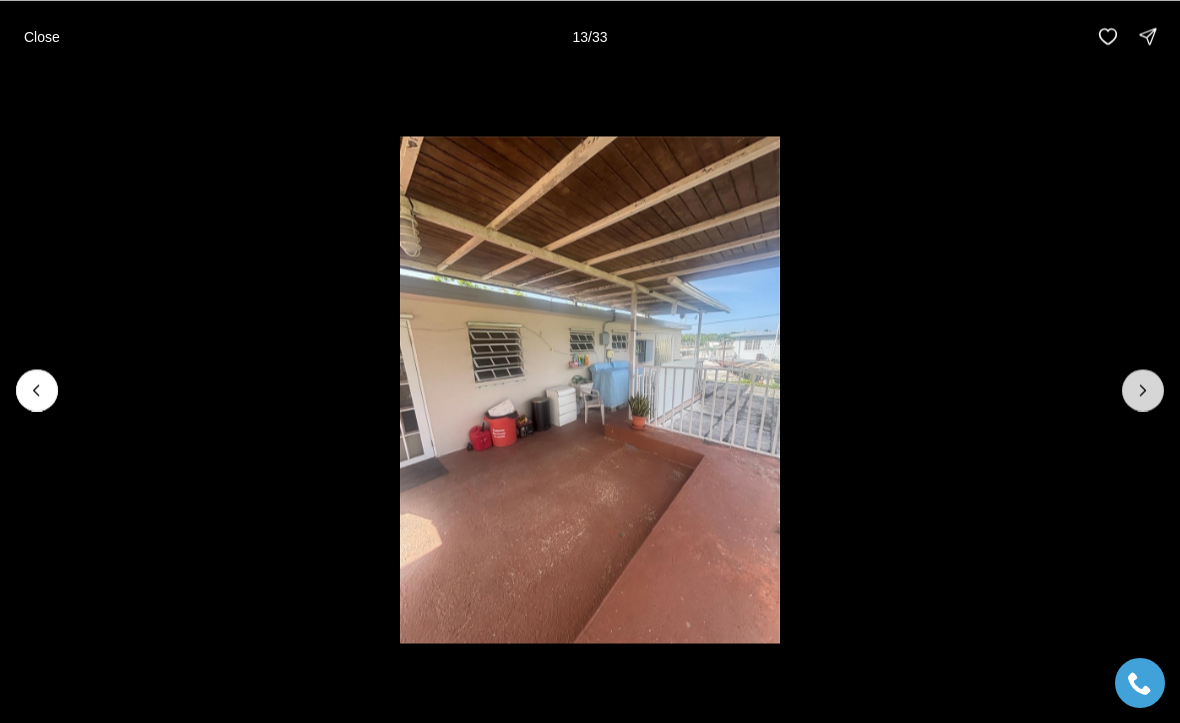 click at bounding box center [1143, 390] 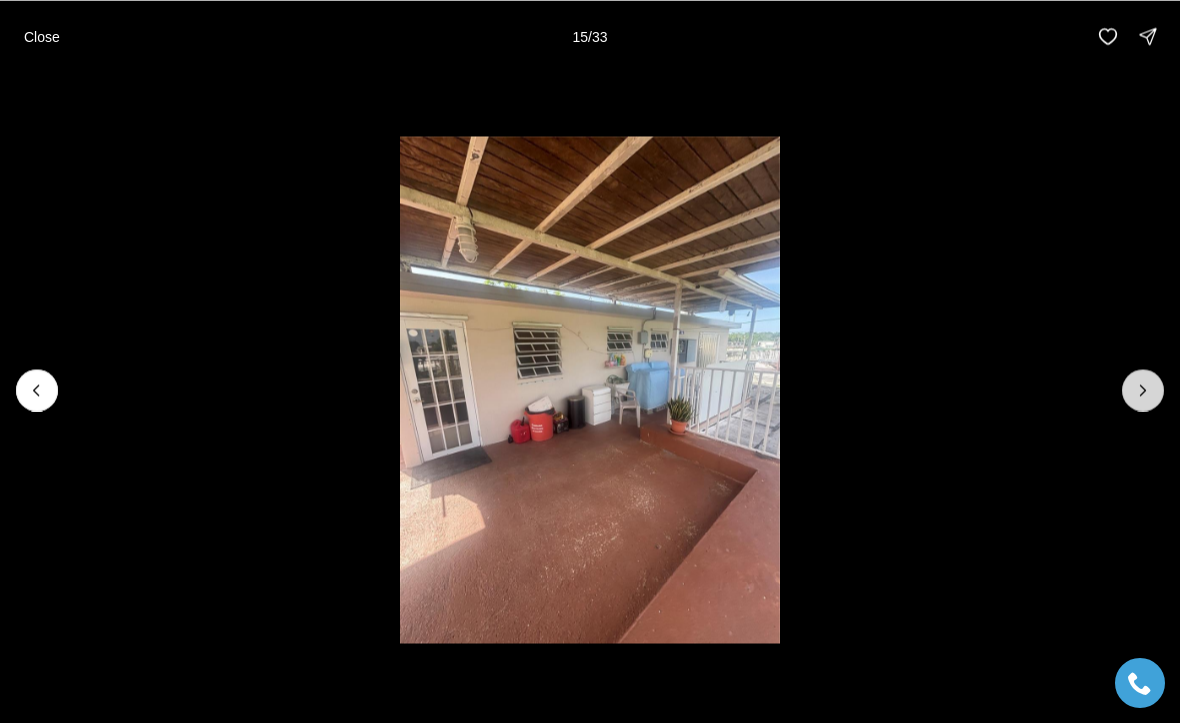 click 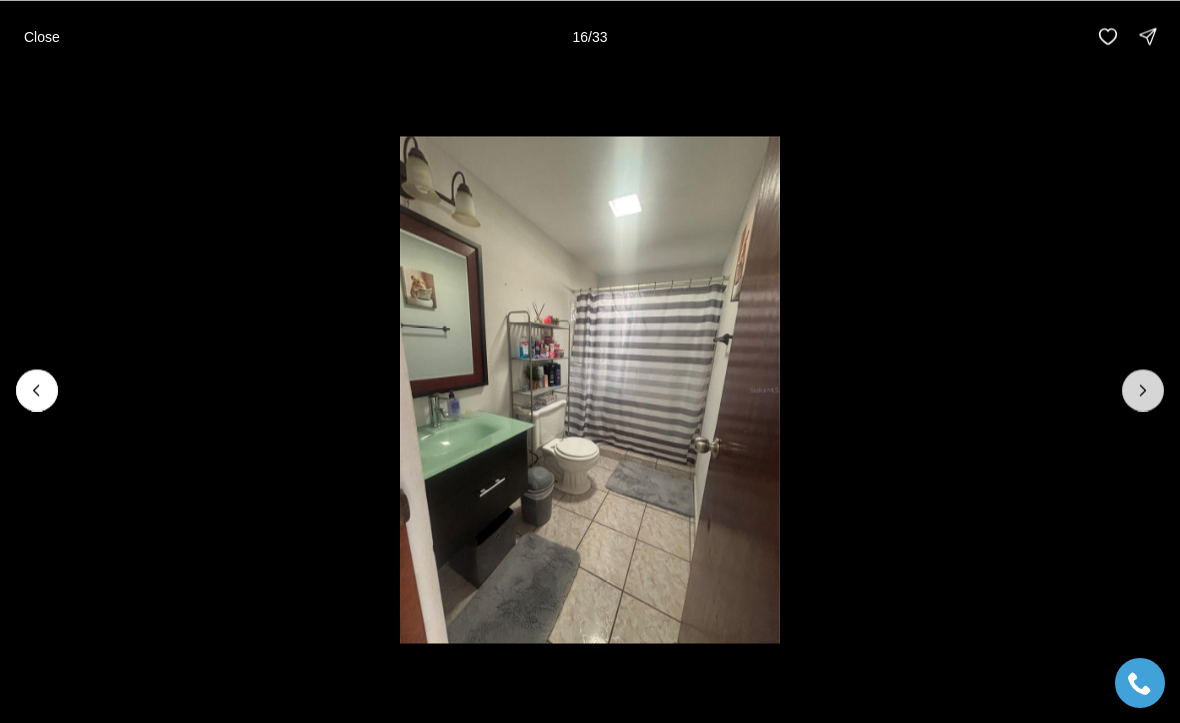 click 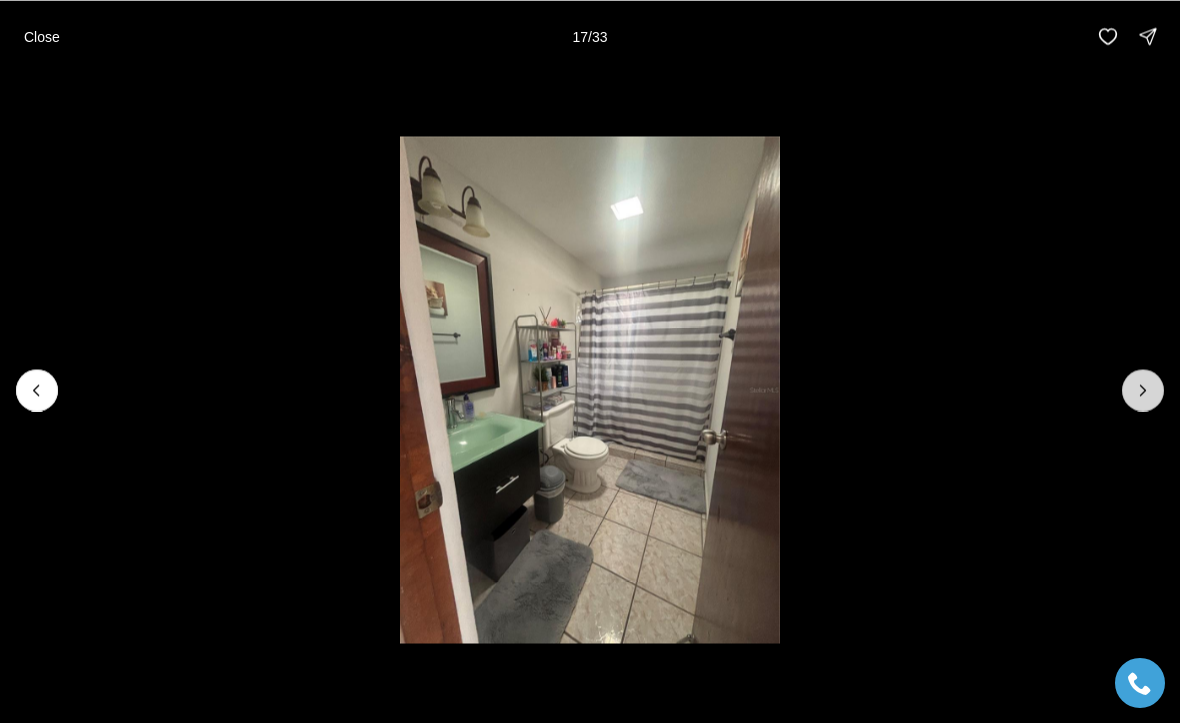 click 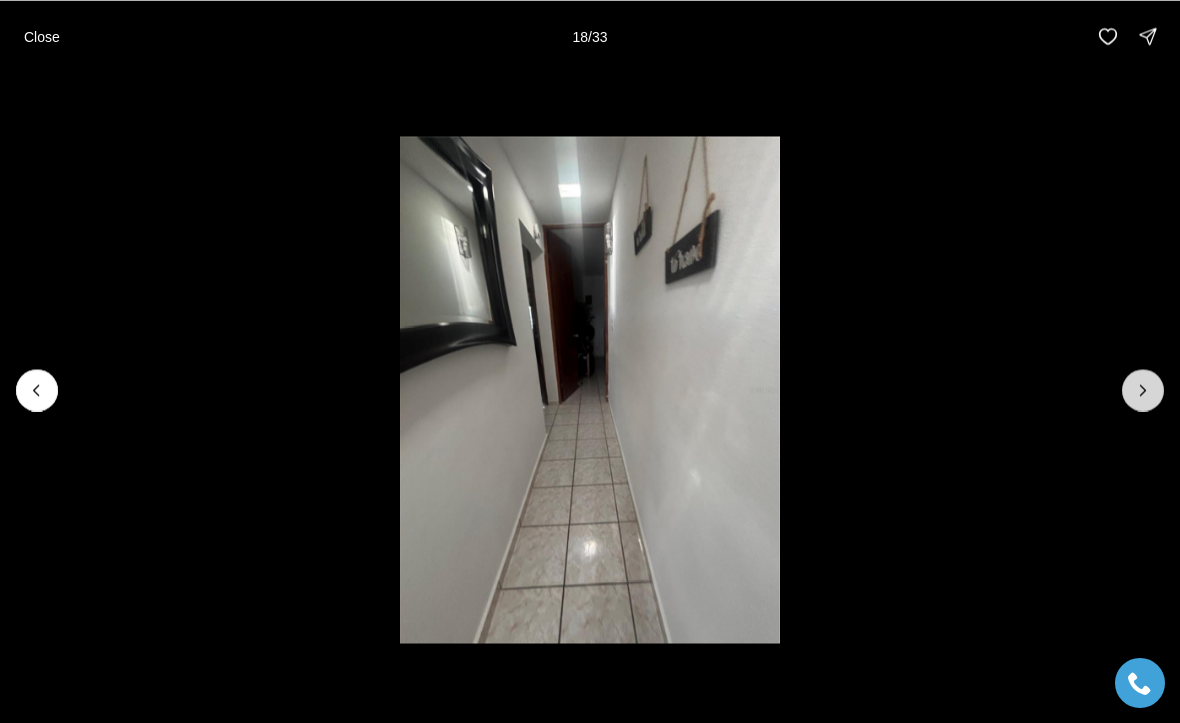 click 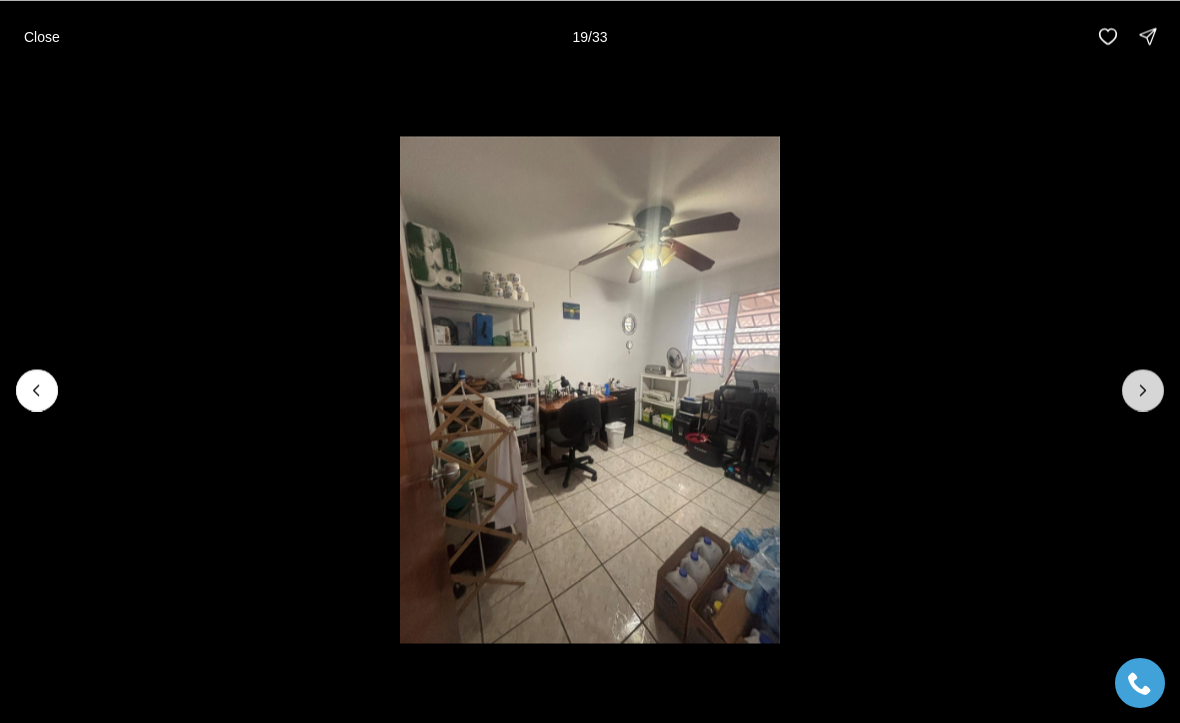 click 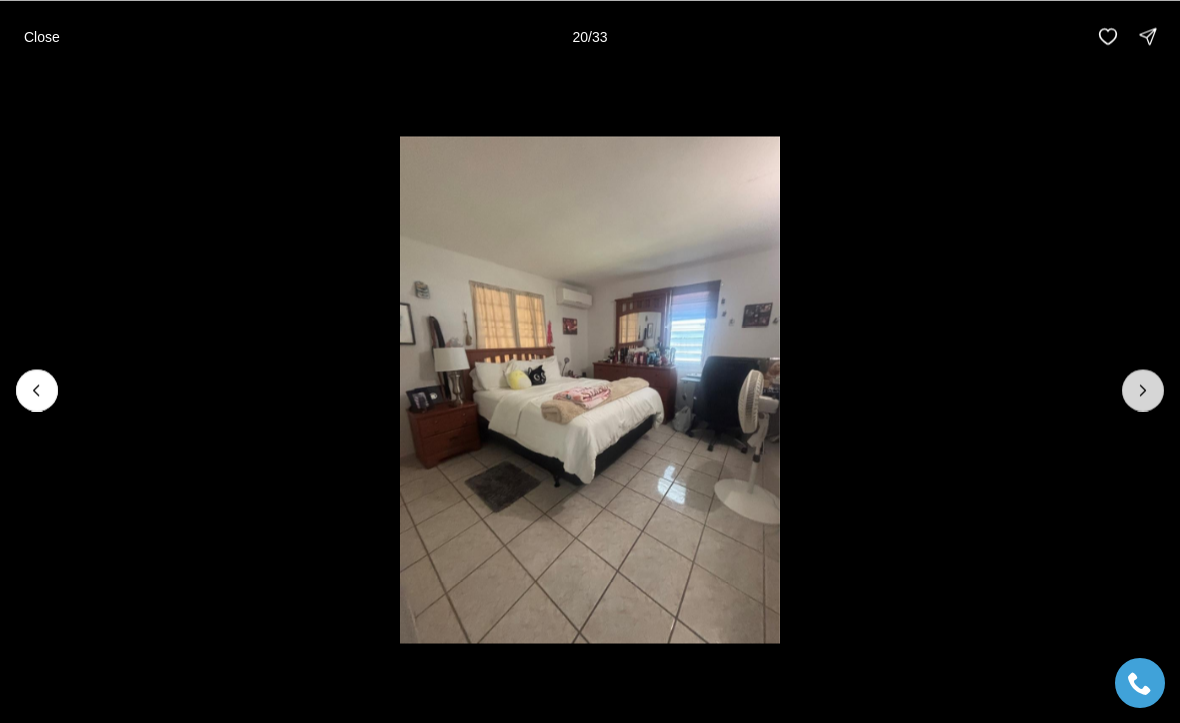 click 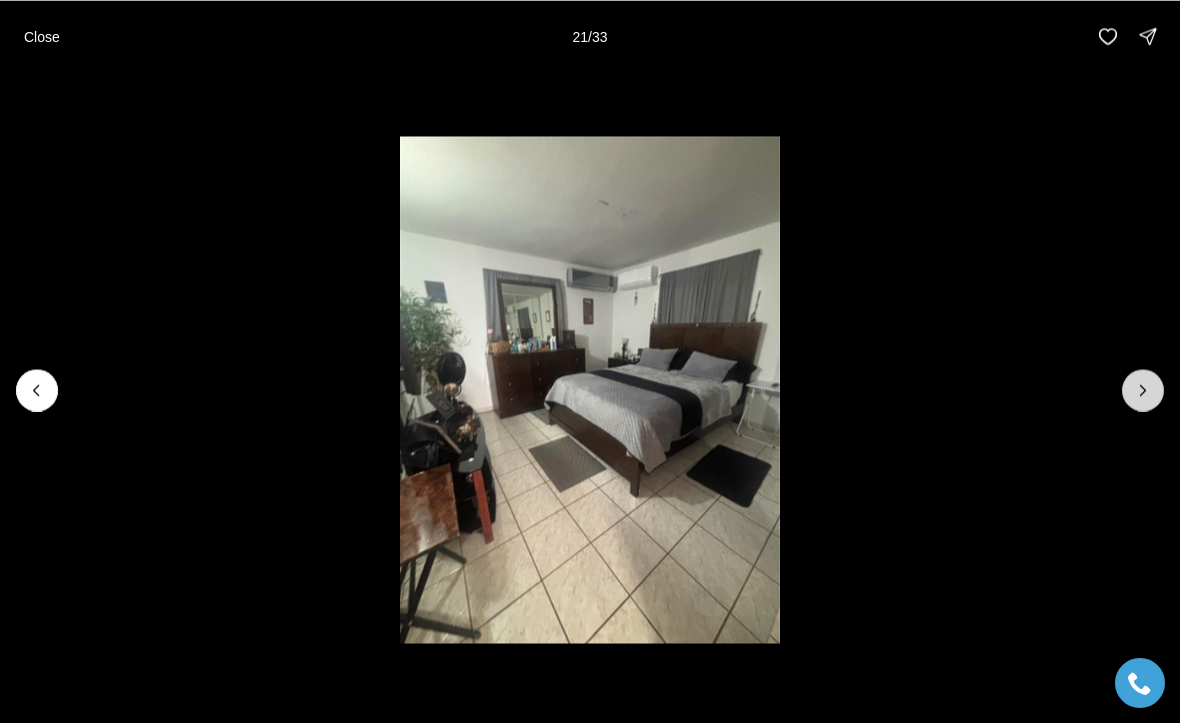 click 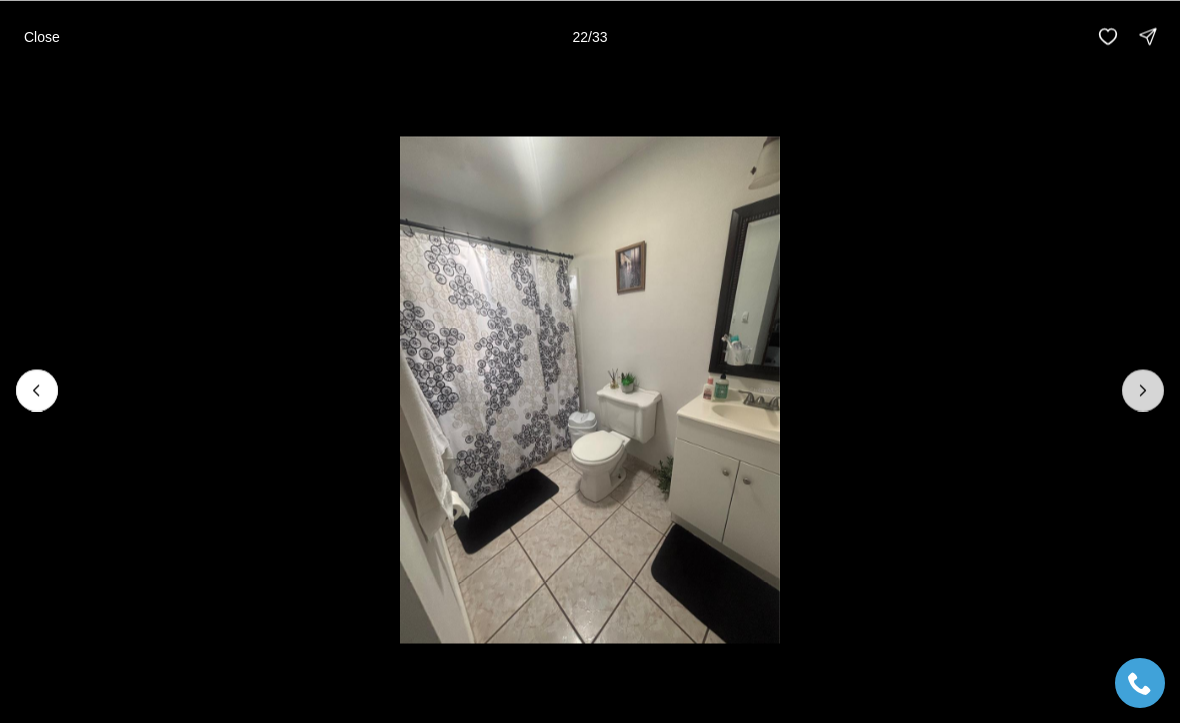 click 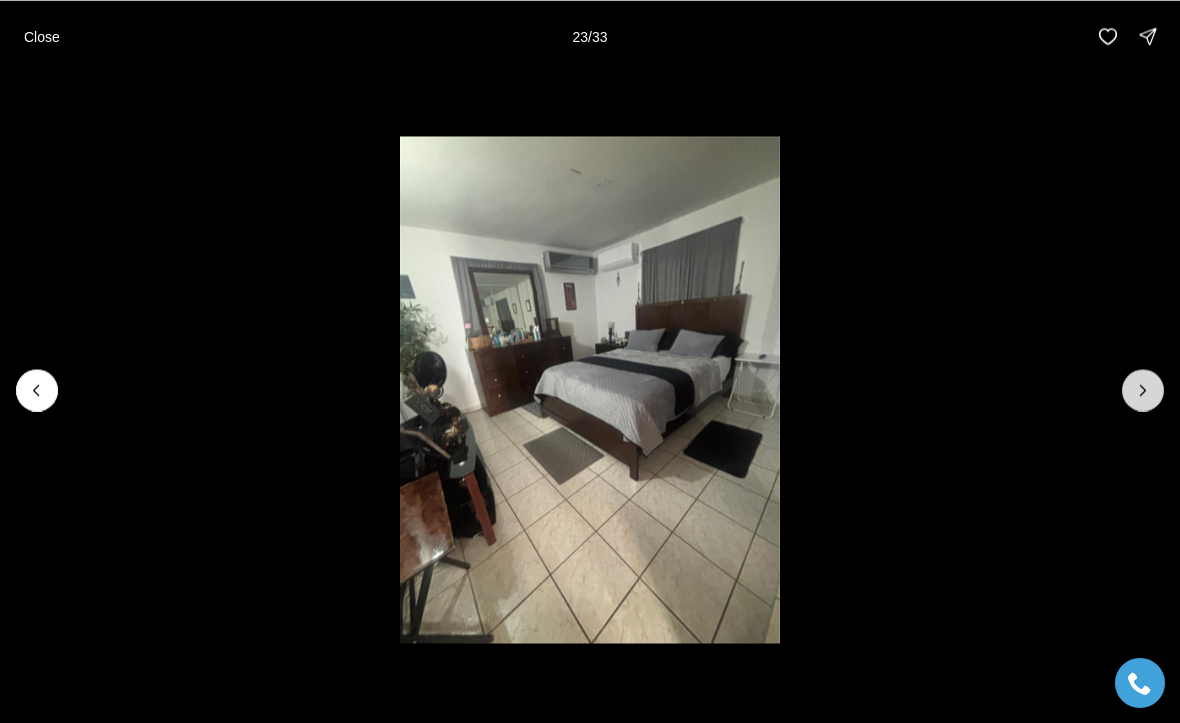 click 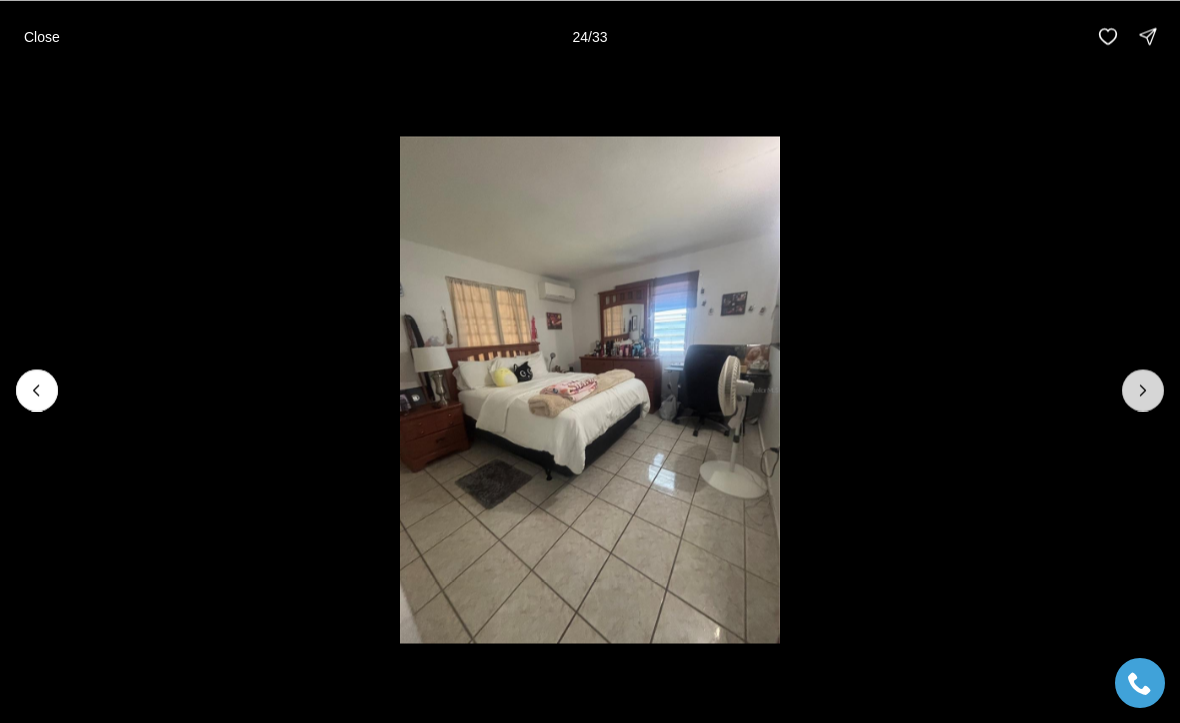 click 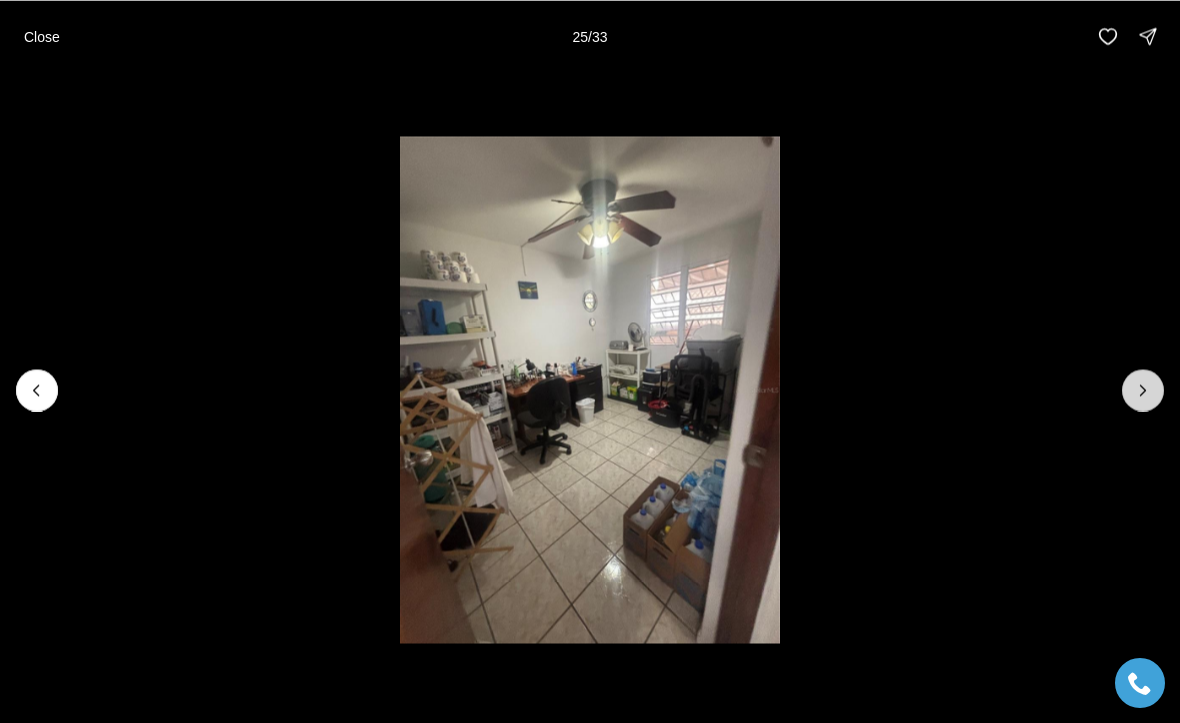 click 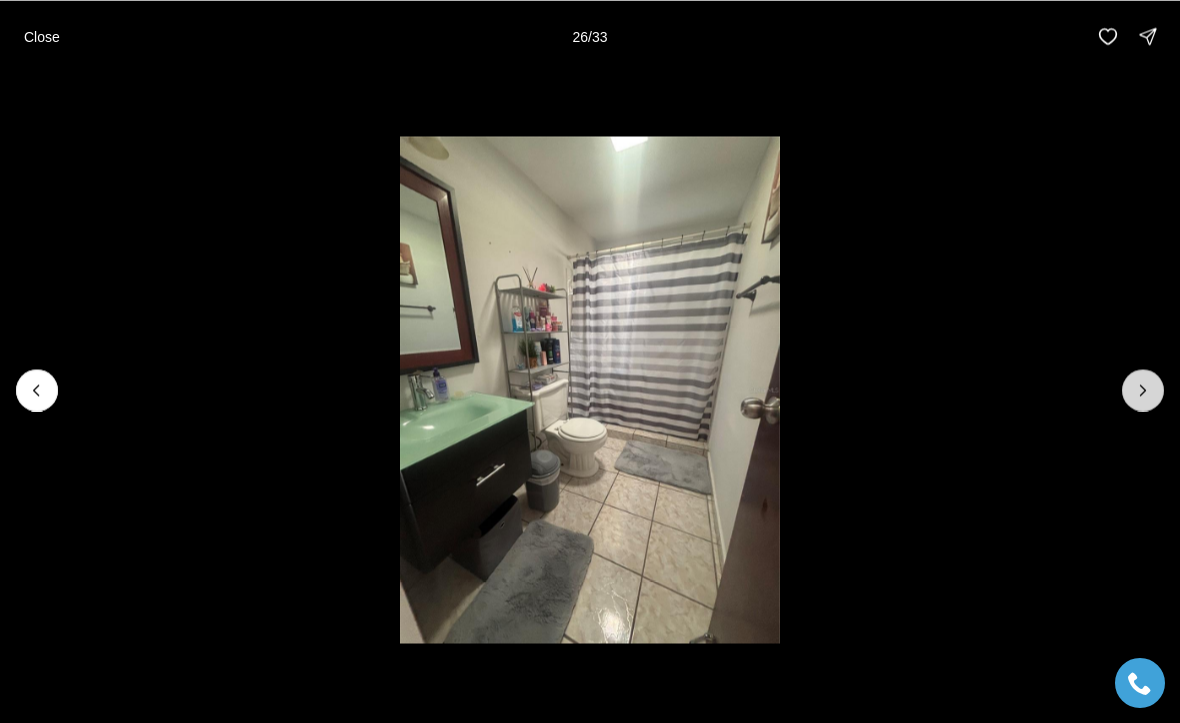 click 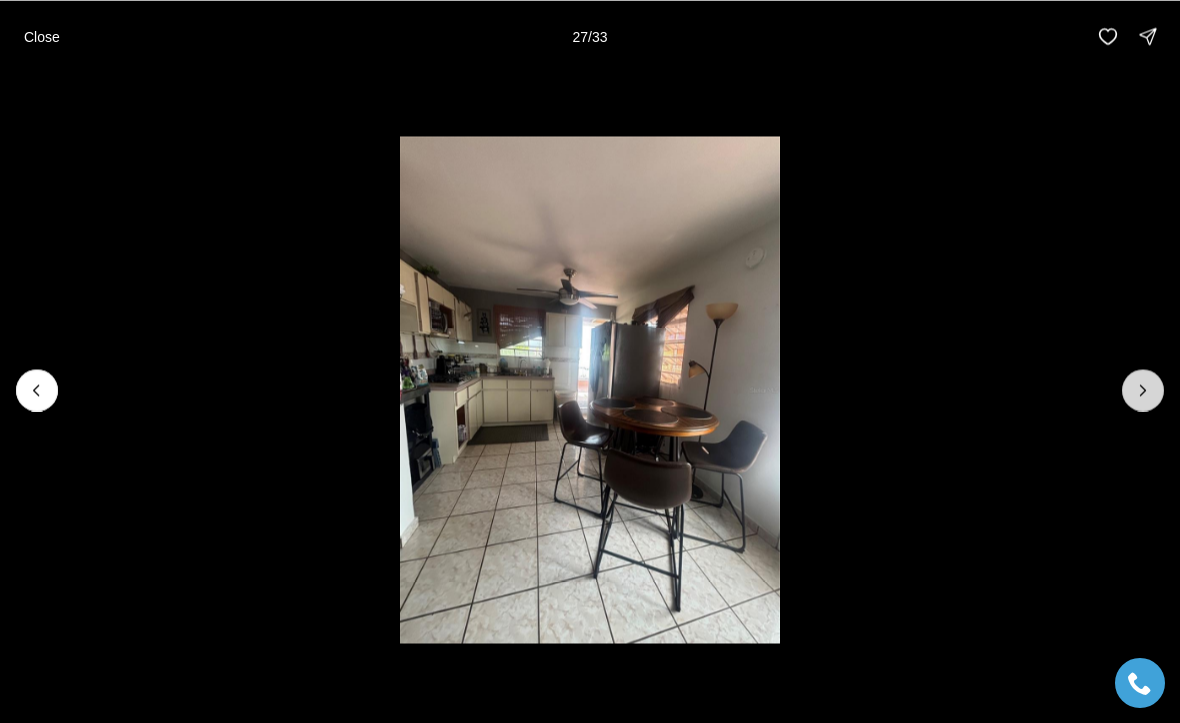 click 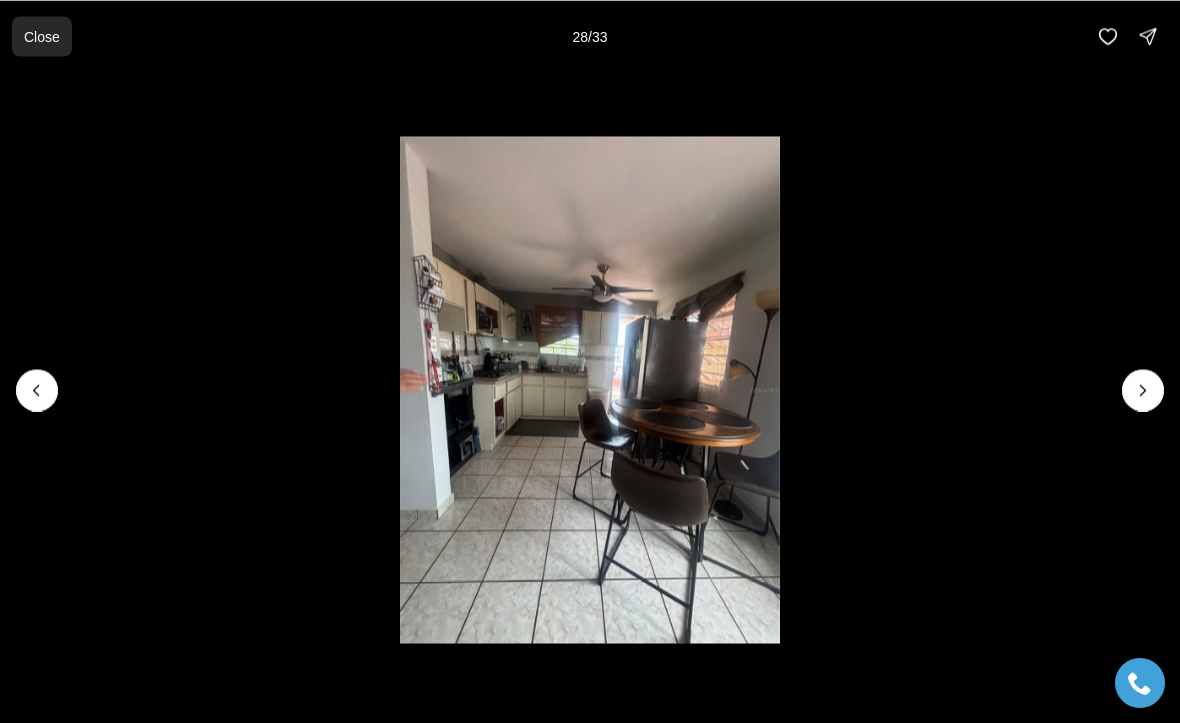 click on "Close" at bounding box center [42, 36] 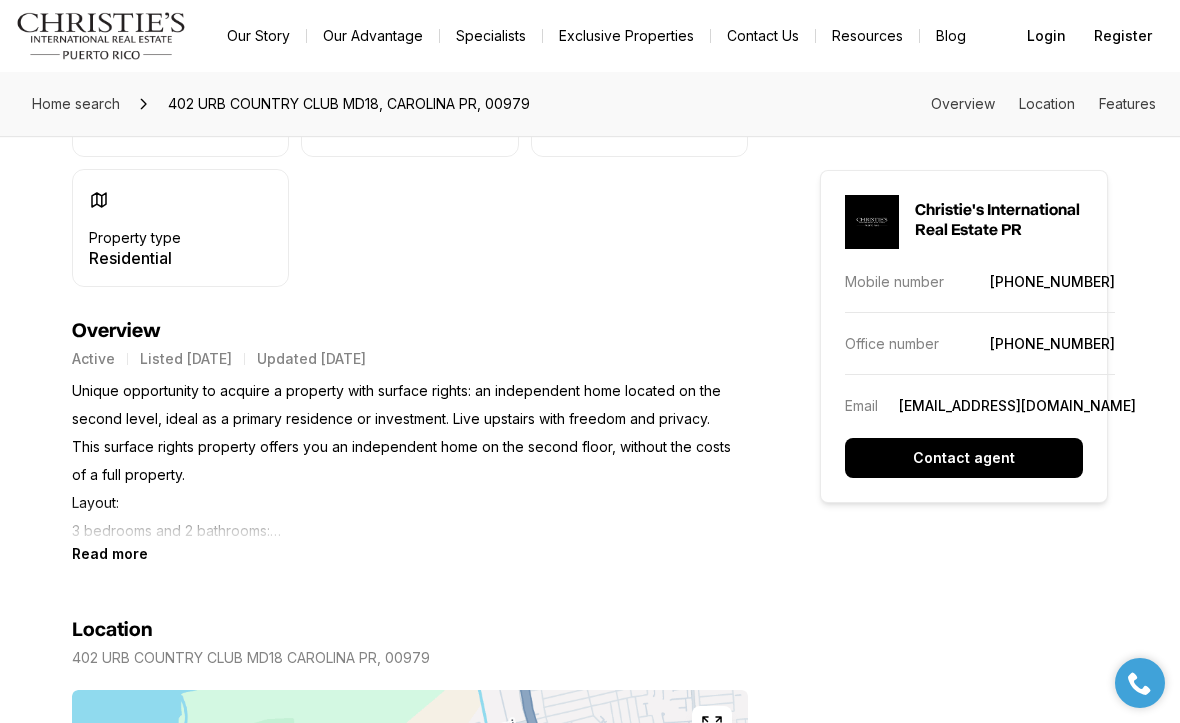scroll, scrollTop: 700, scrollLeft: 0, axis: vertical 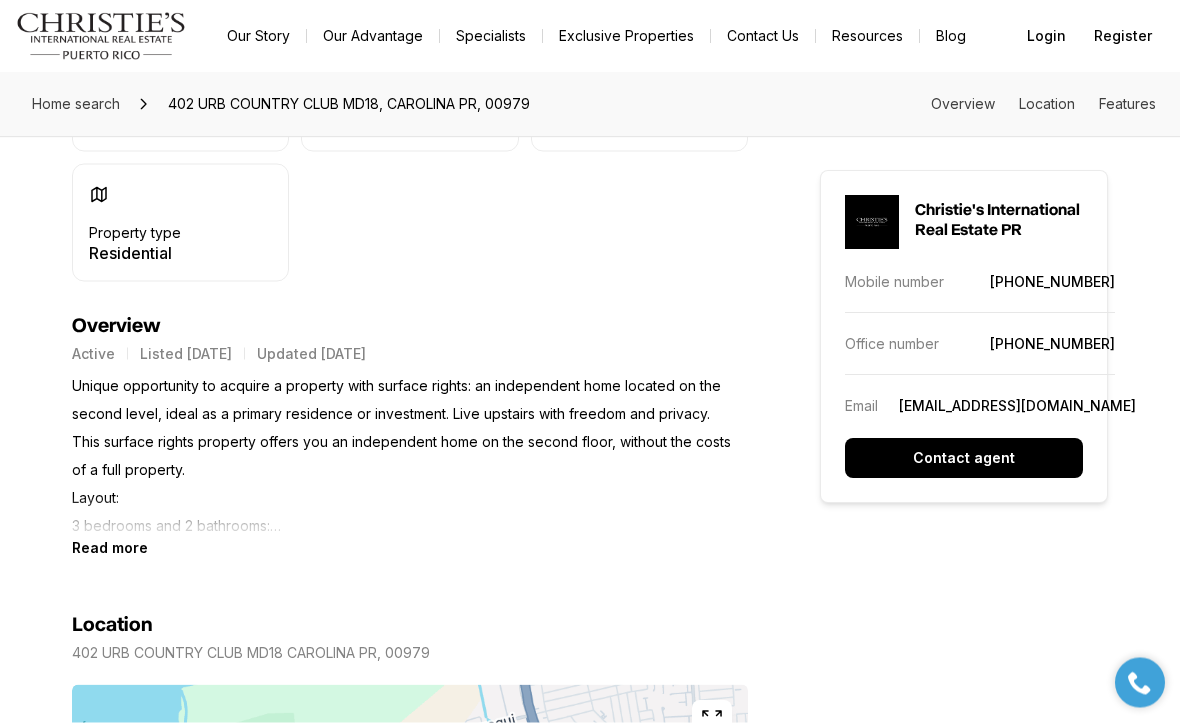 click on "Read more" at bounding box center (110, 548) 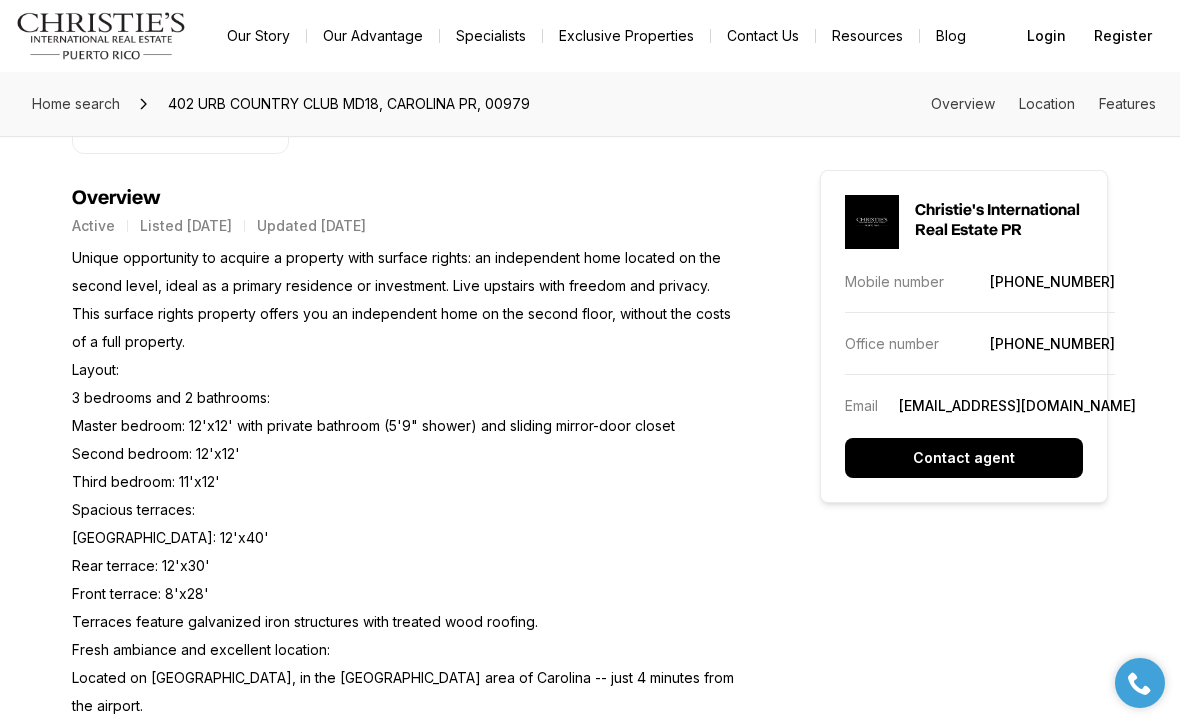 scroll, scrollTop: 827, scrollLeft: 0, axis: vertical 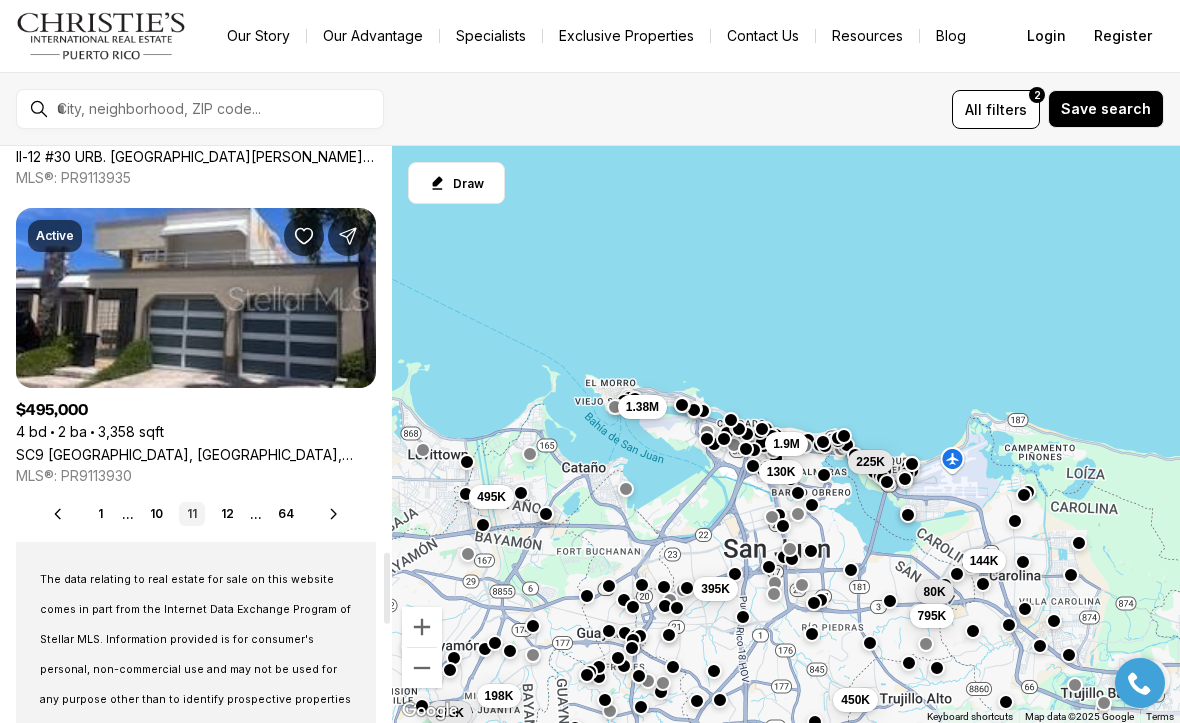 click 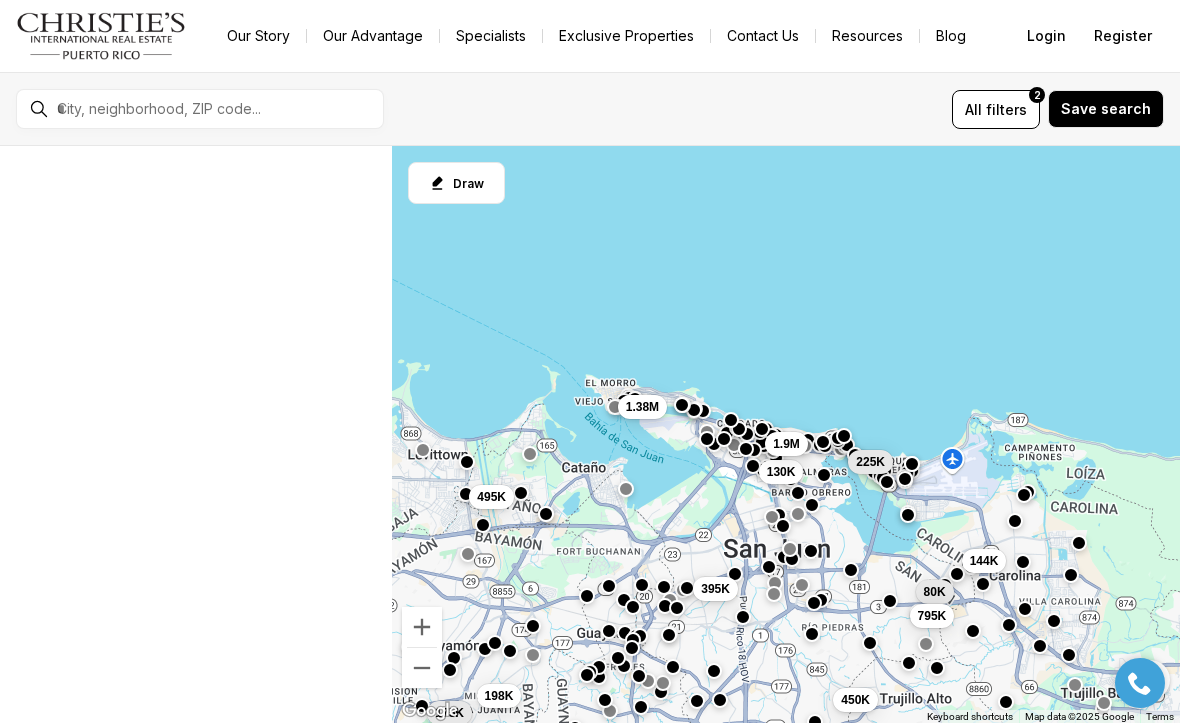 scroll, scrollTop: 0, scrollLeft: 0, axis: both 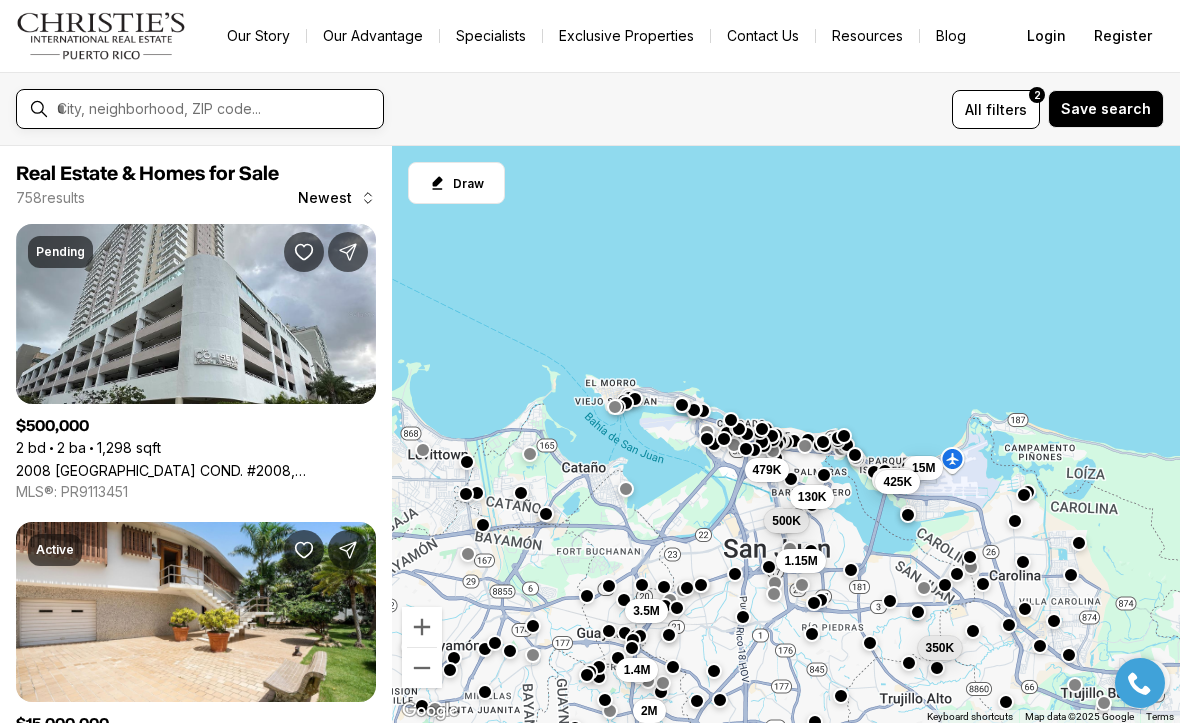 click at bounding box center [216, 109] 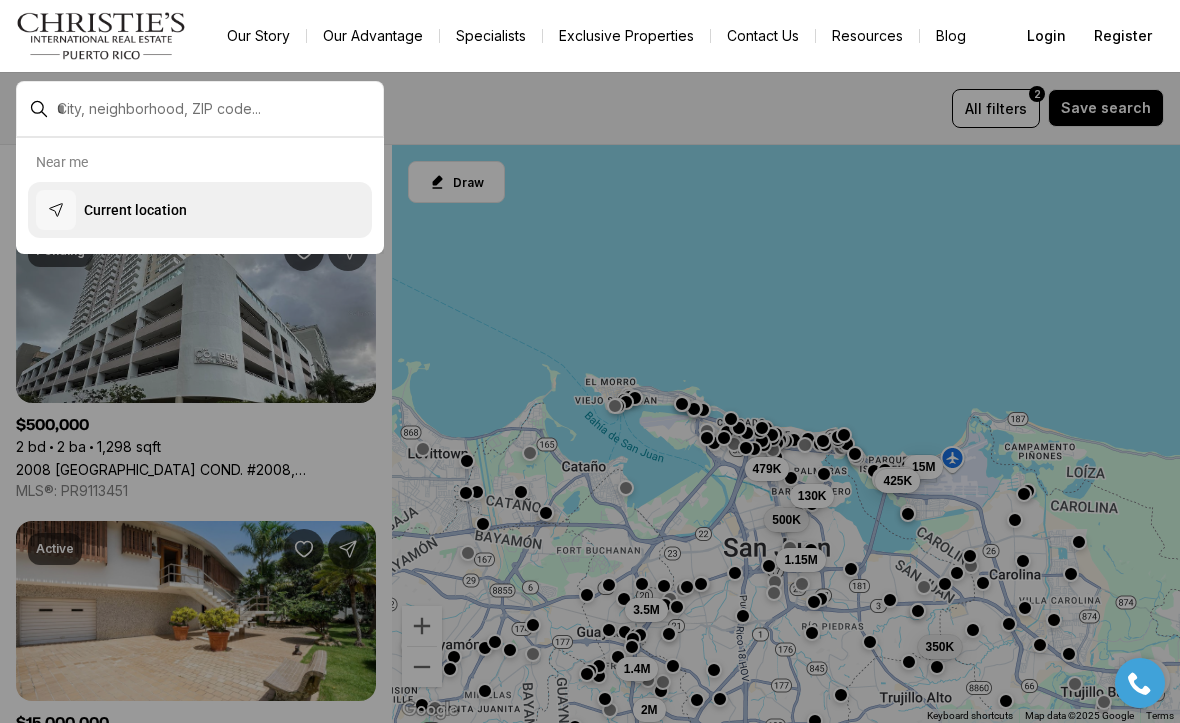 click on "Current location" at bounding box center (135, 210) 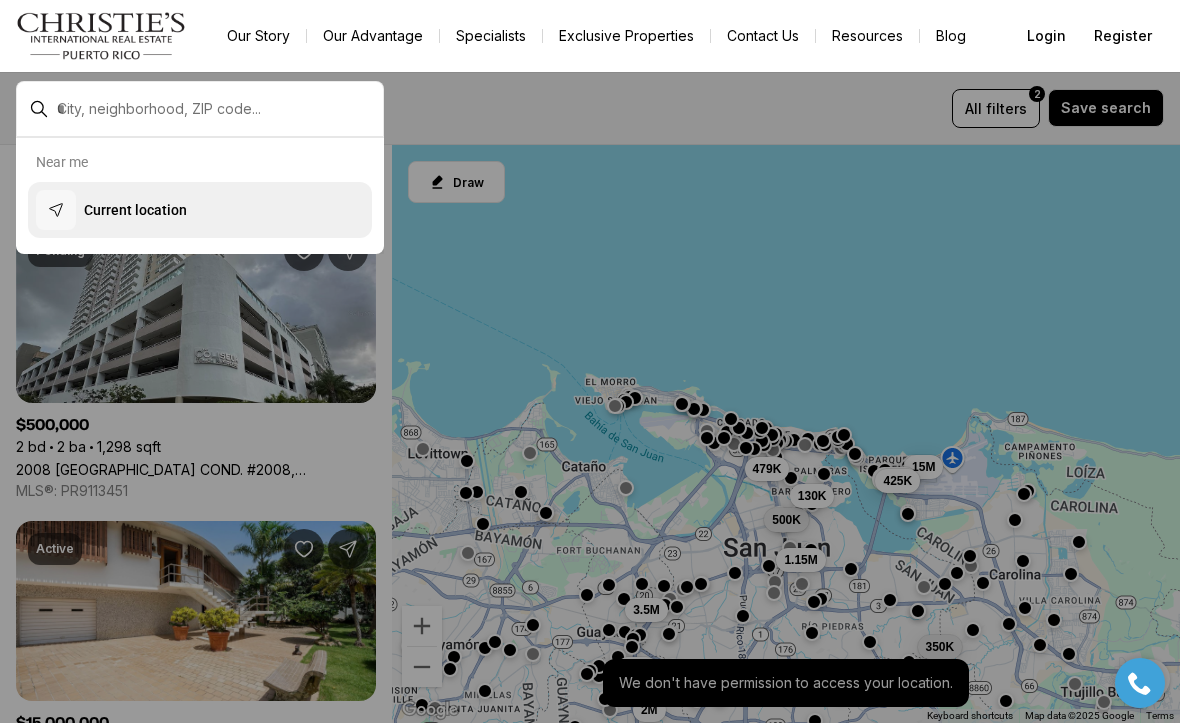 click on "Current location" at bounding box center [200, 210] 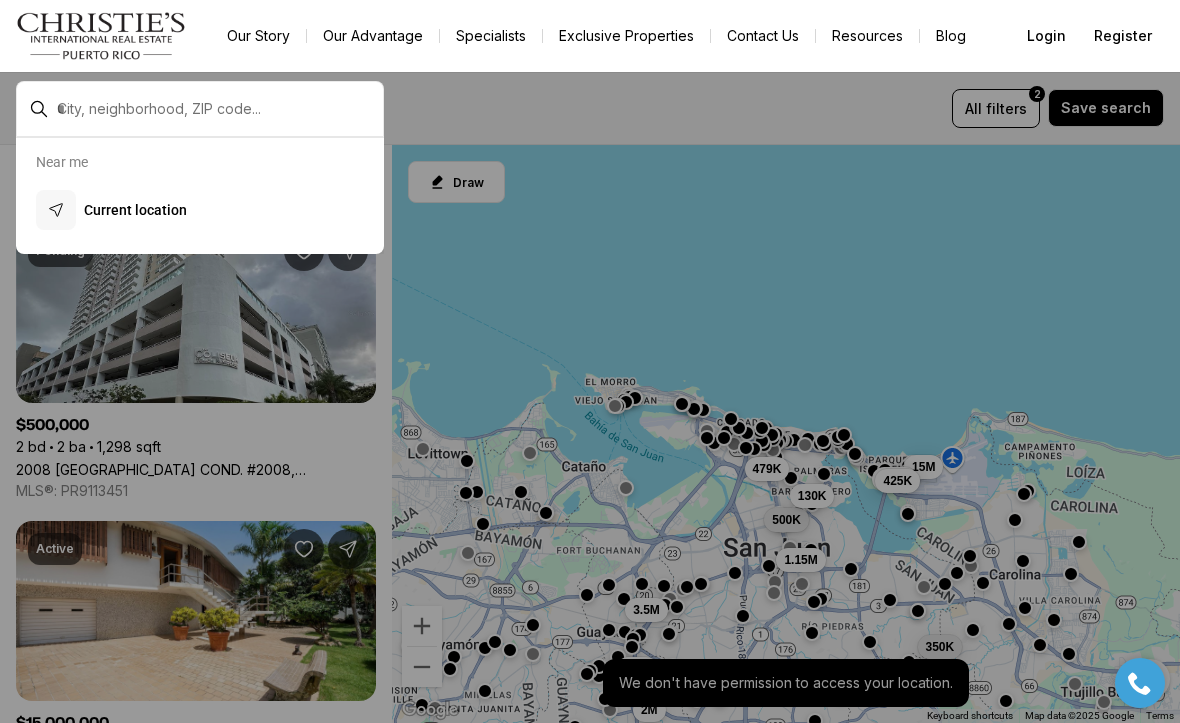 click at bounding box center [590, 361] 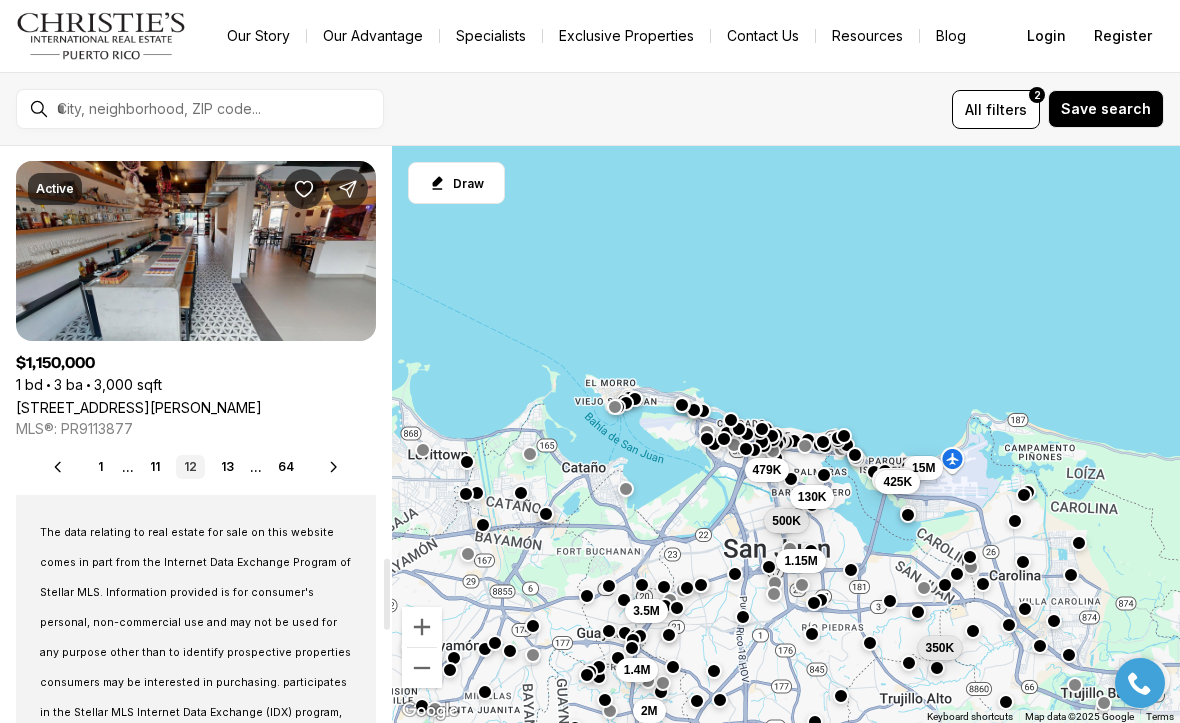 scroll, scrollTop: 3344, scrollLeft: 0, axis: vertical 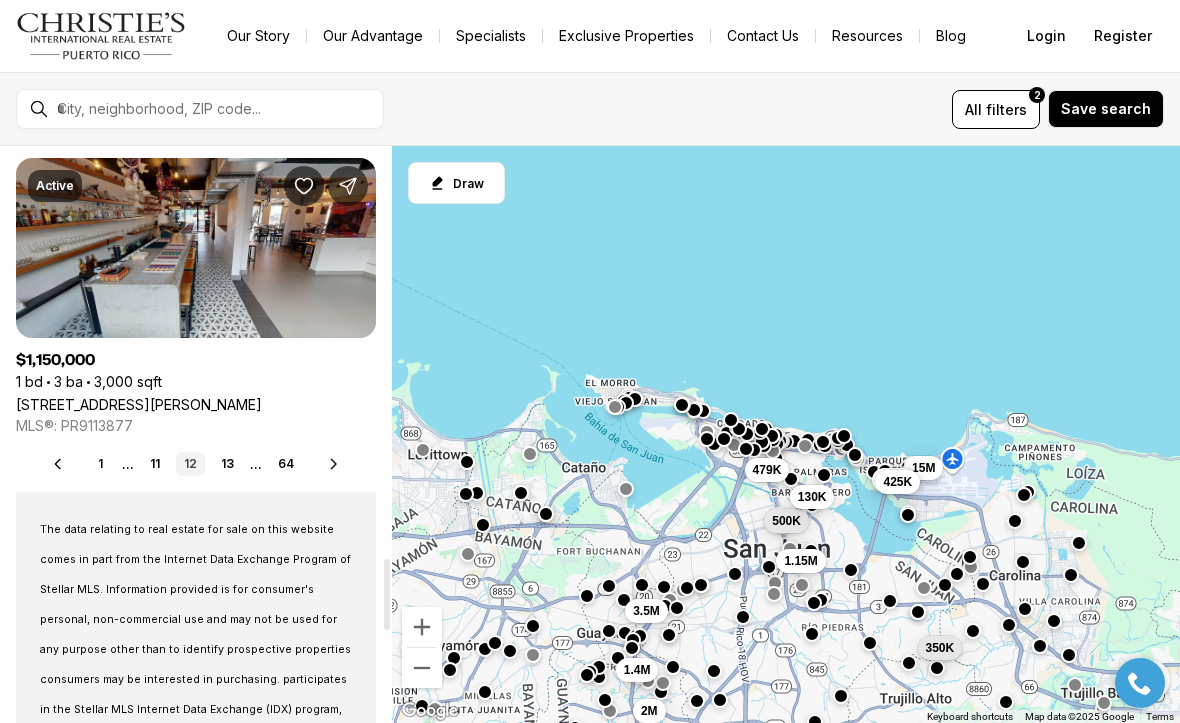 click 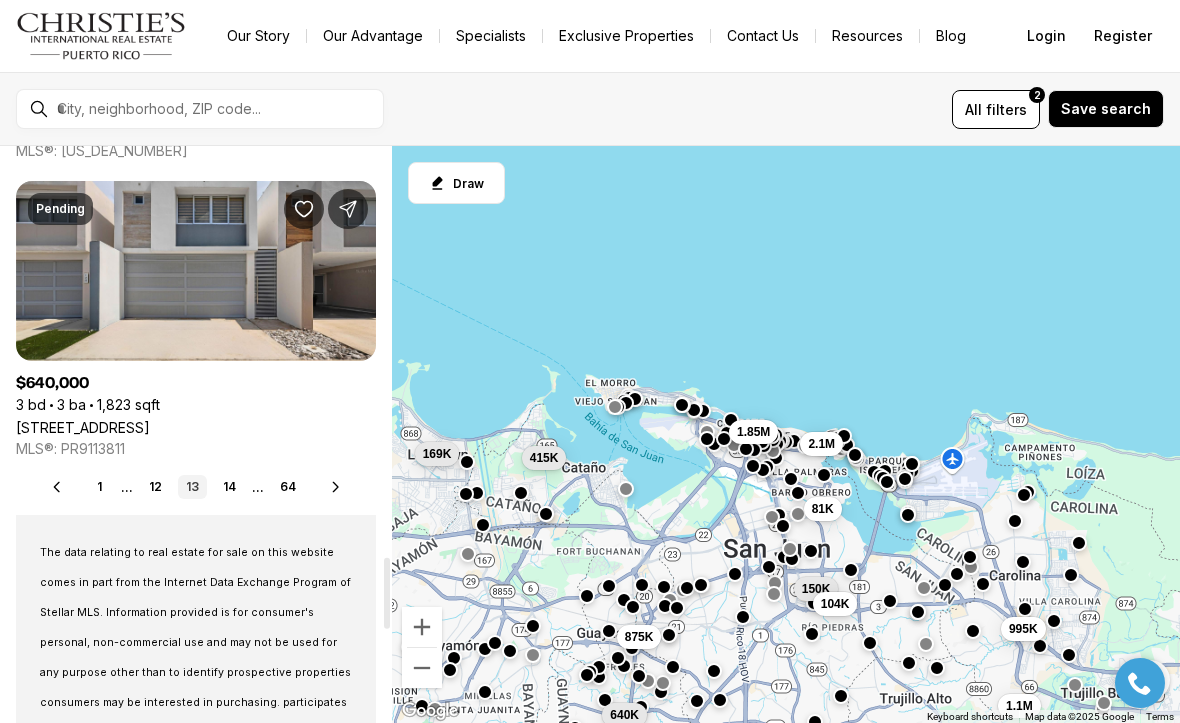 scroll, scrollTop: 3334, scrollLeft: 0, axis: vertical 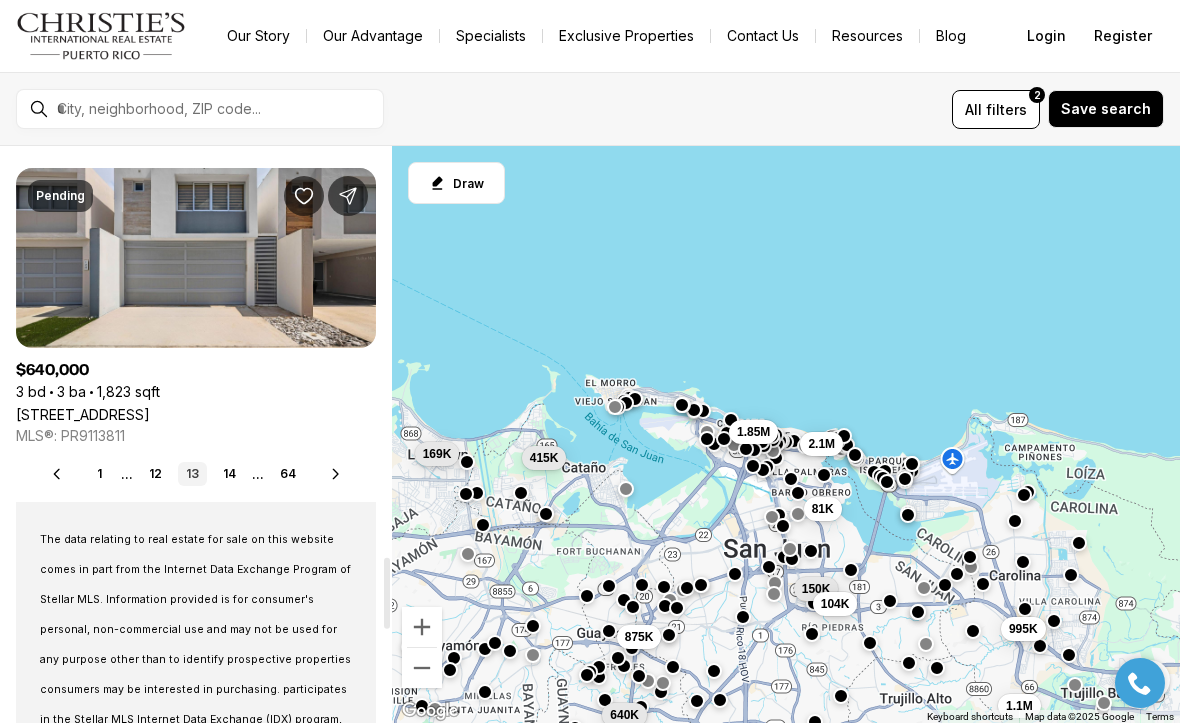 click 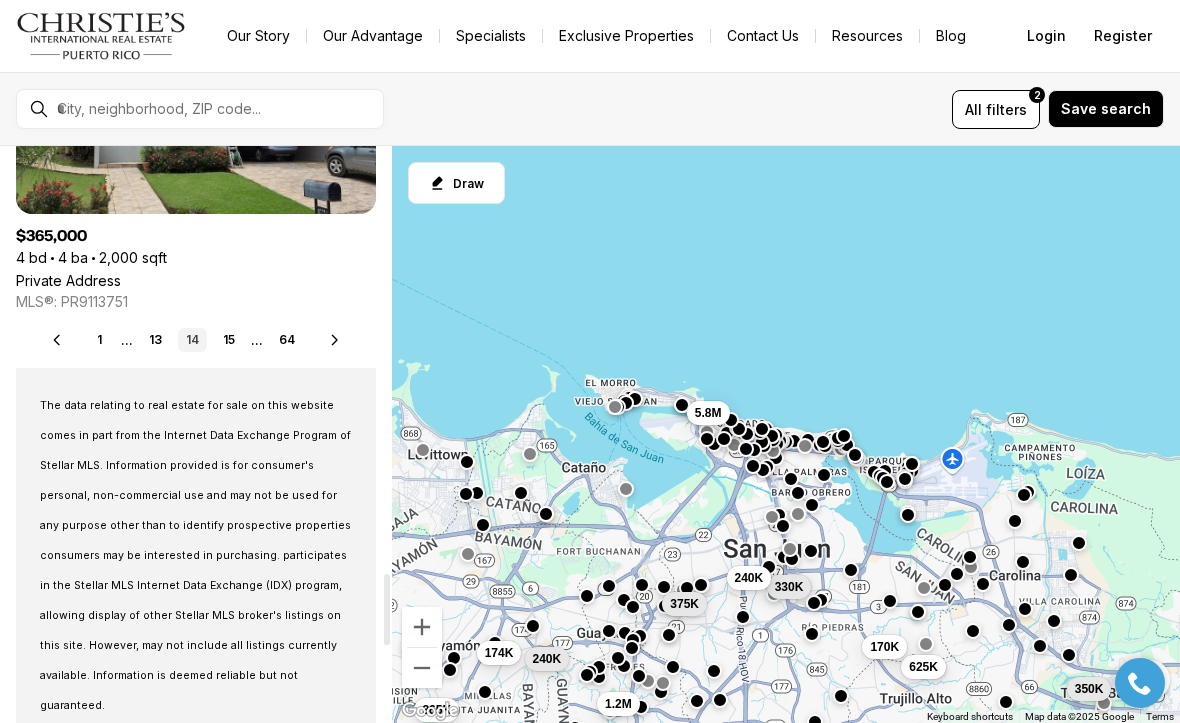 scroll, scrollTop: 3468, scrollLeft: 0, axis: vertical 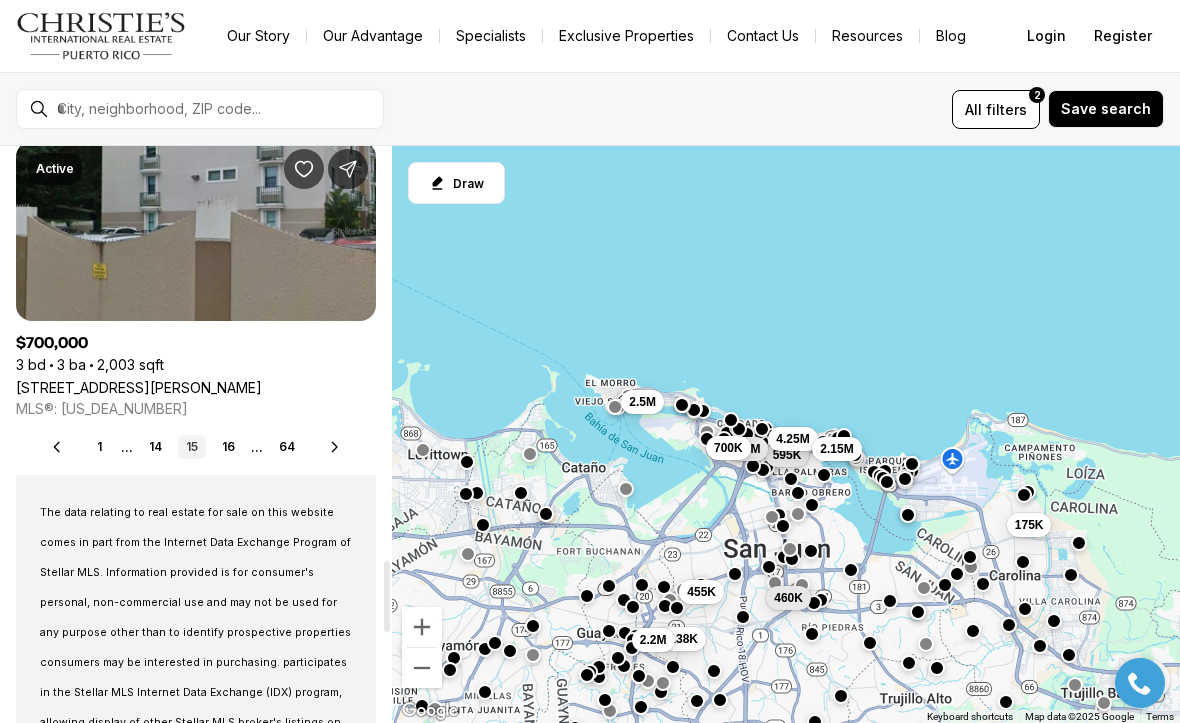 click 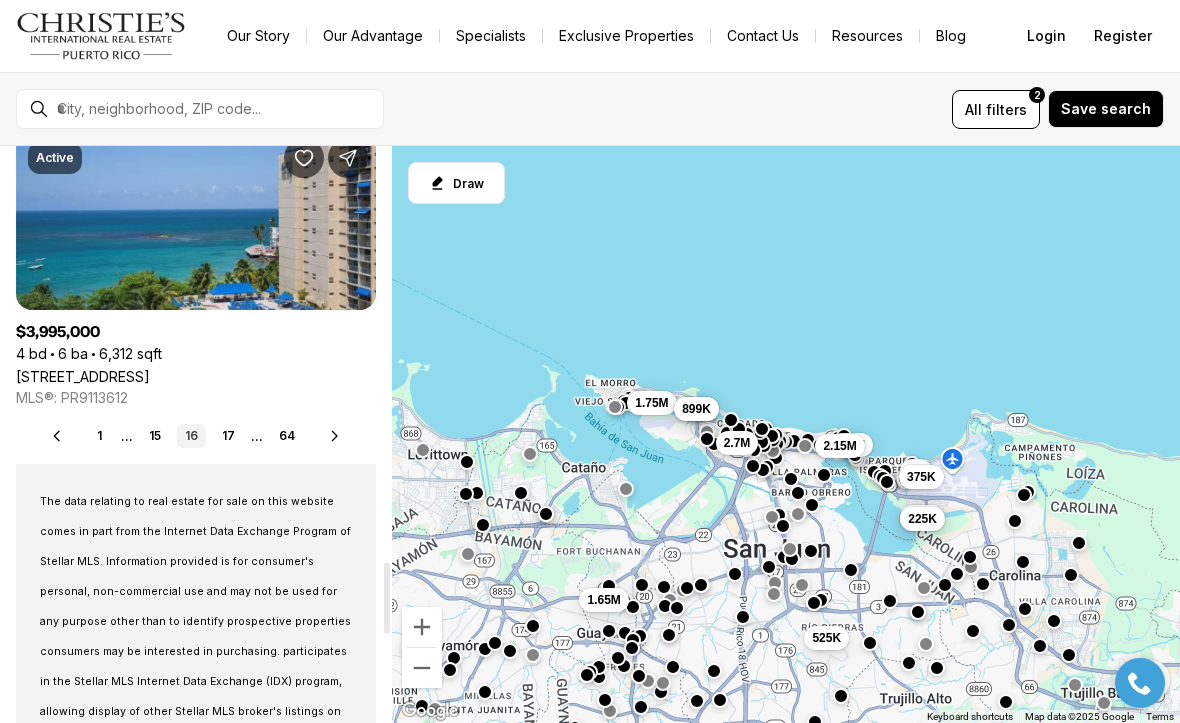 scroll, scrollTop: 3372, scrollLeft: 0, axis: vertical 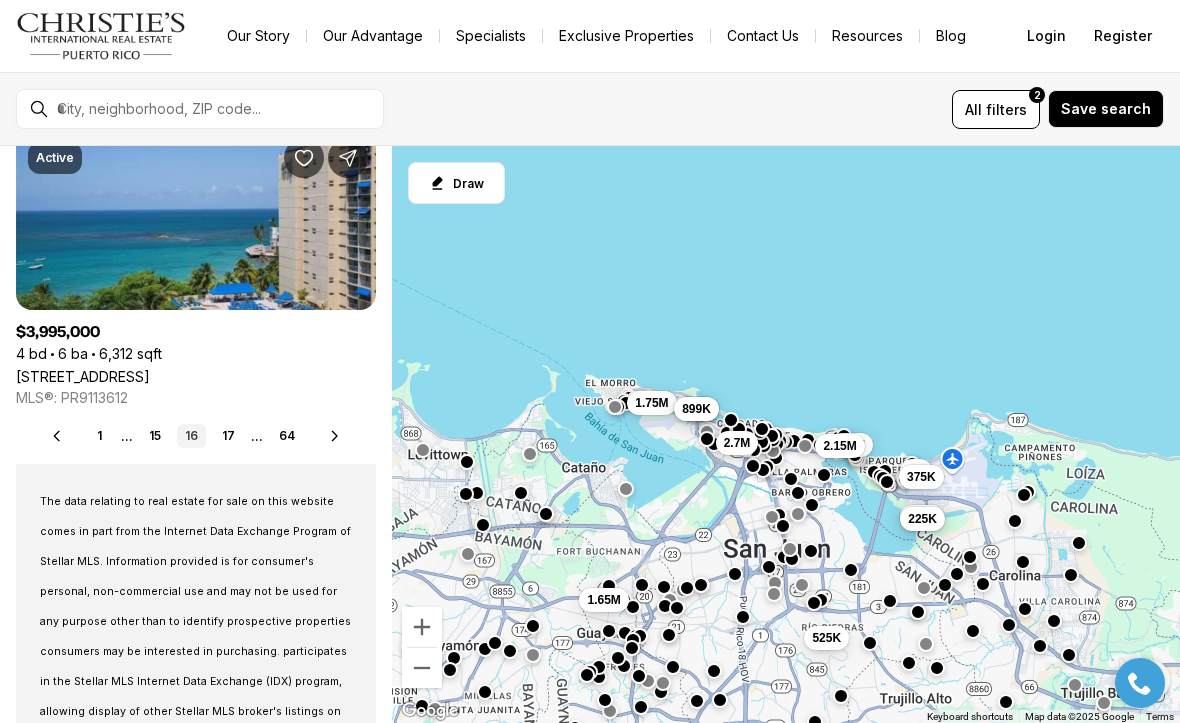 click 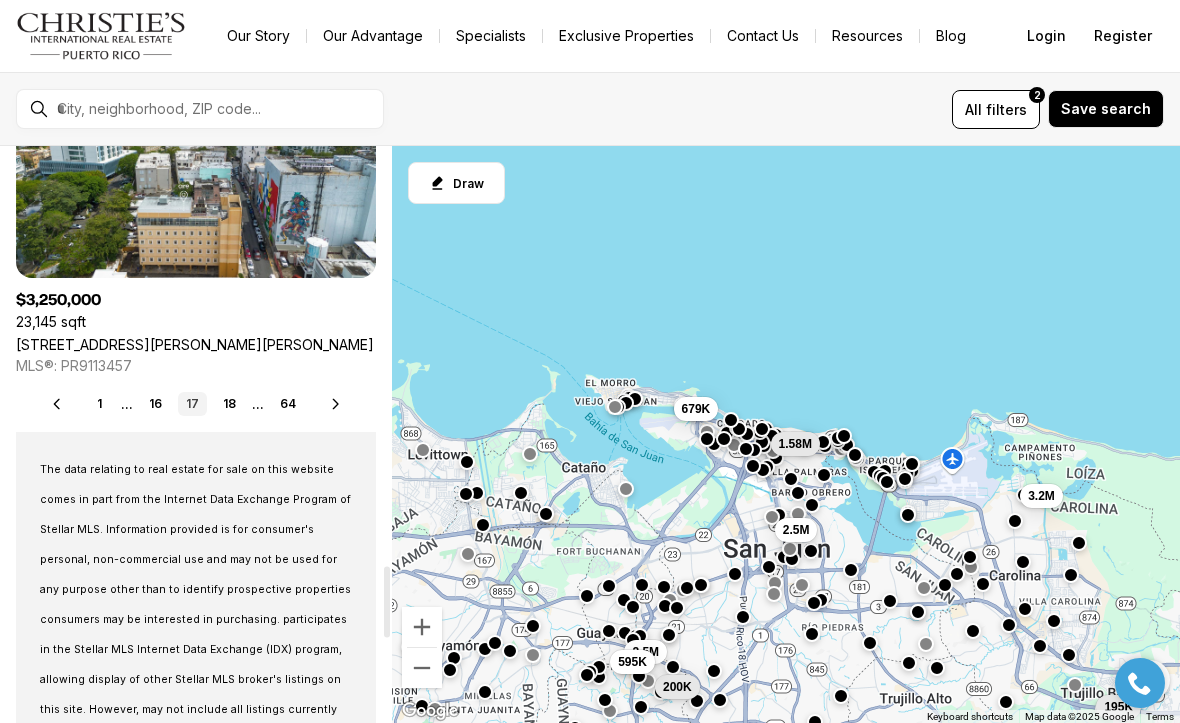 scroll, scrollTop: 3413, scrollLeft: 0, axis: vertical 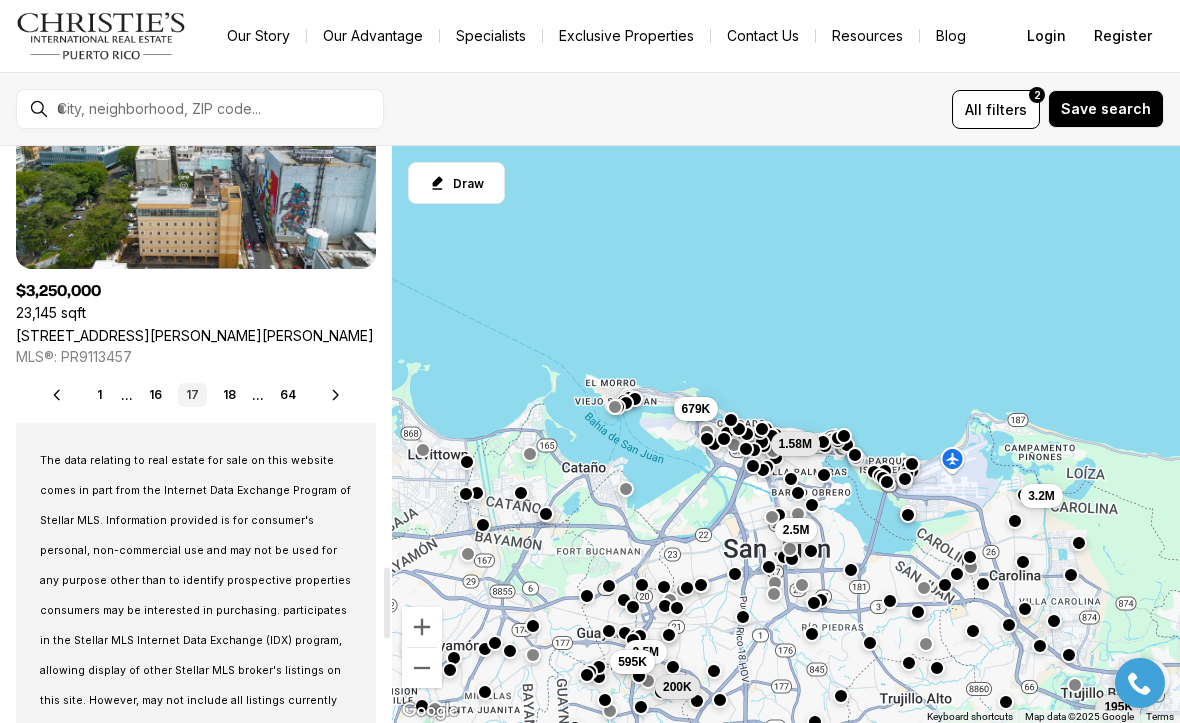 click 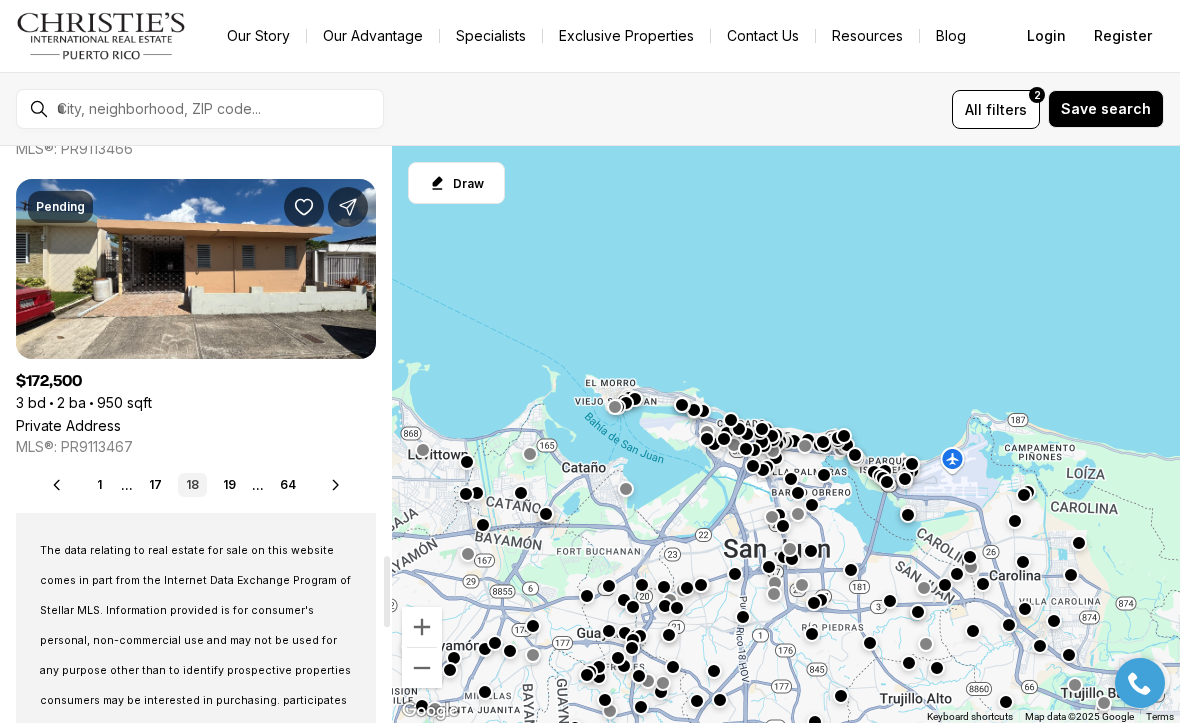 scroll, scrollTop: 3323, scrollLeft: 0, axis: vertical 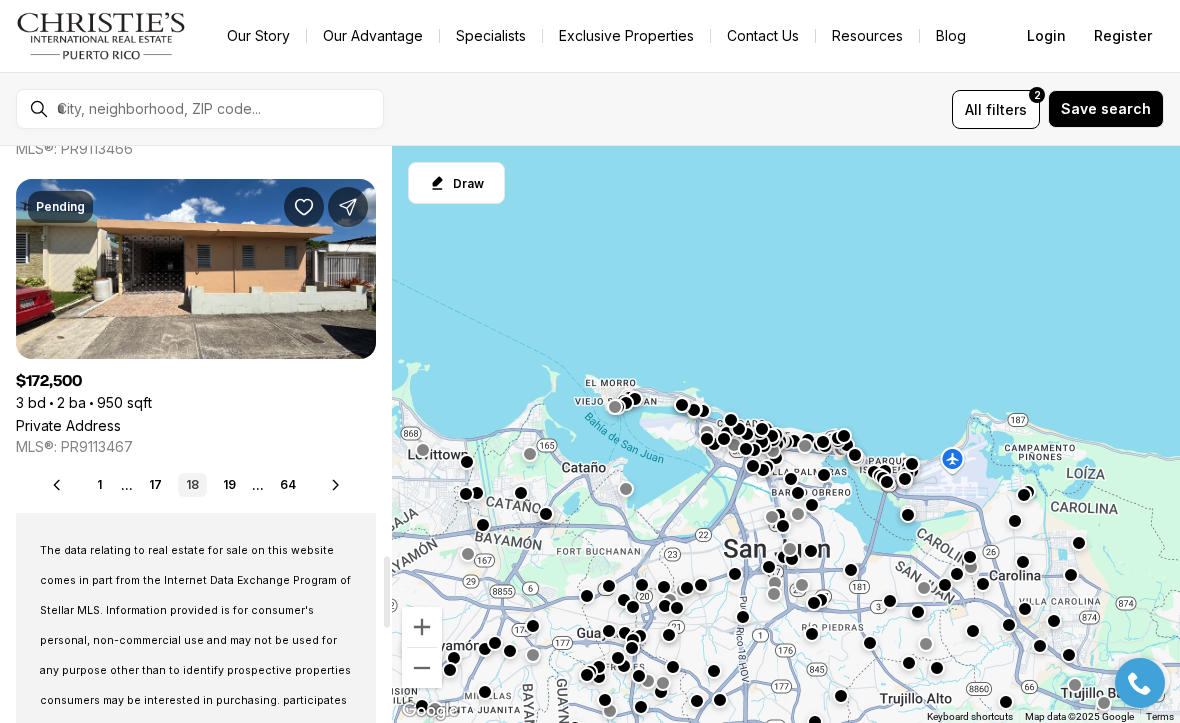 click 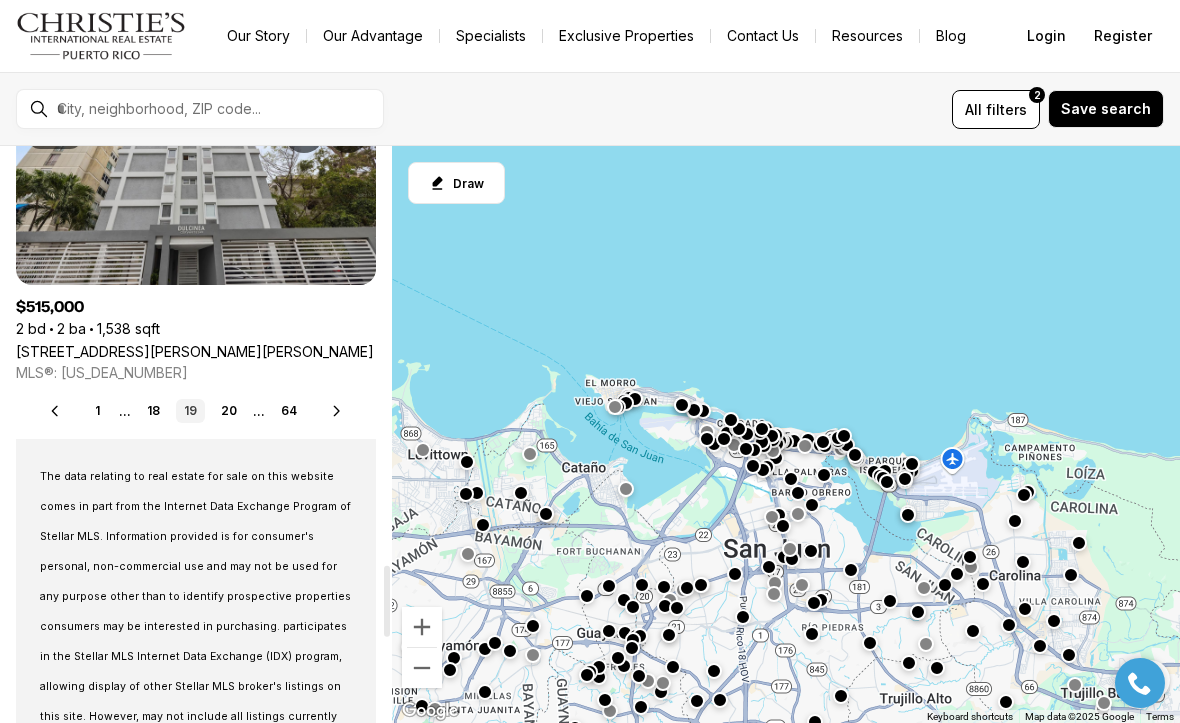 scroll, scrollTop: 3397, scrollLeft: 0, axis: vertical 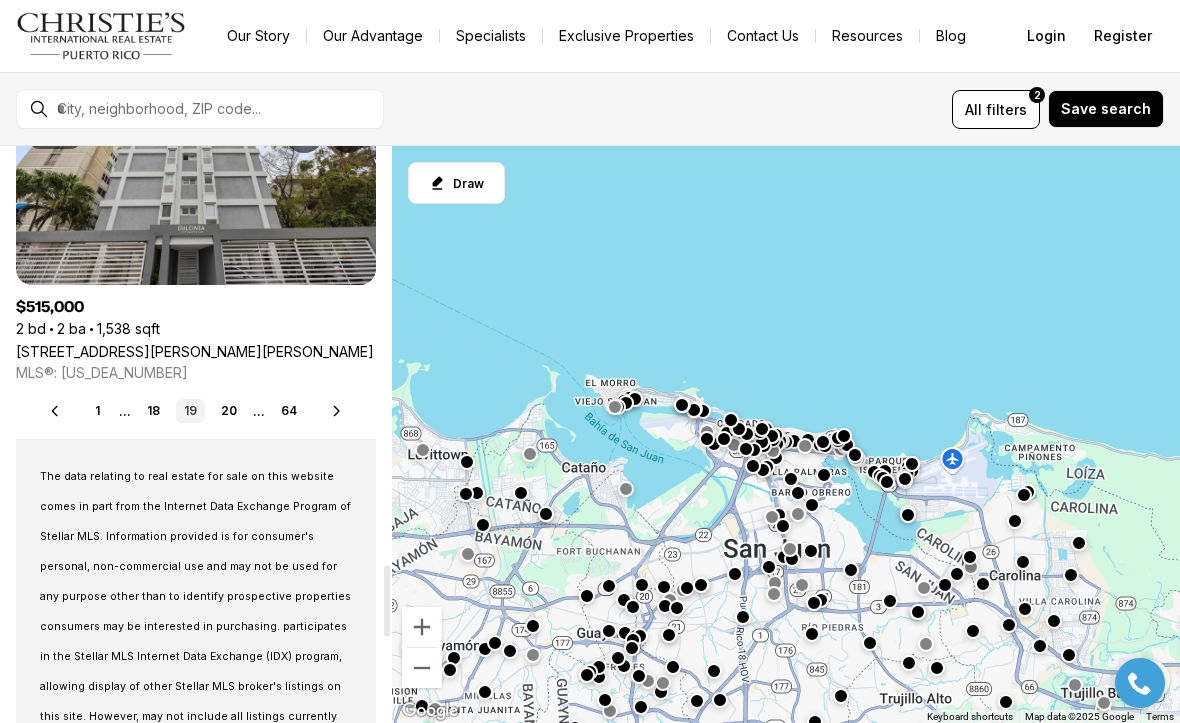 click 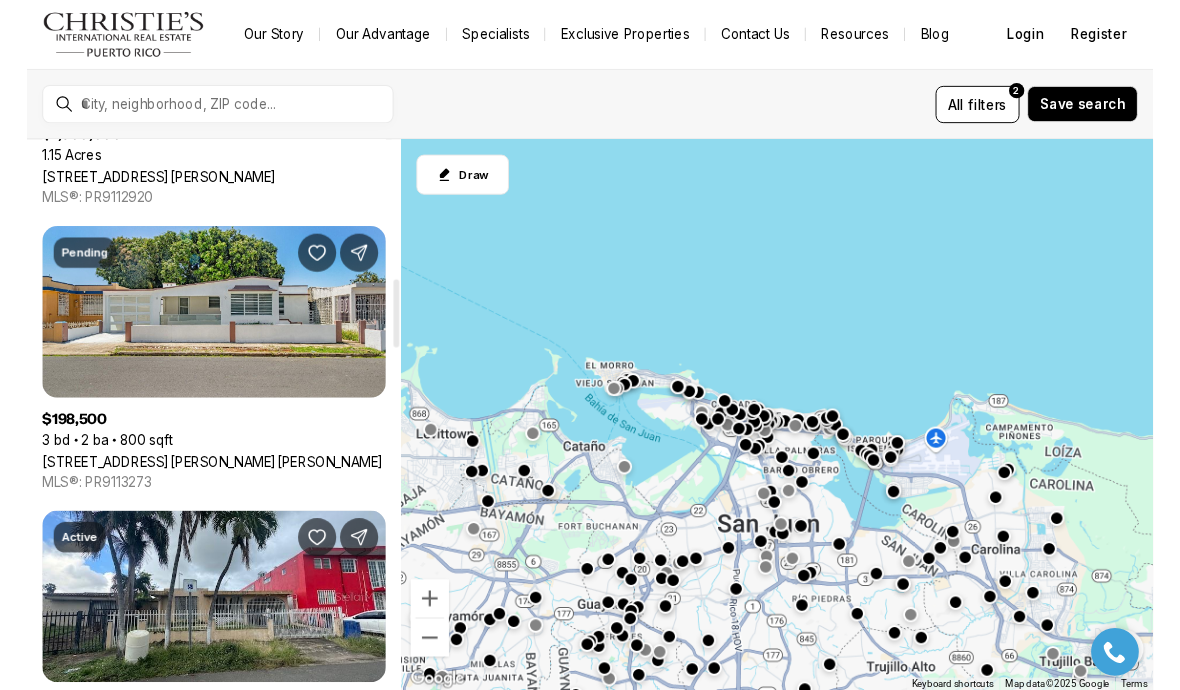 scroll, scrollTop: 1179, scrollLeft: 0, axis: vertical 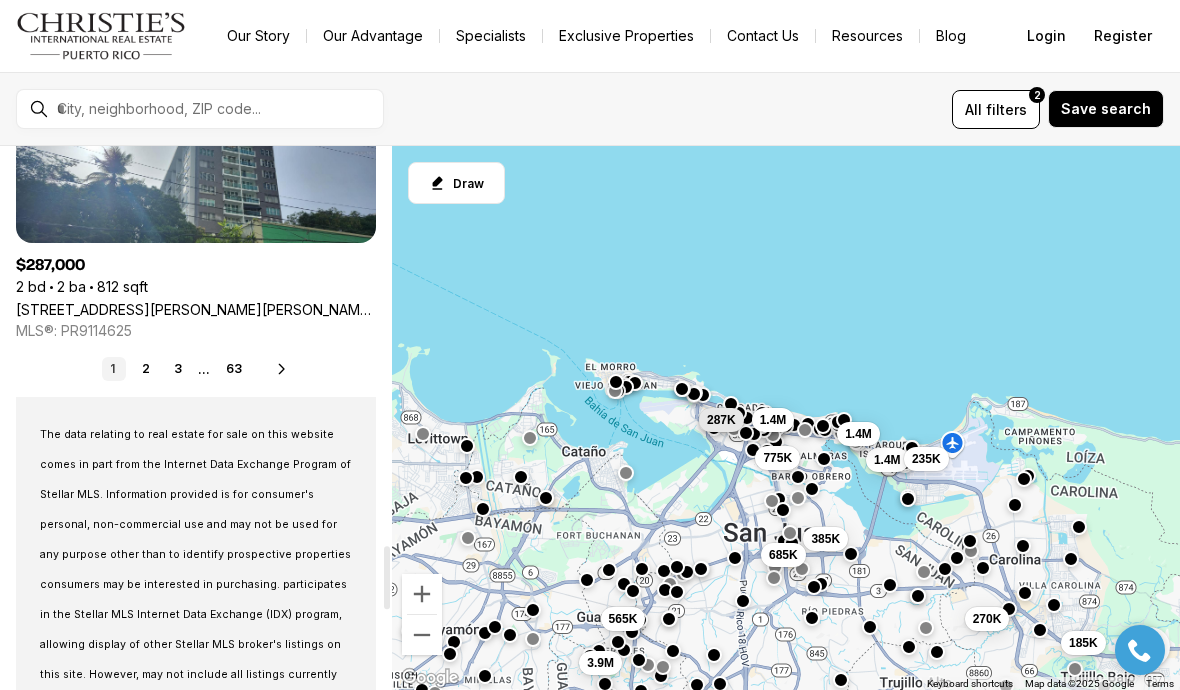 click on "..." at bounding box center (204, 369) 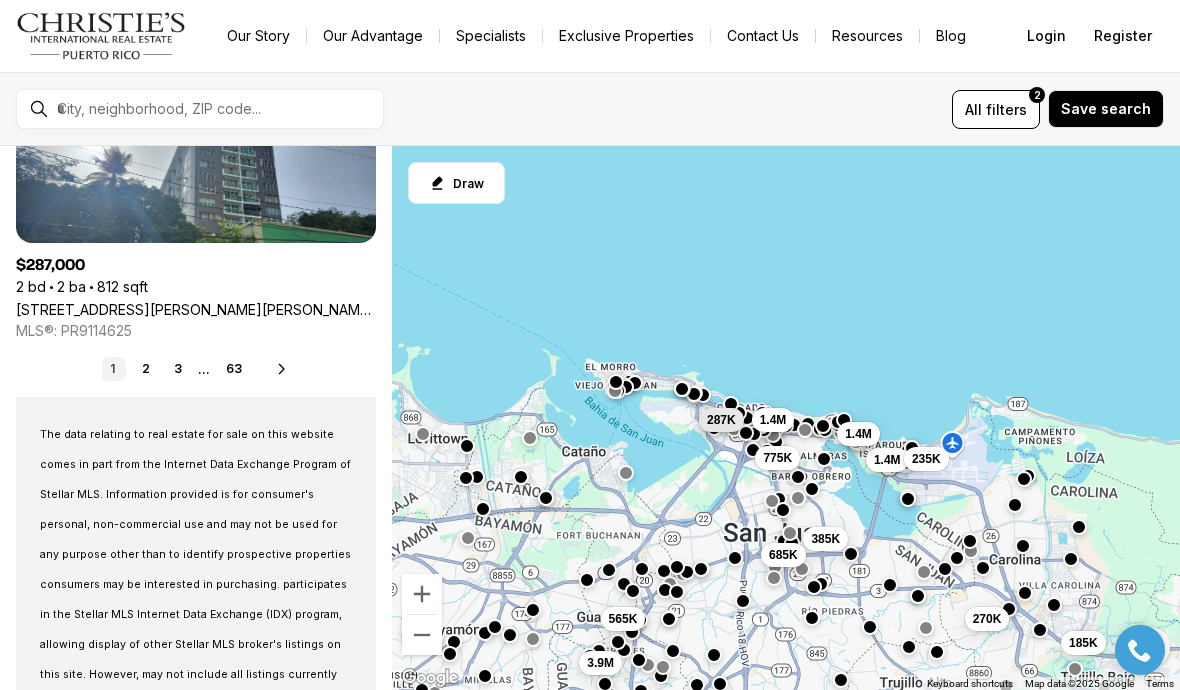 click 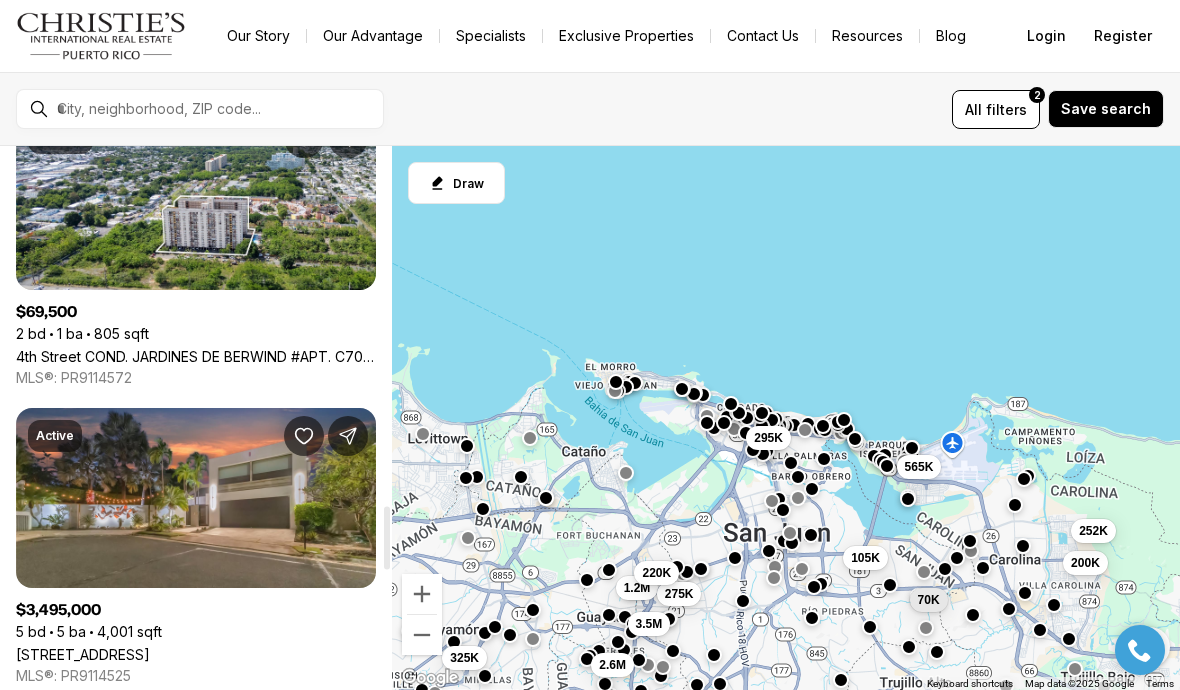 scroll, scrollTop: 3094, scrollLeft: 0, axis: vertical 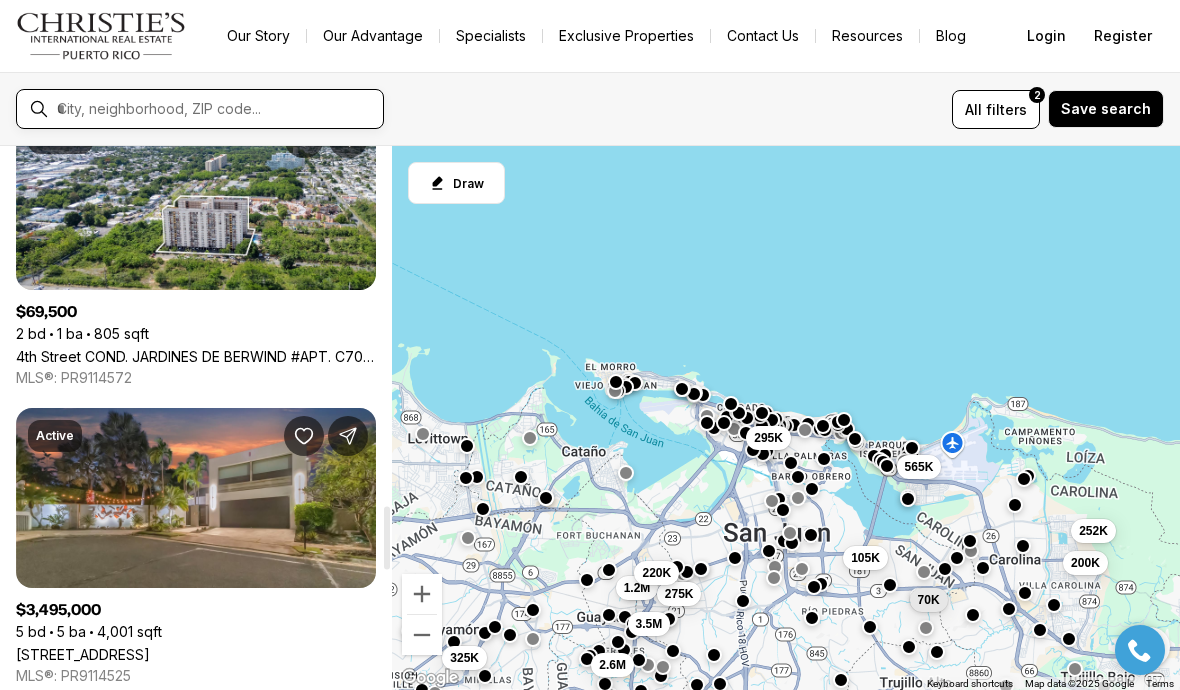 click at bounding box center [216, 109] 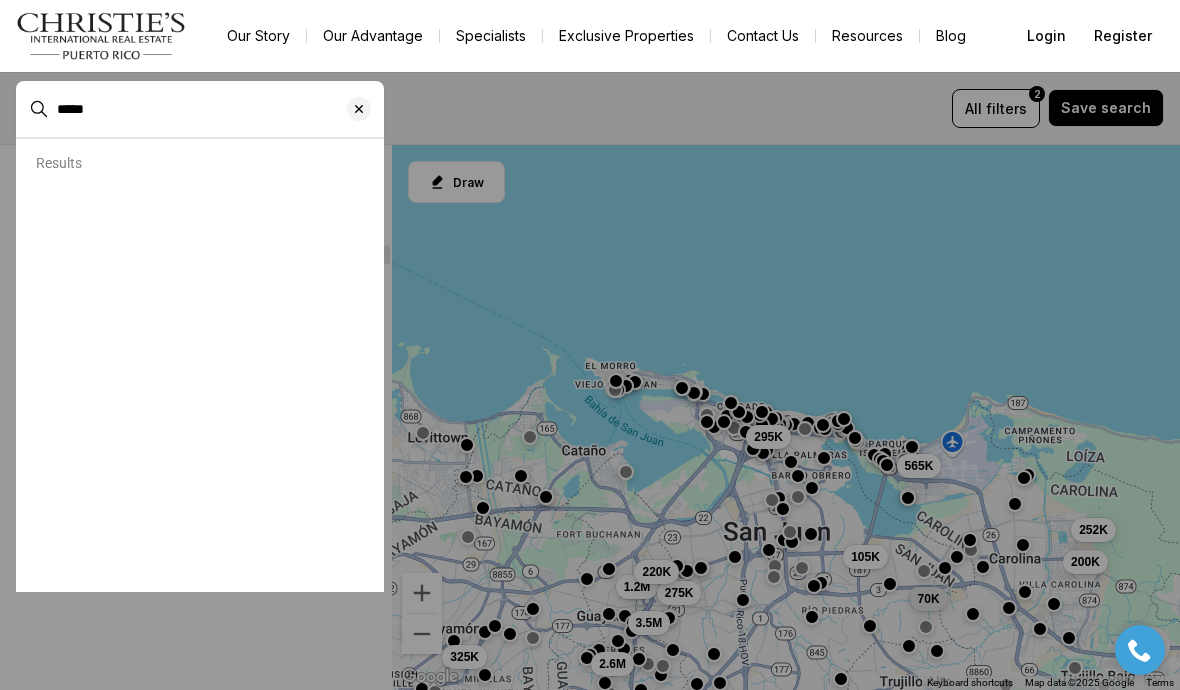 scroll, scrollTop: 237, scrollLeft: 0, axis: vertical 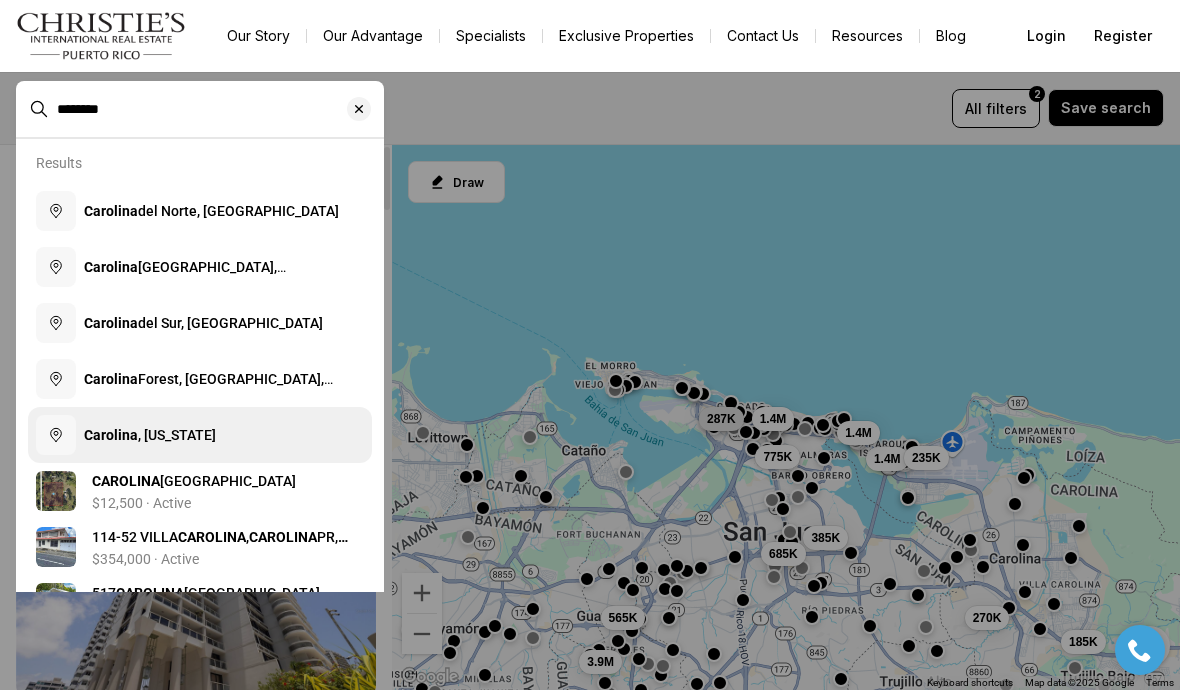 type on "********" 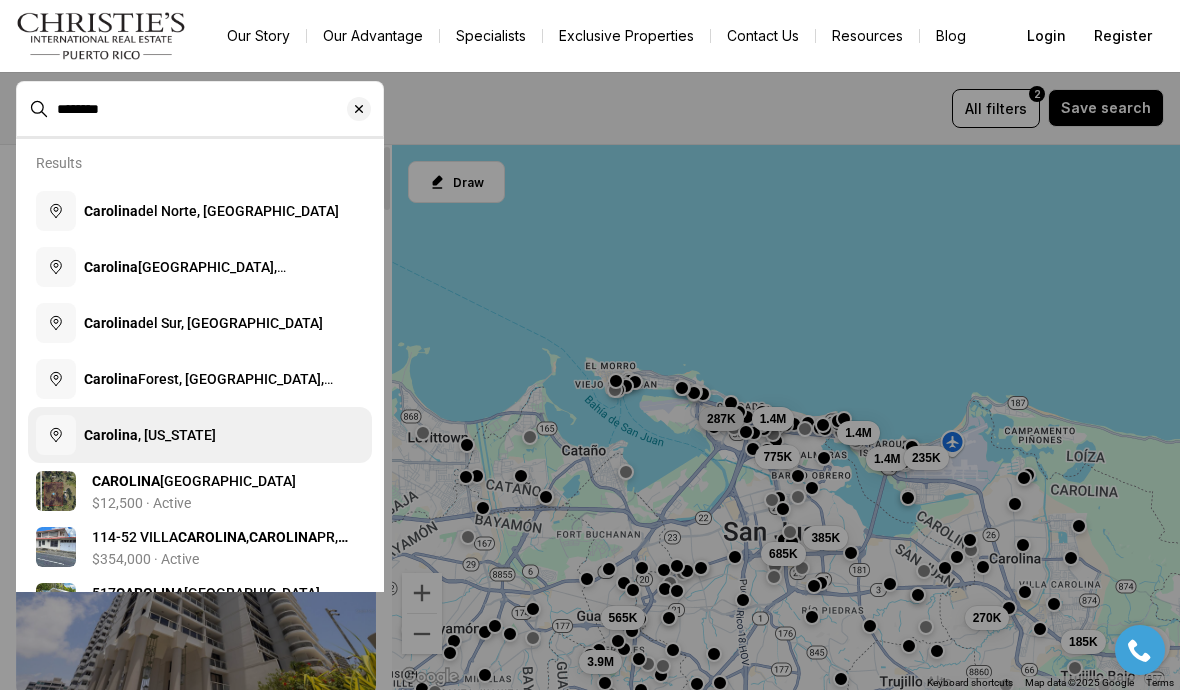 click on "Carolina , Puerto Rico" at bounding box center [150, 435] 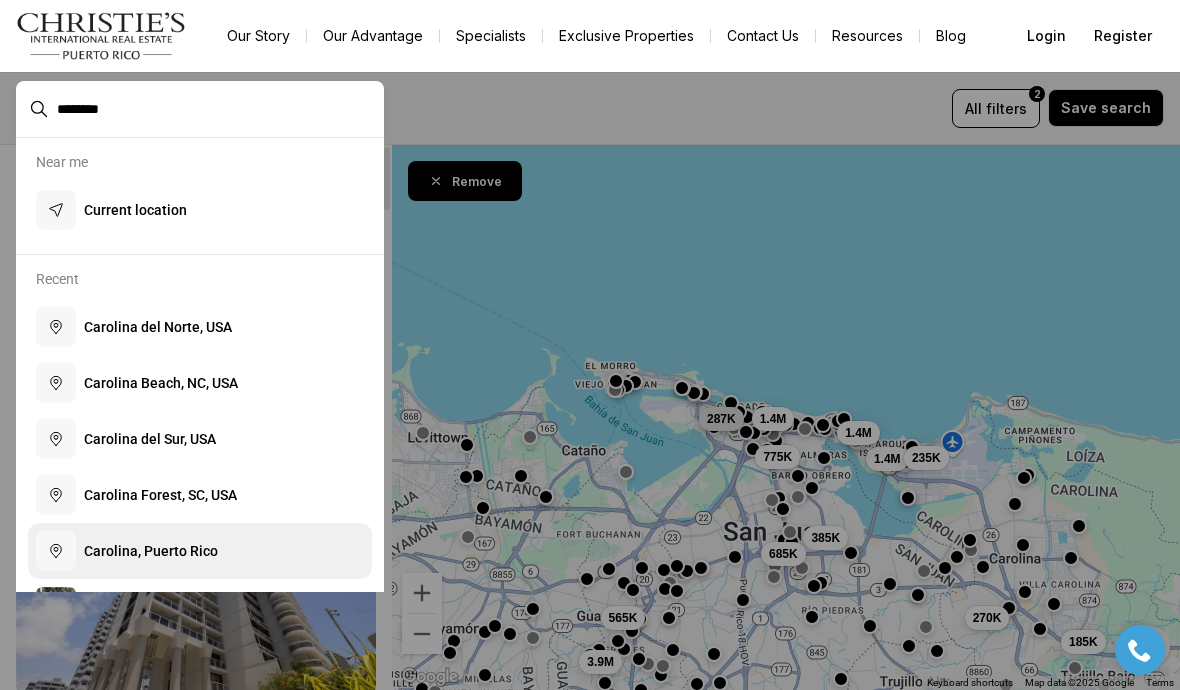 type 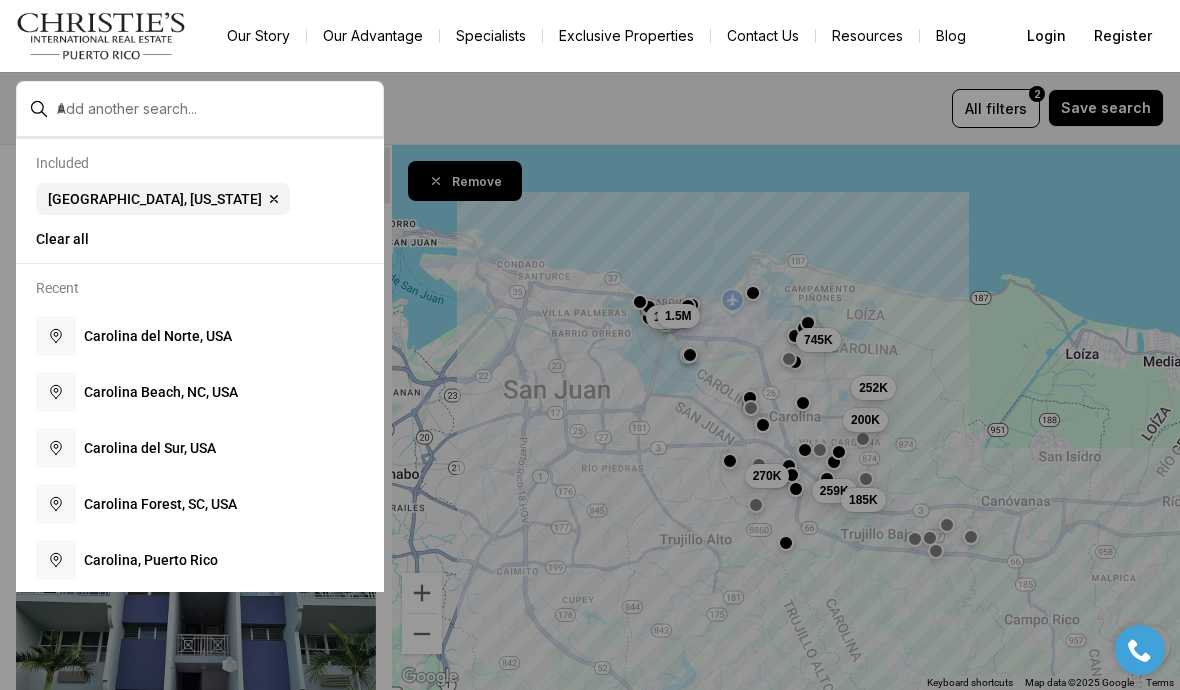 click at bounding box center (590, 345) 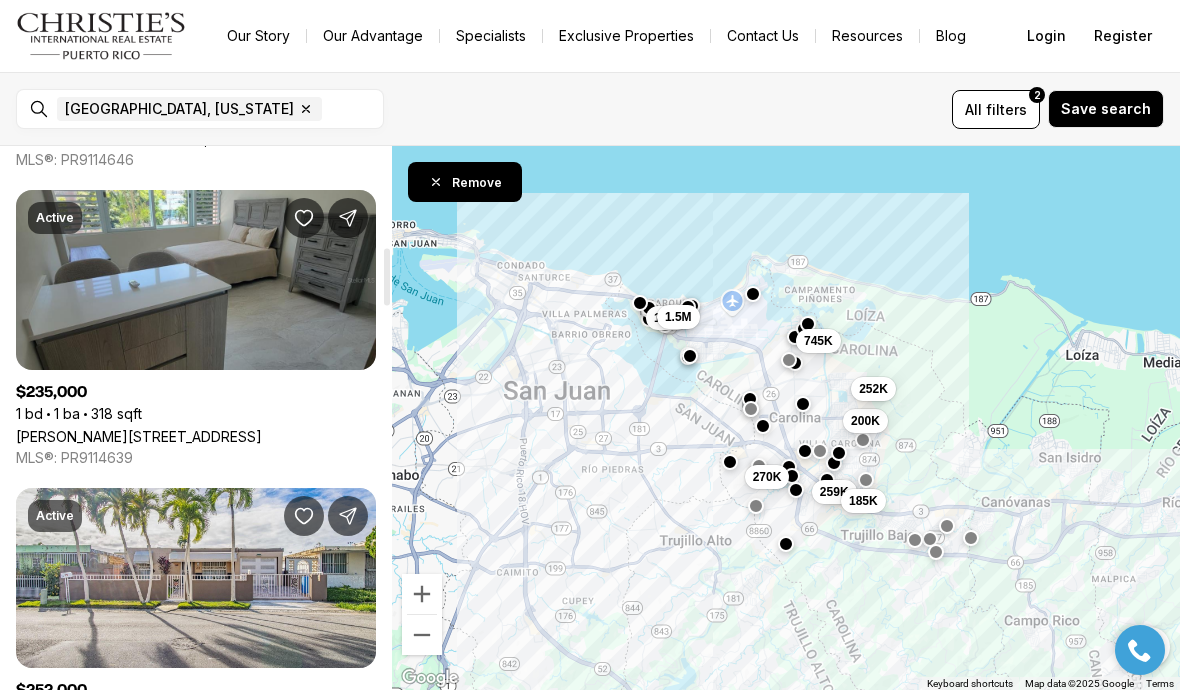 scroll, scrollTop: 934, scrollLeft: 0, axis: vertical 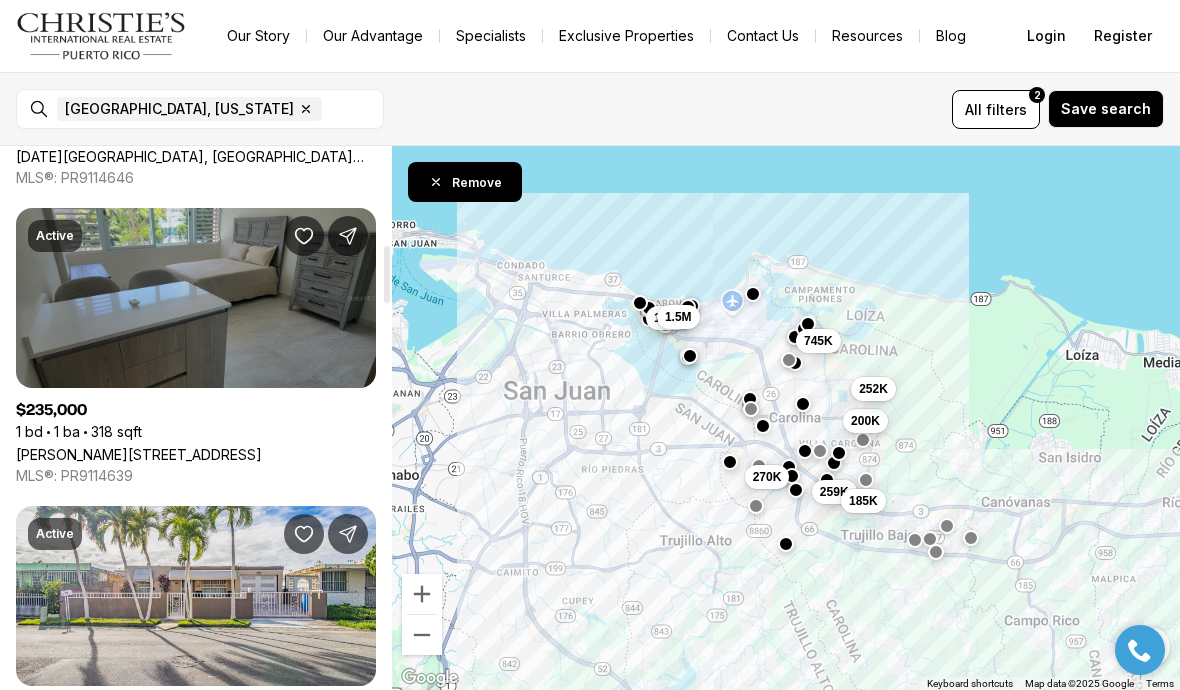 click on "Calle Rosa MARINE VIEW #303, CAROLINA PR, 00979" at bounding box center [139, 454] 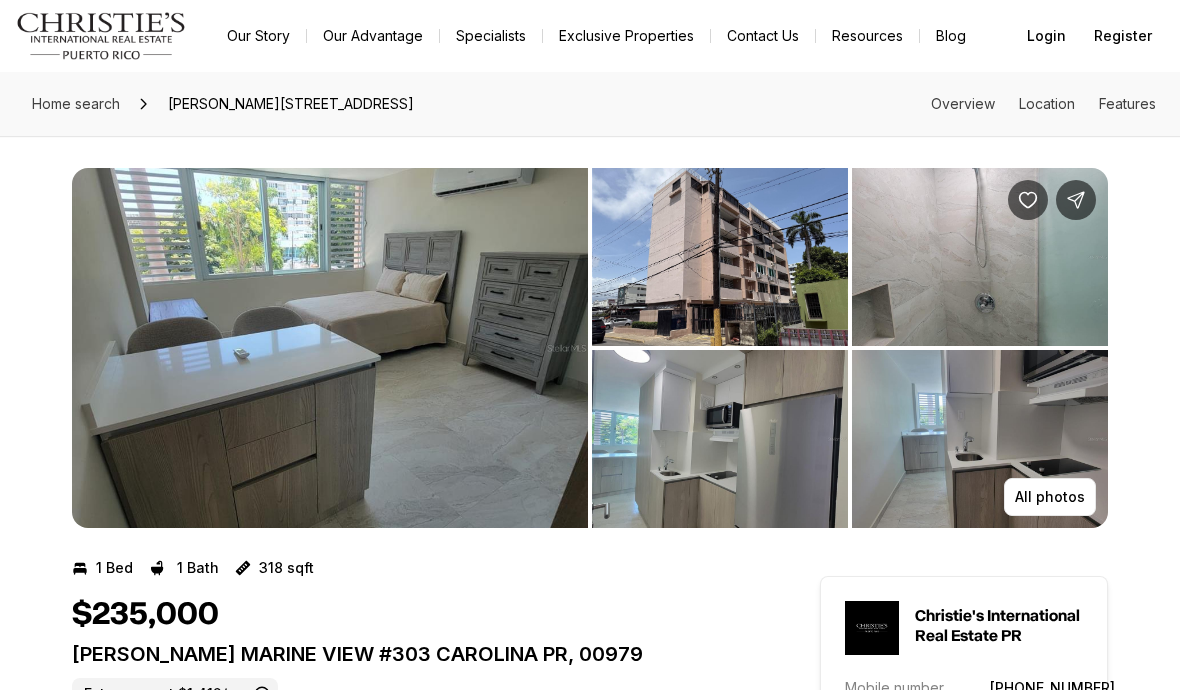 scroll, scrollTop: 0, scrollLeft: 0, axis: both 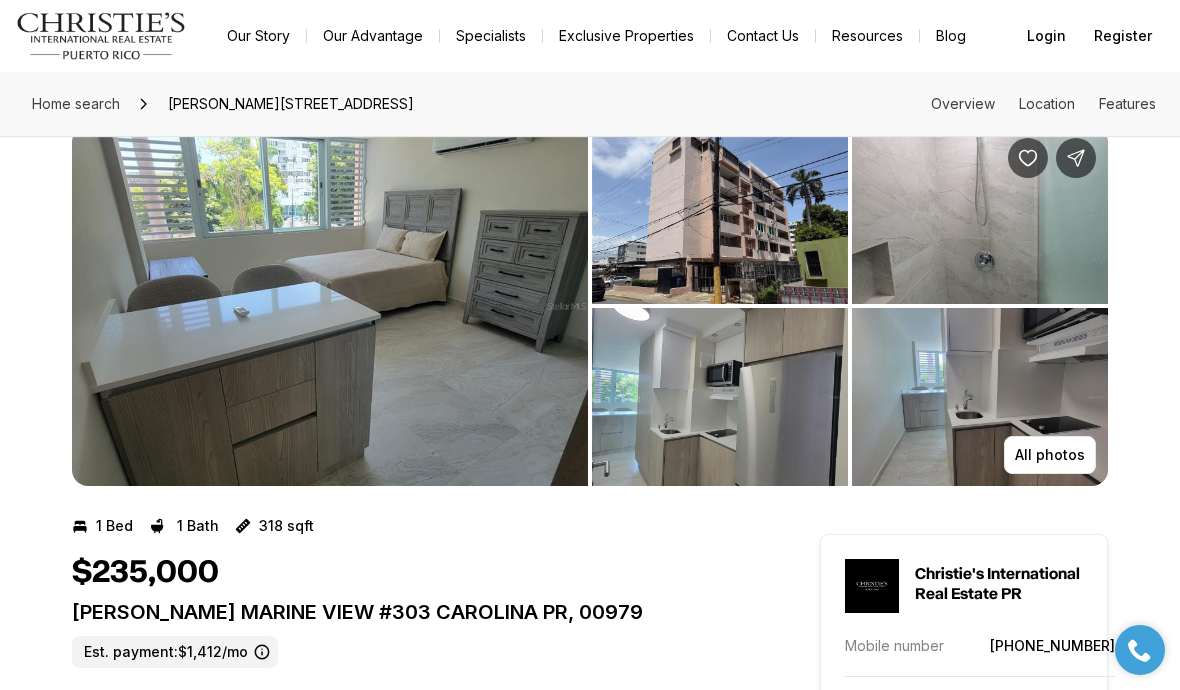 click at bounding box center (720, 215) 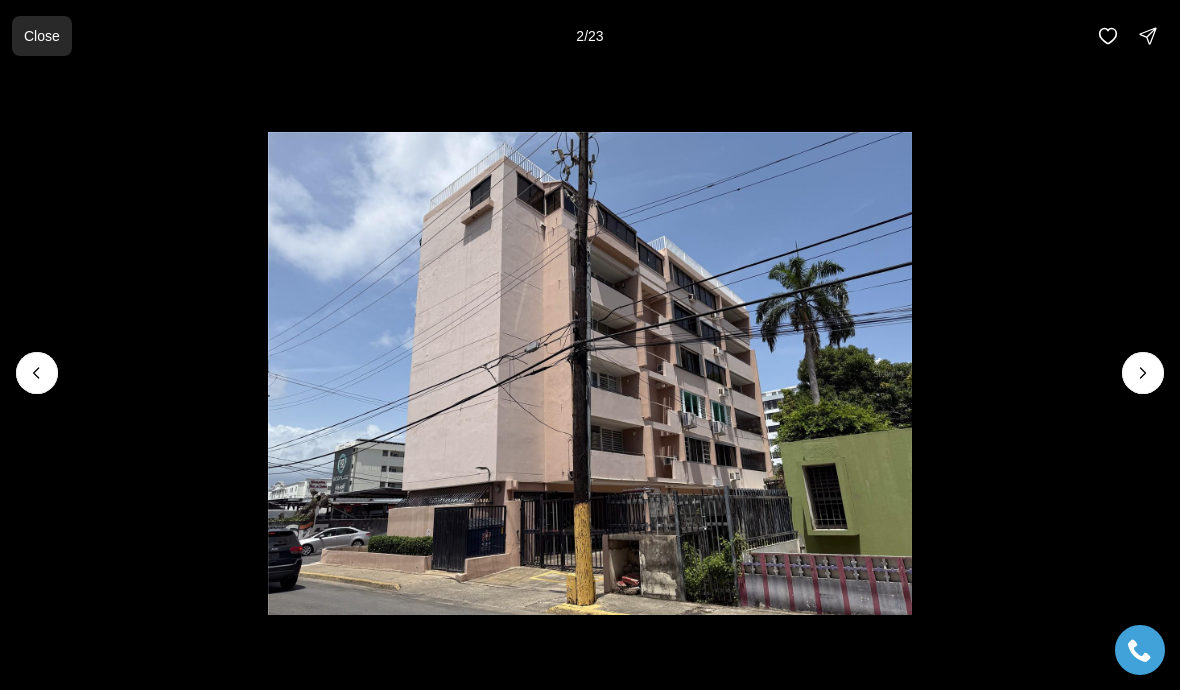 click on "Close" at bounding box center (42, 36) 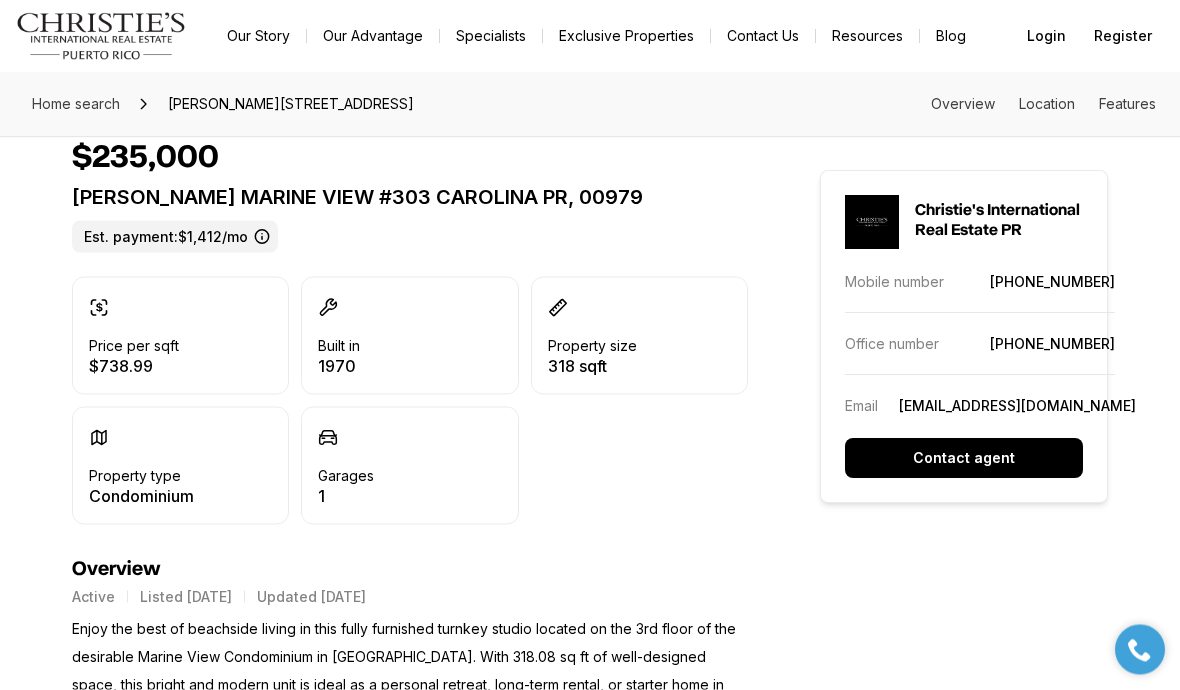 scroll, scrollTop: 461, scrollLeft: 0, axis: vertical 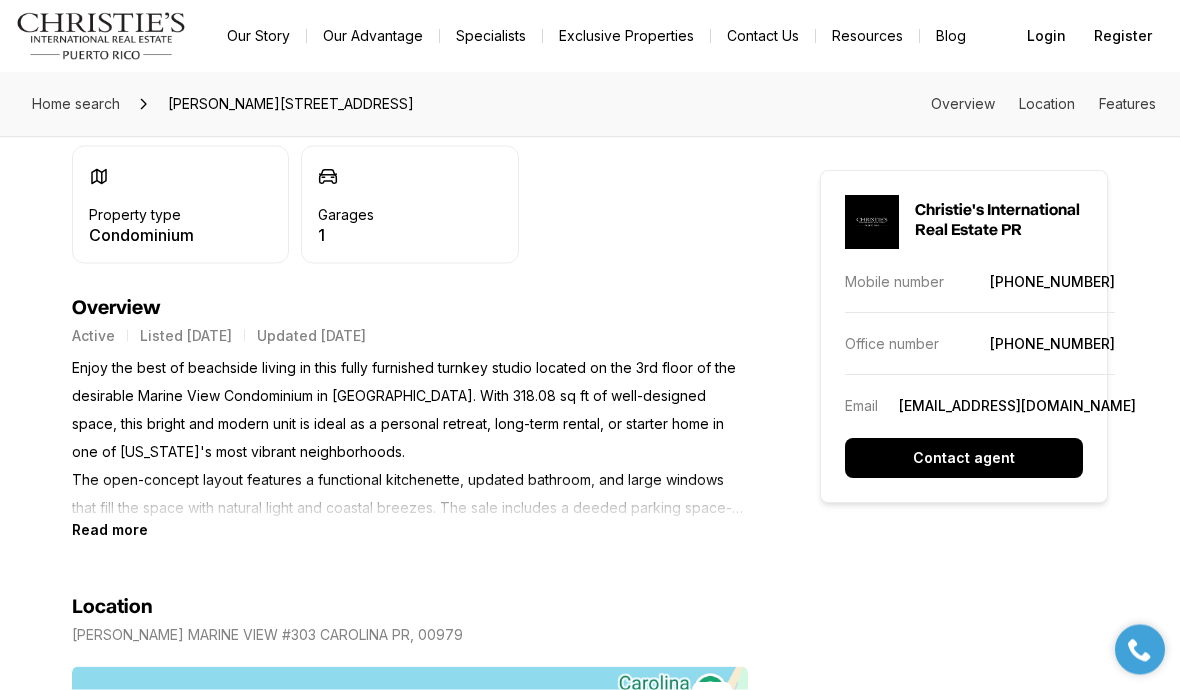 click on "Read more" at bounding box center [110, 530] 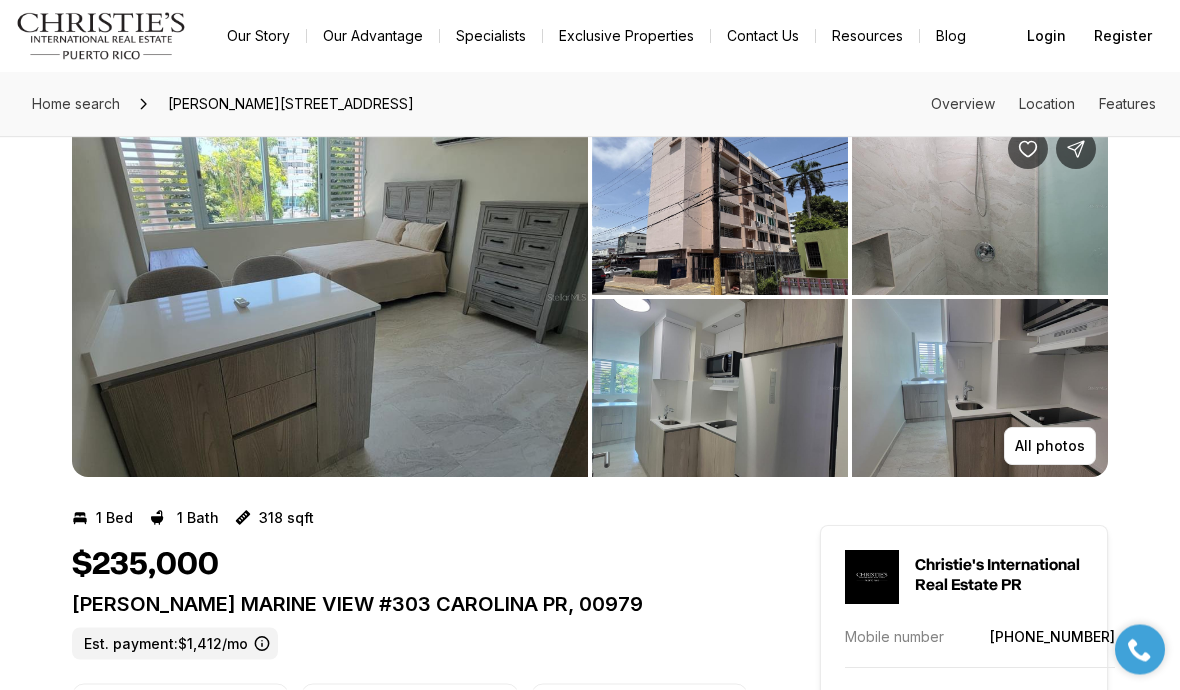 scroll, scrollTop: 0, scrollLeft: 0, axis: both 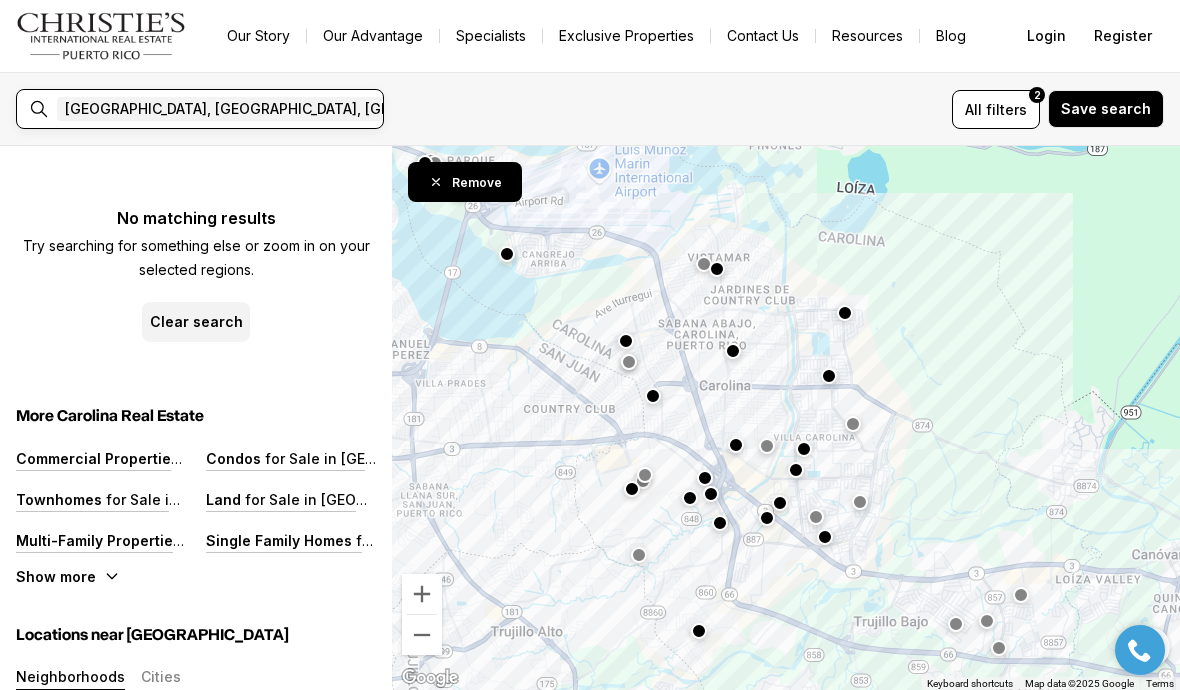 click at bounding box center [610, 109] 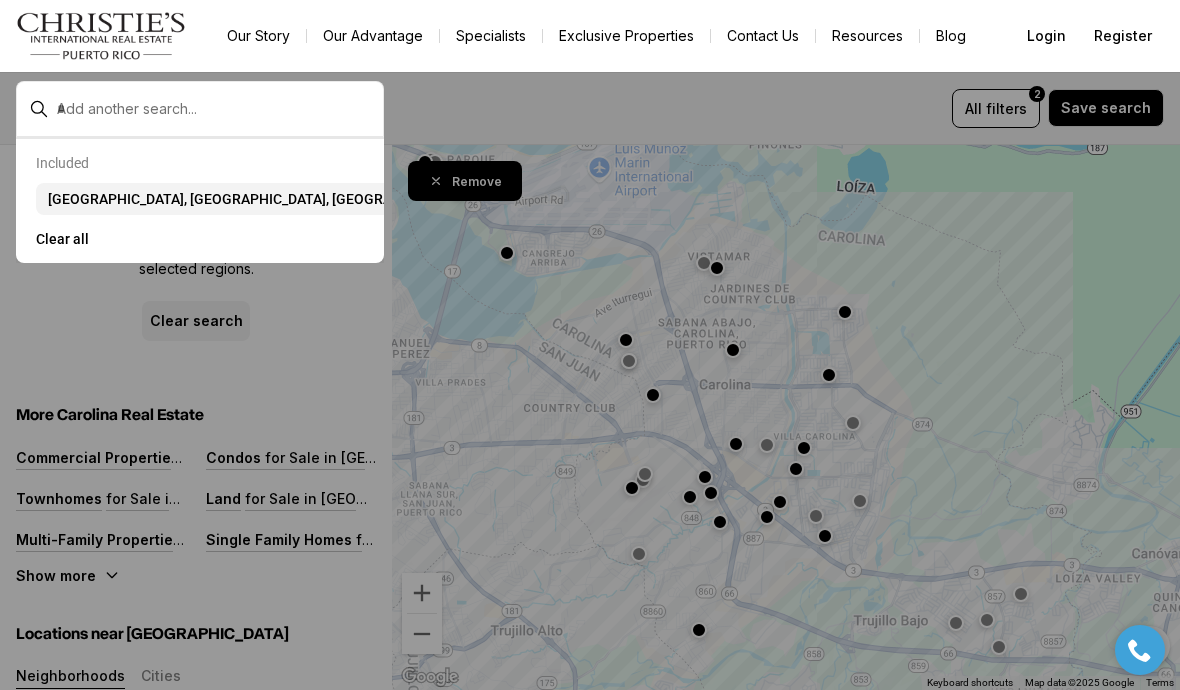 click at bounding box center [590, 345] 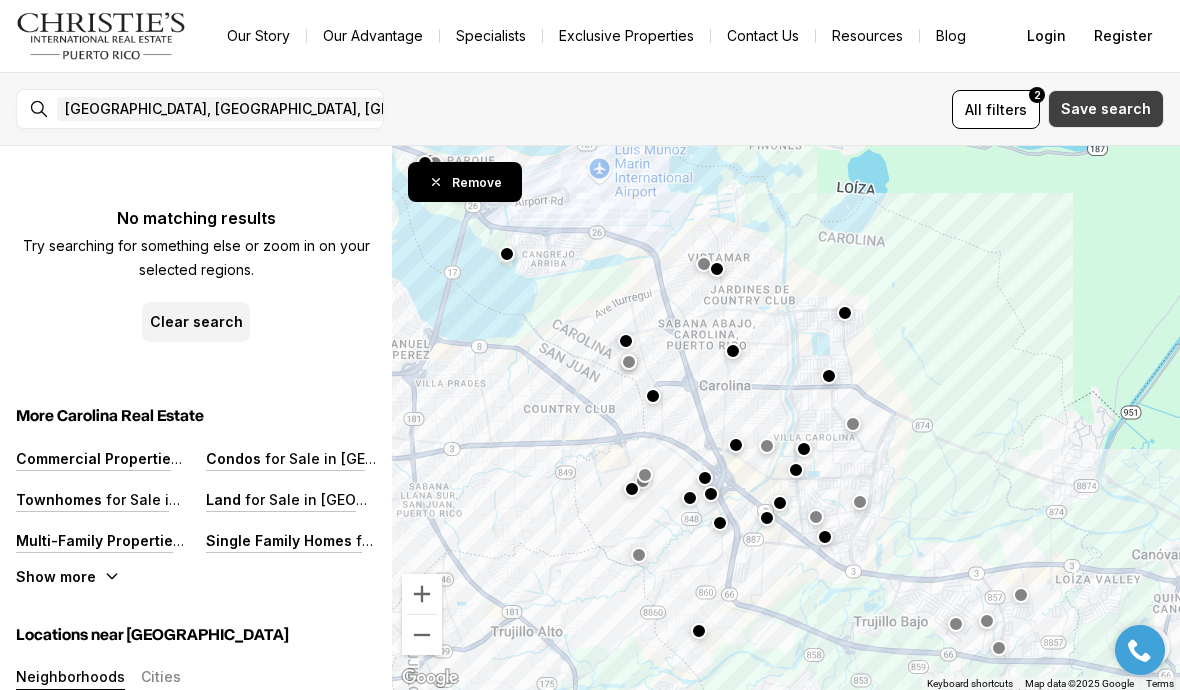 click on "Save search" at bounding box center [1106, 109] 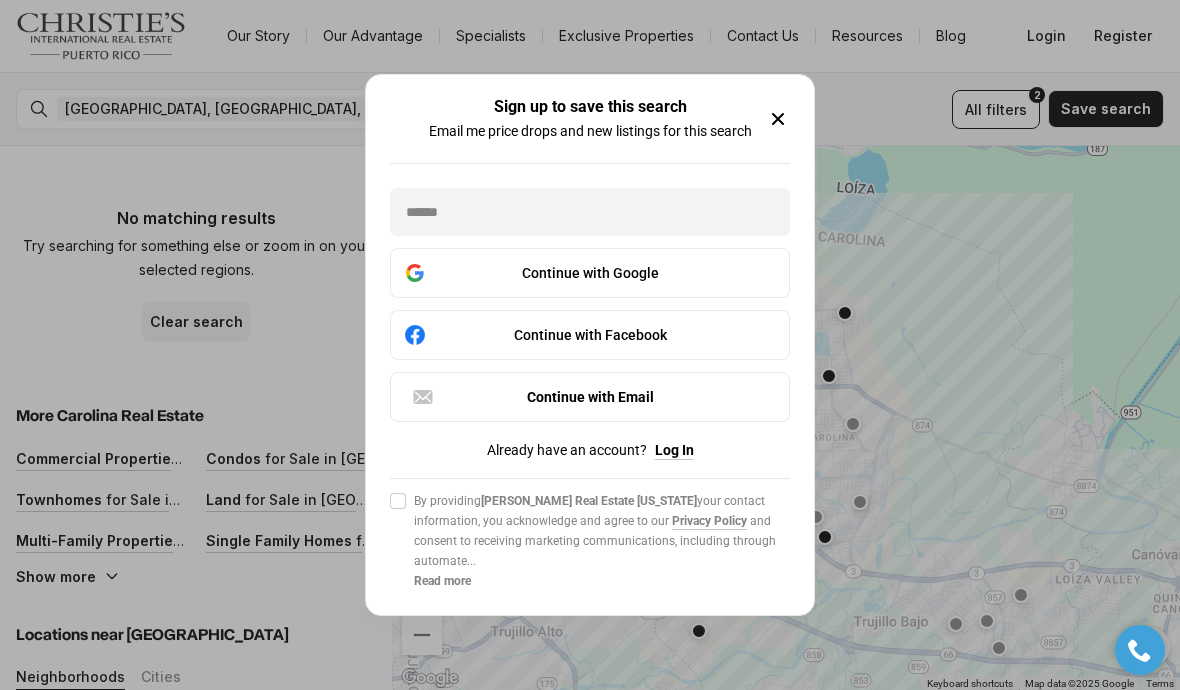 click 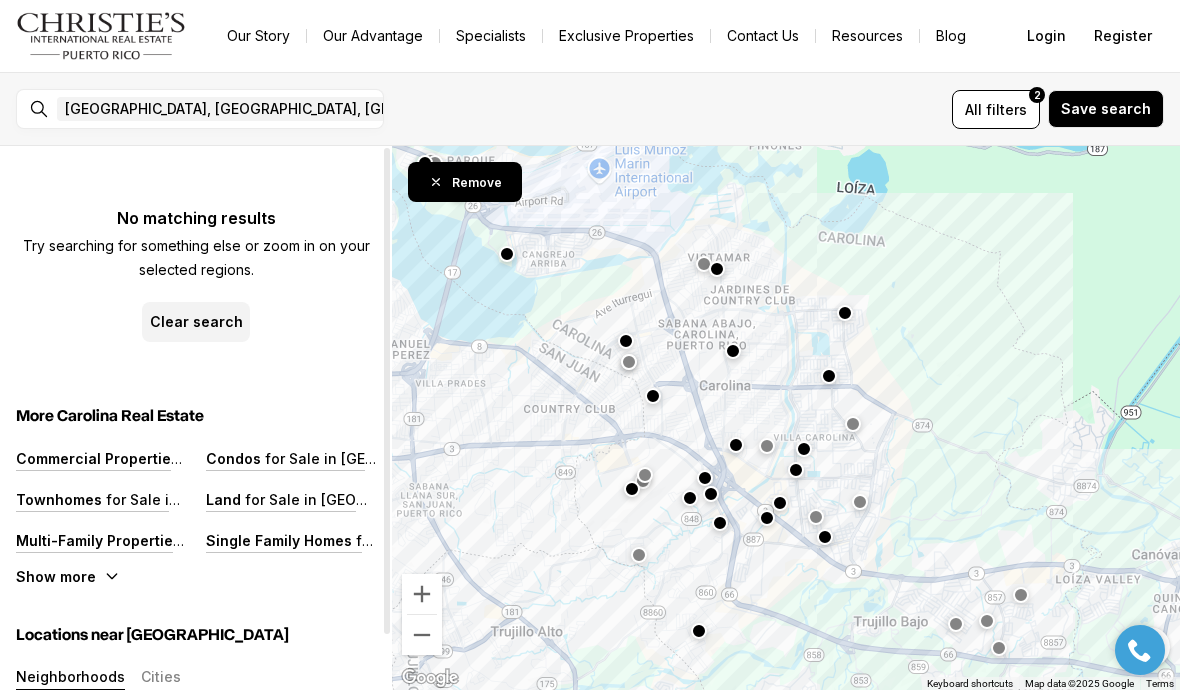 scroll, scrollTop: 0, scrollLeft: 0, axis: both 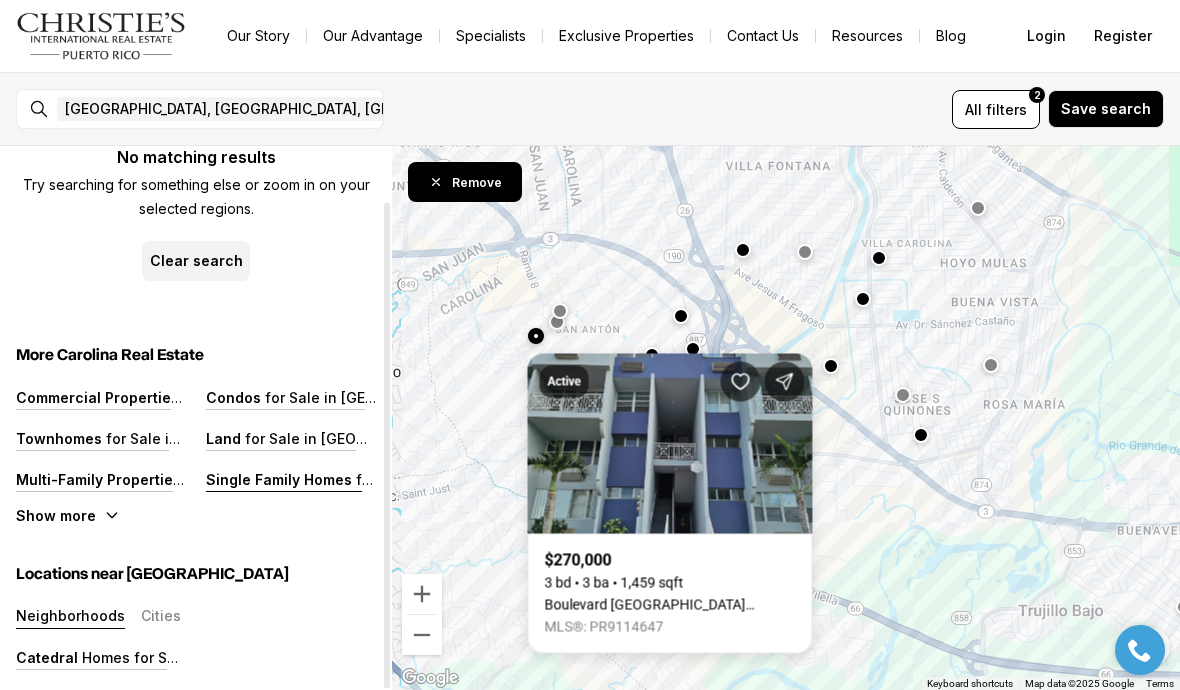 click on "Single Family Homes" at bounding box center (279, 479) 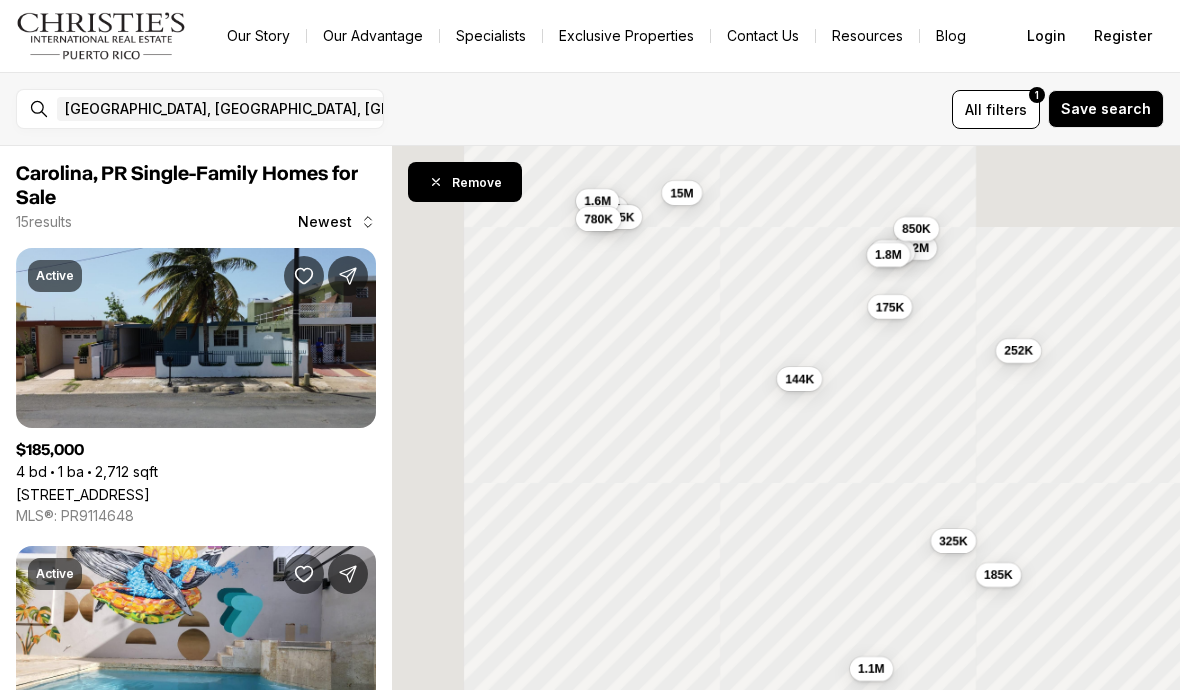 scroll, scrollTop: 0, scrollLeft: 0, axis: both 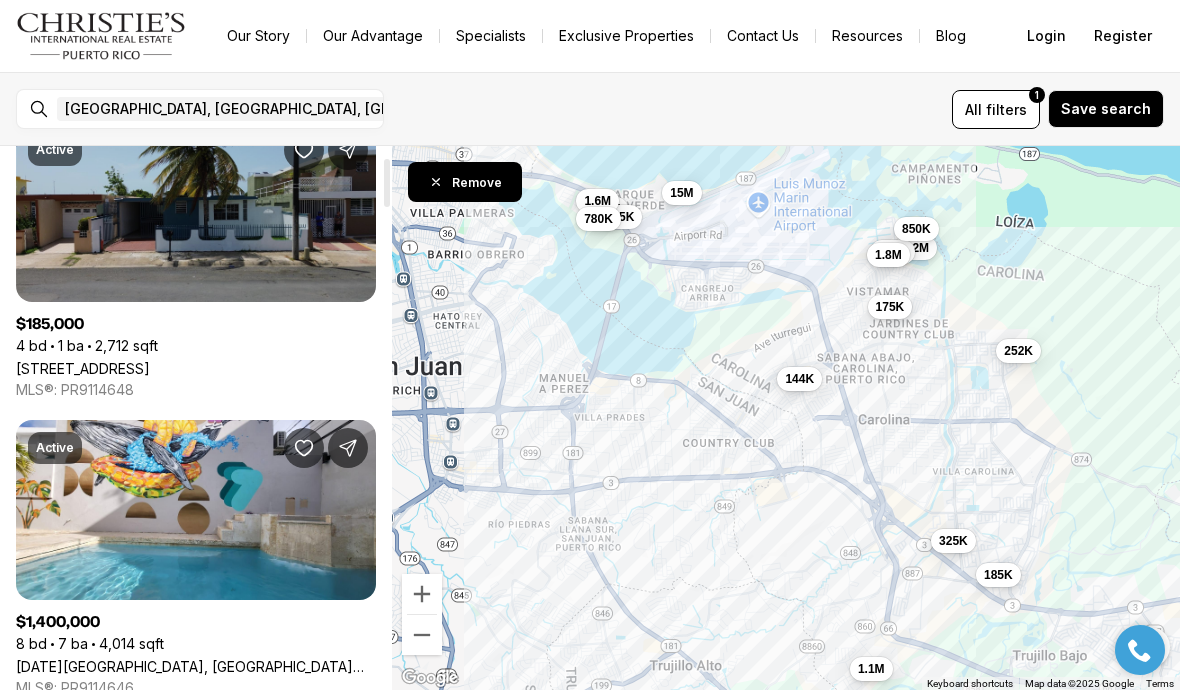 click on "[STREET_ADDRESS]" at bounding box center (83, 368) 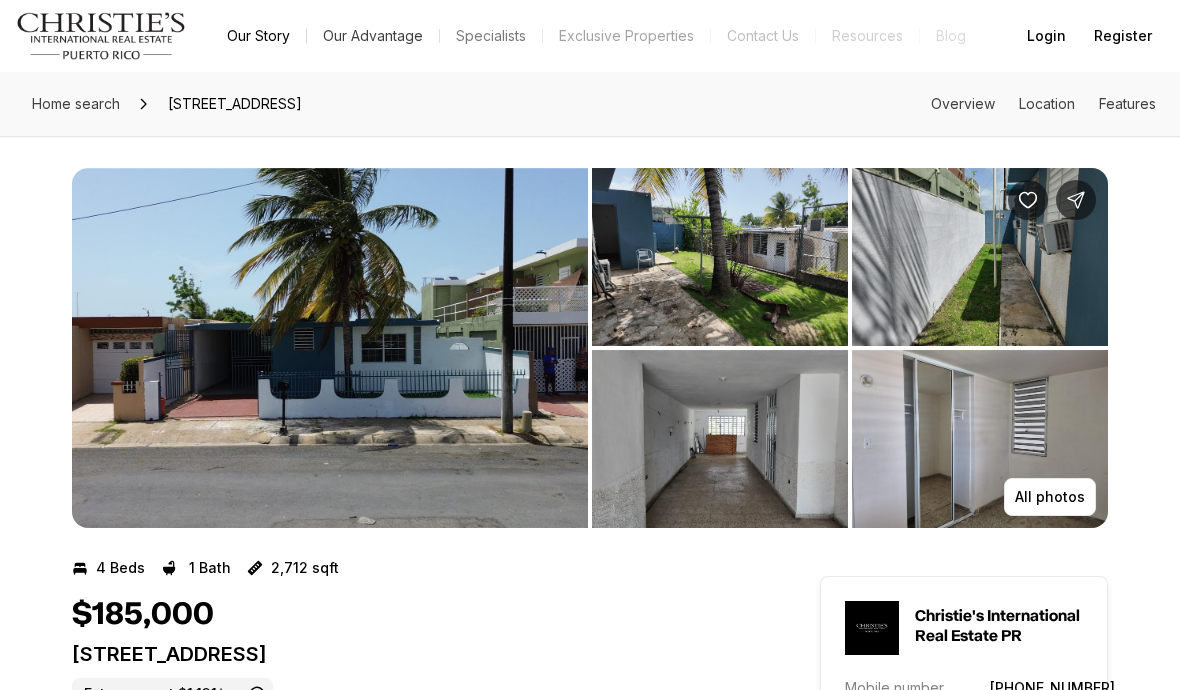 scroll, scrollTop: 0, scrollLeft: 0, axis: both 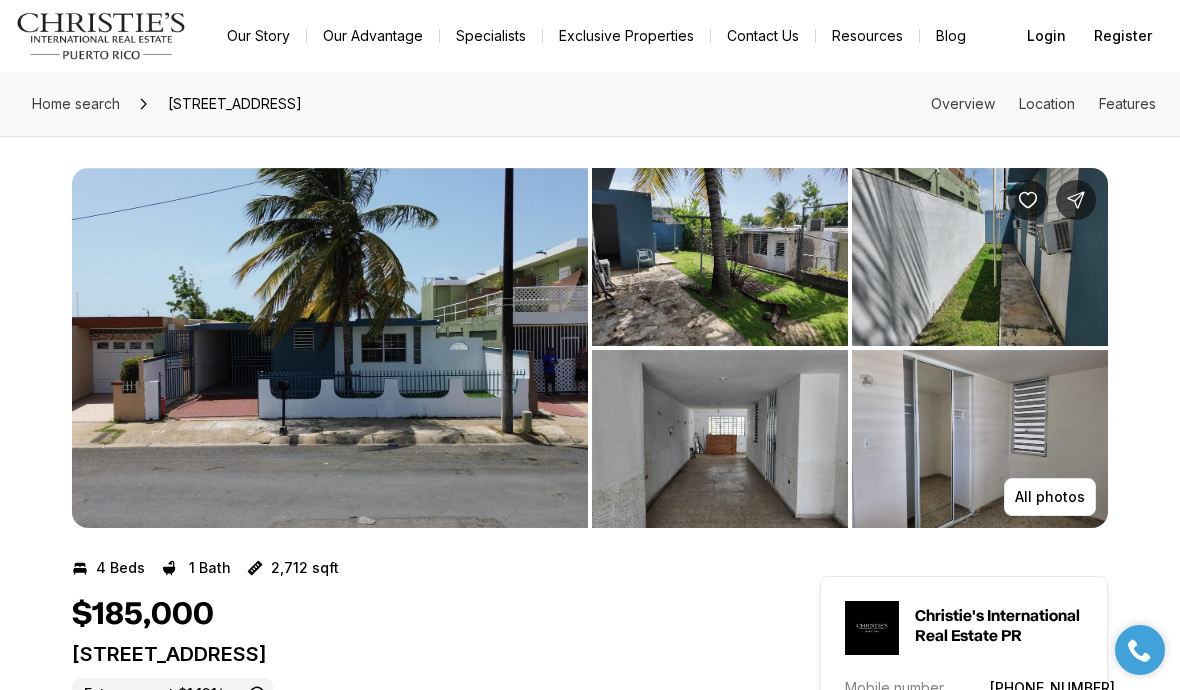 click at bounding box center [720, 257] 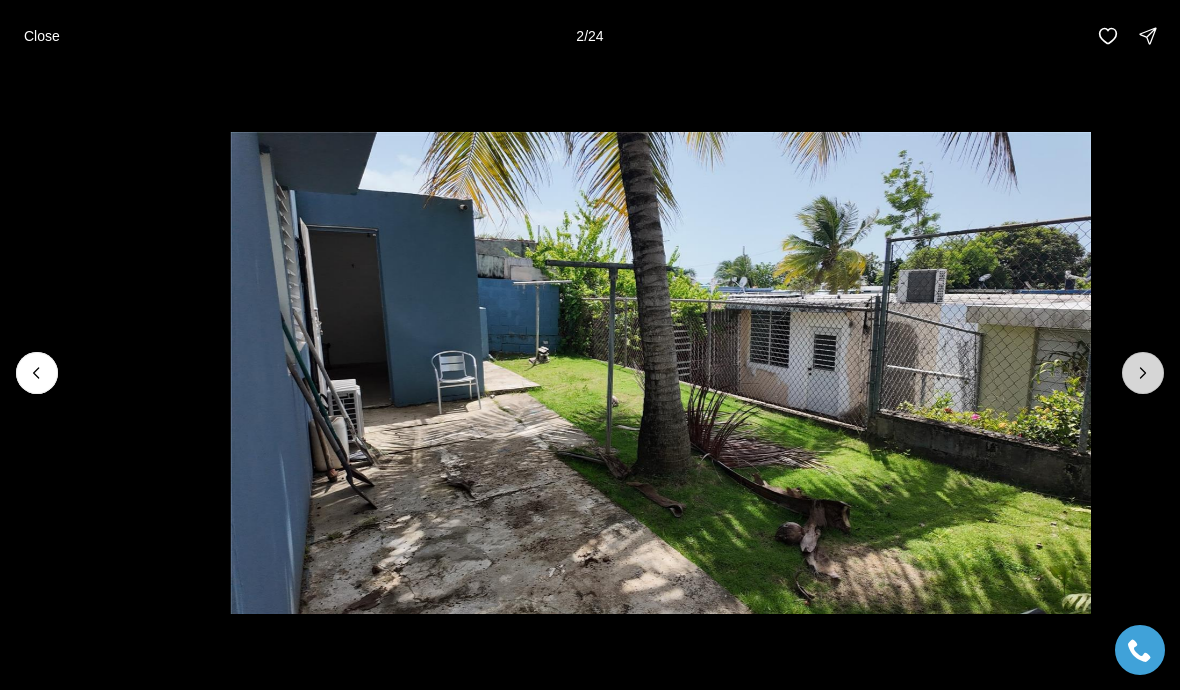 click at bounding box center (1143, 373) 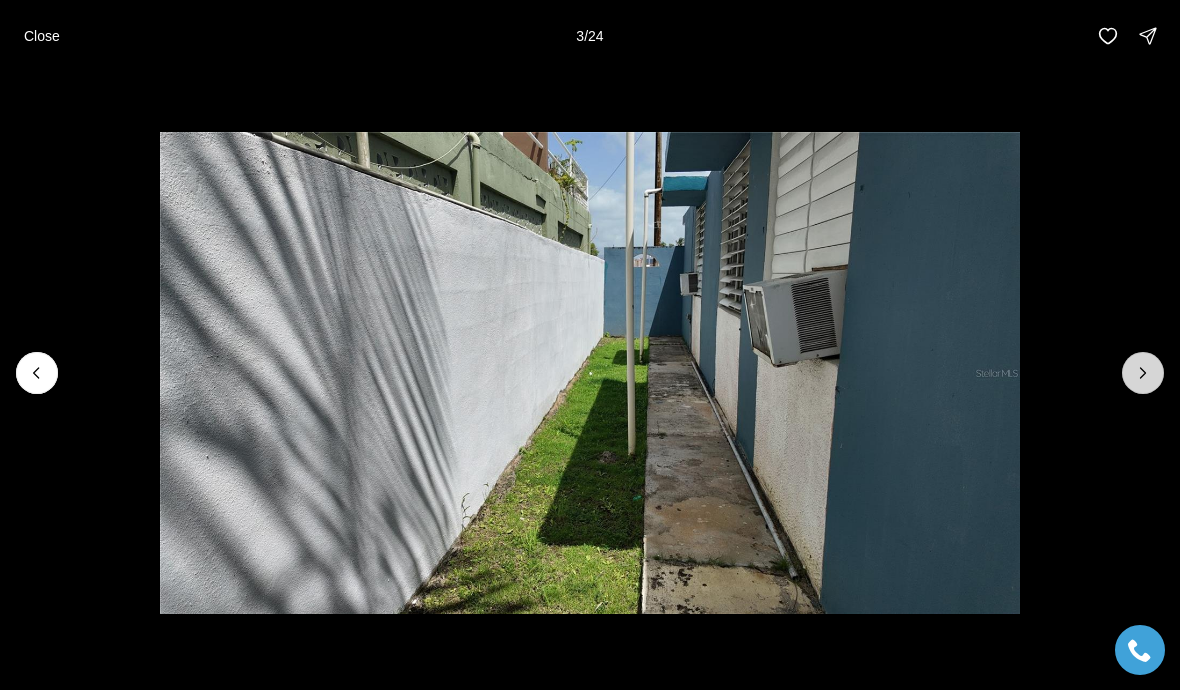 click 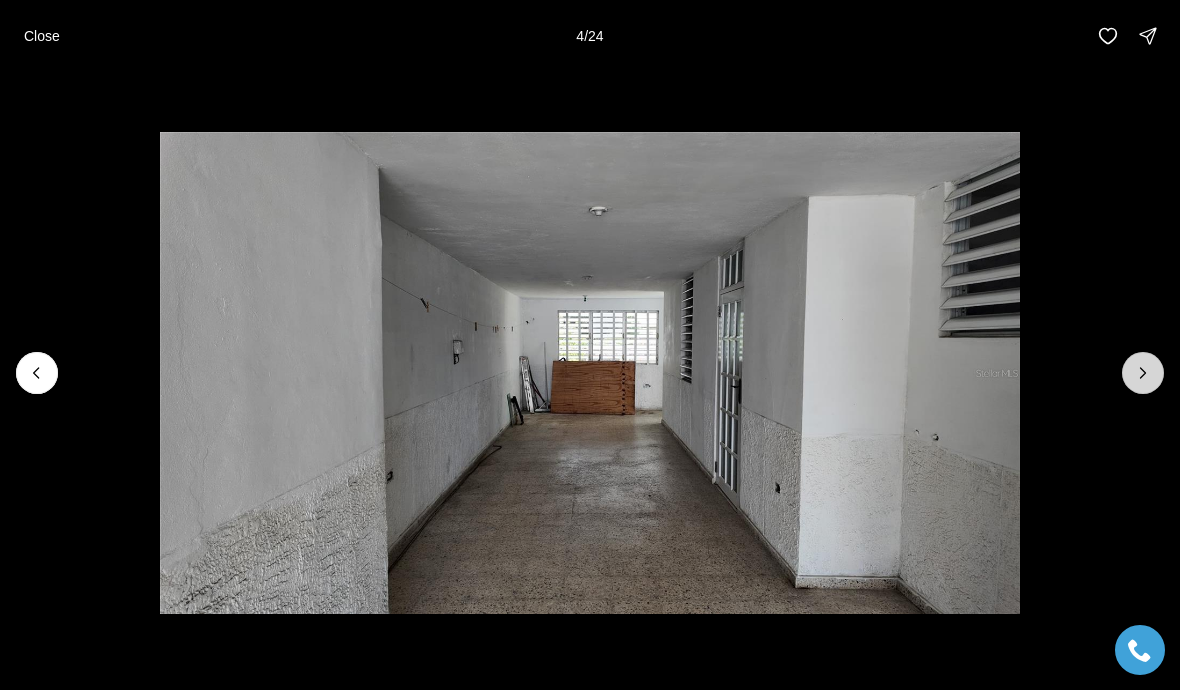 click 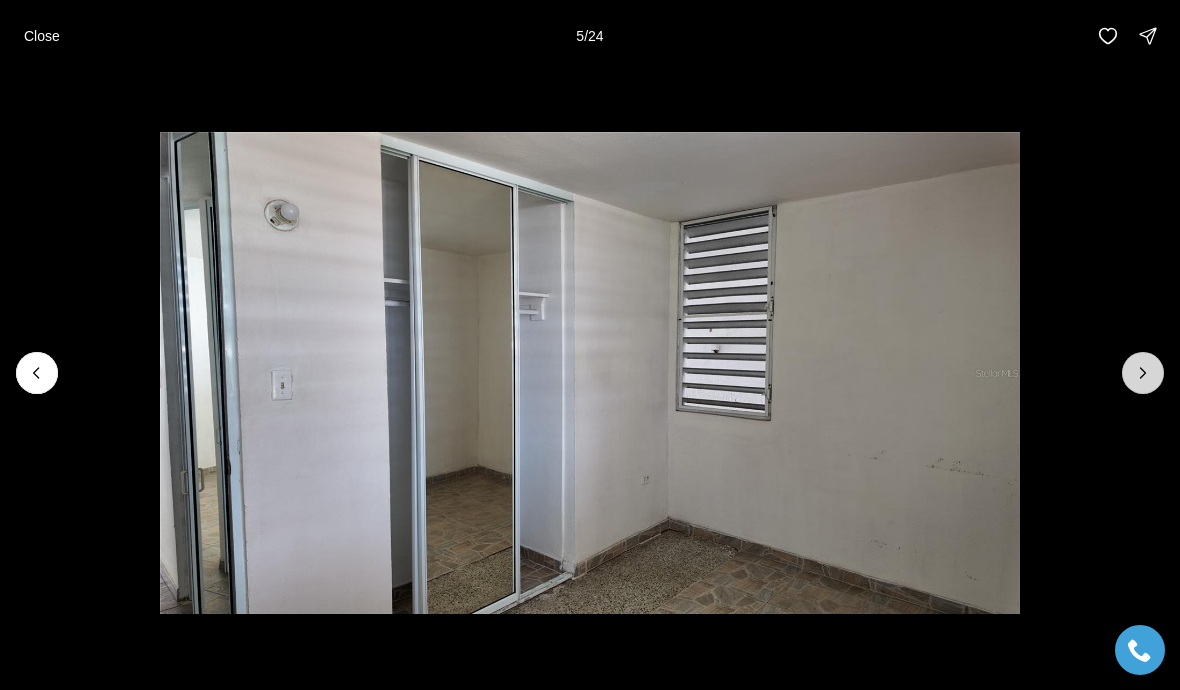 click 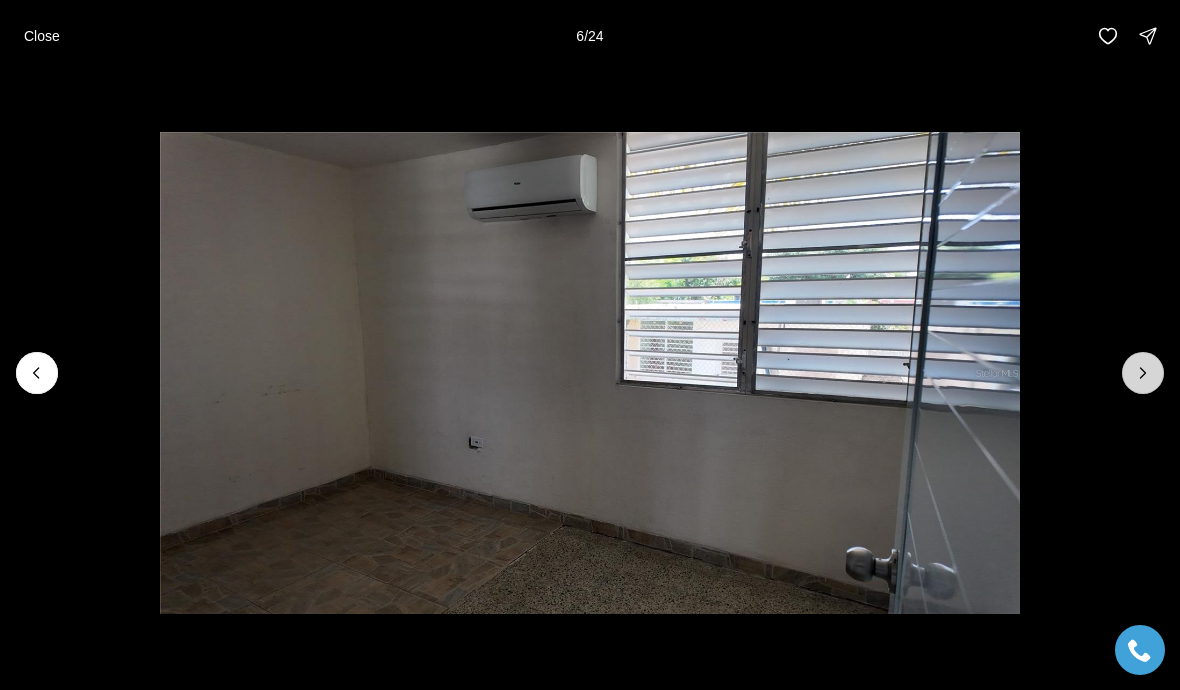 click 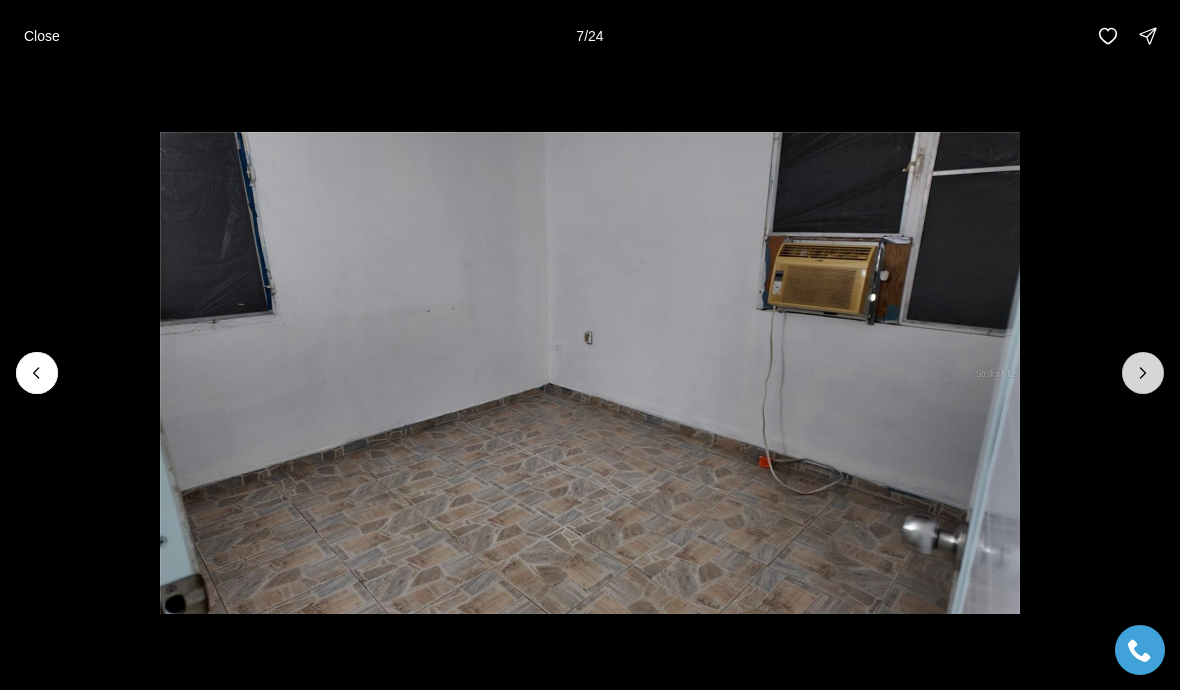 click 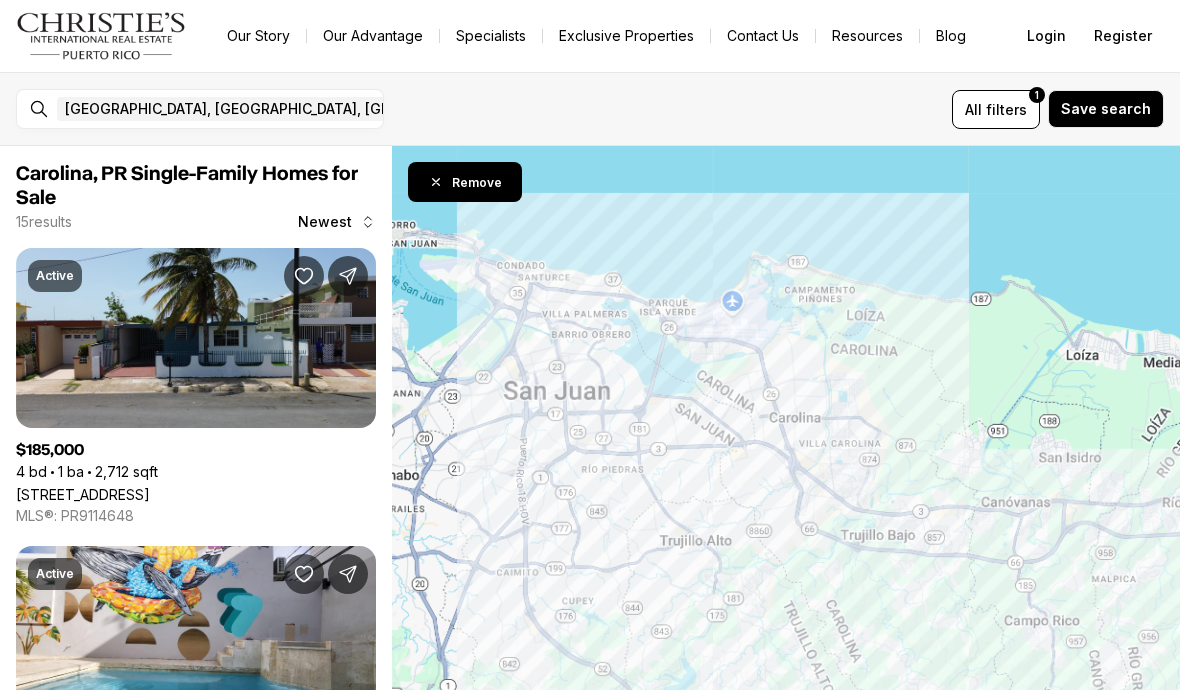 scroll, scrollTop: 0, scrollLeft: 0, axis: both 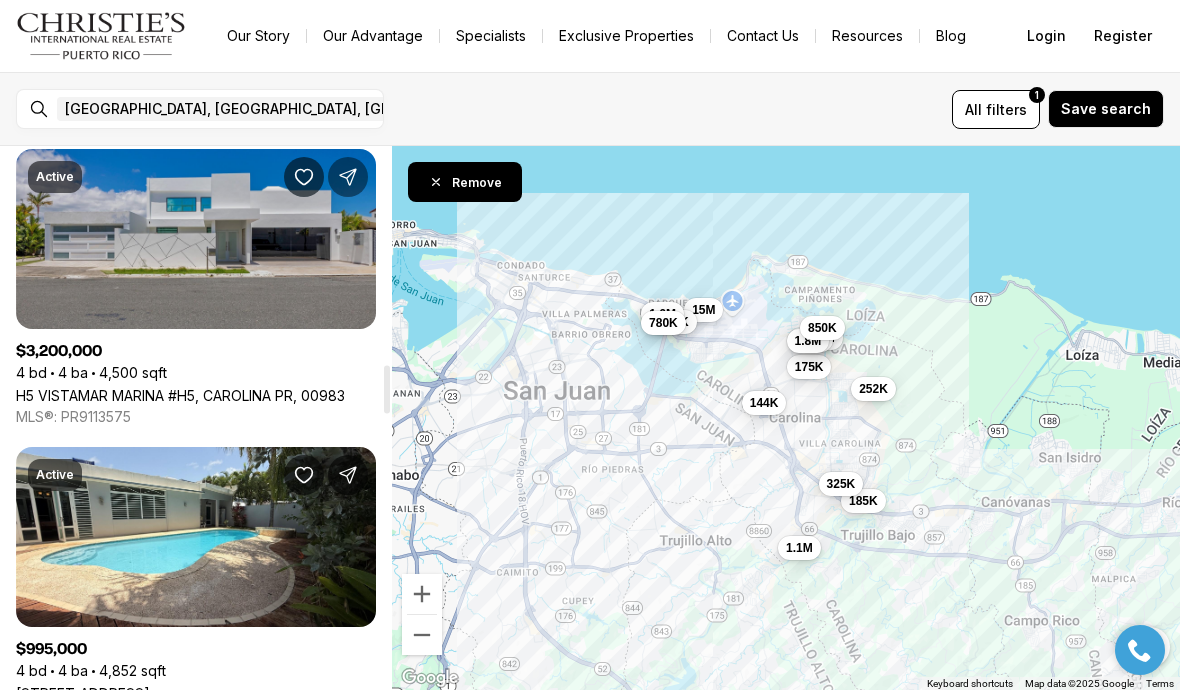 click 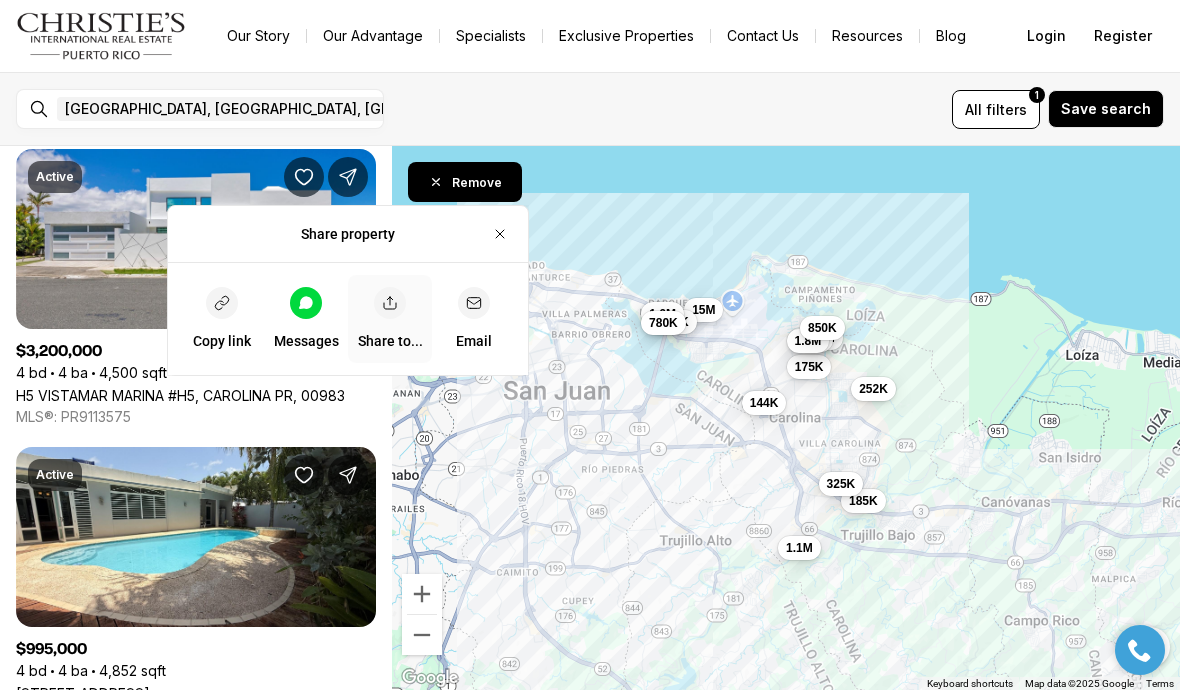 click 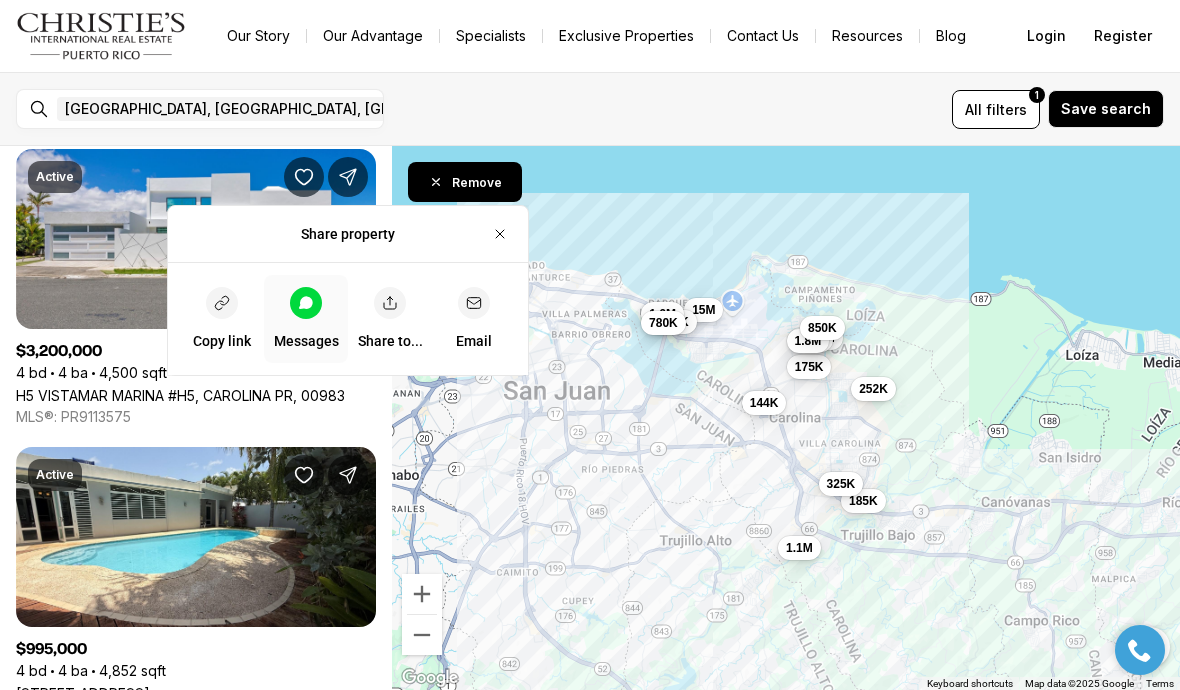 click 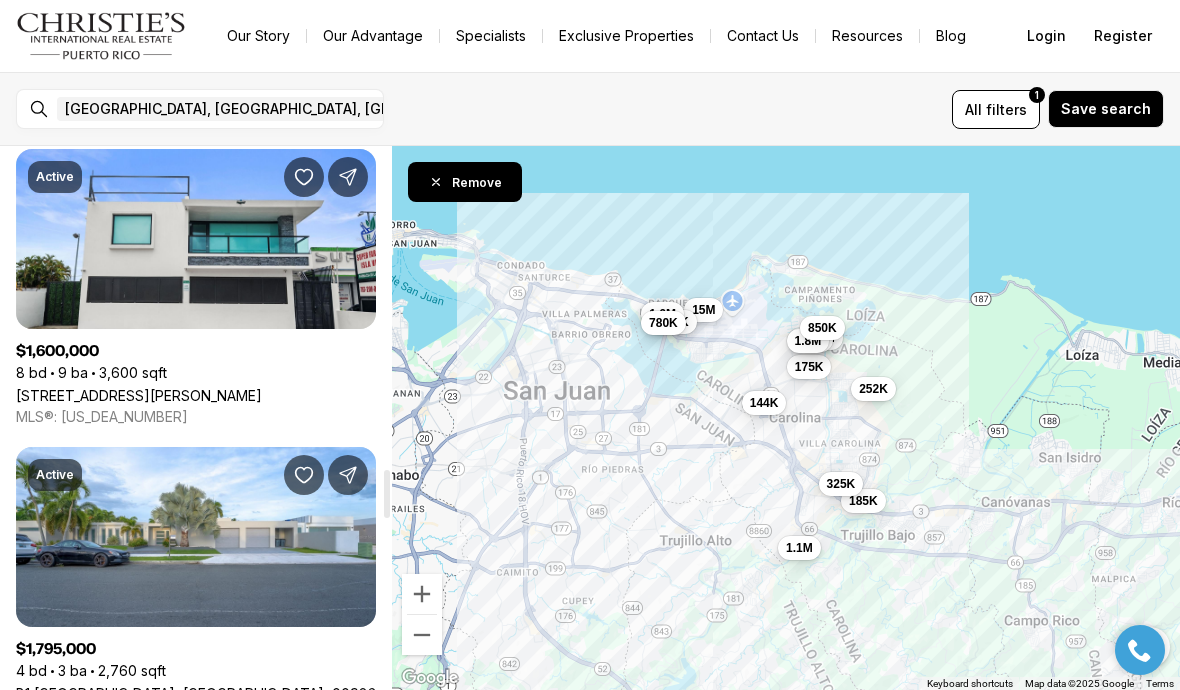 scroll, scrollTop: 3676, scrollLeft: 0, axis: vertical 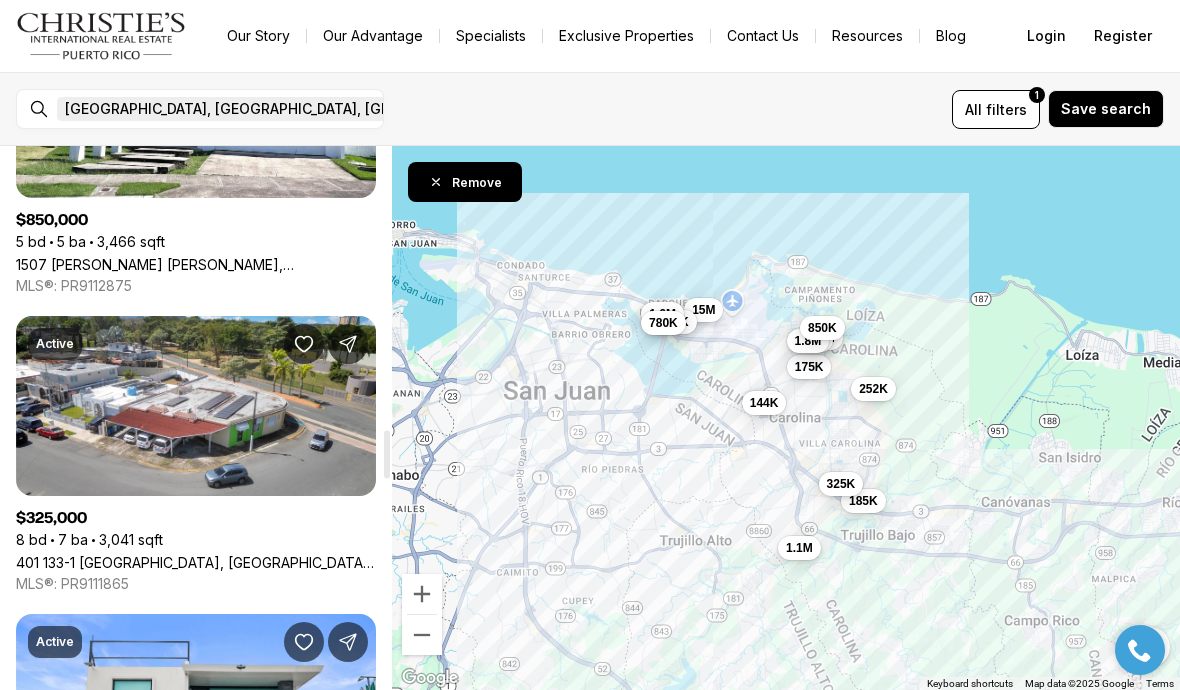 click 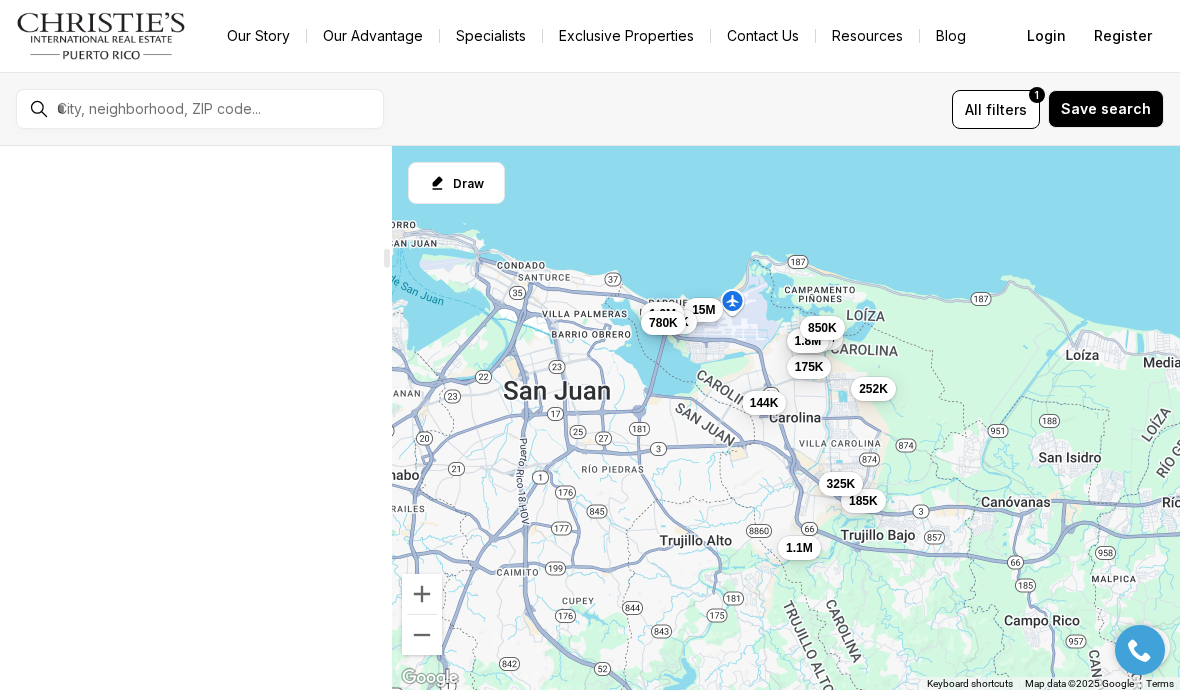 scroll, scrollTop: 1025, scrollLeft: 0, axis: vertical 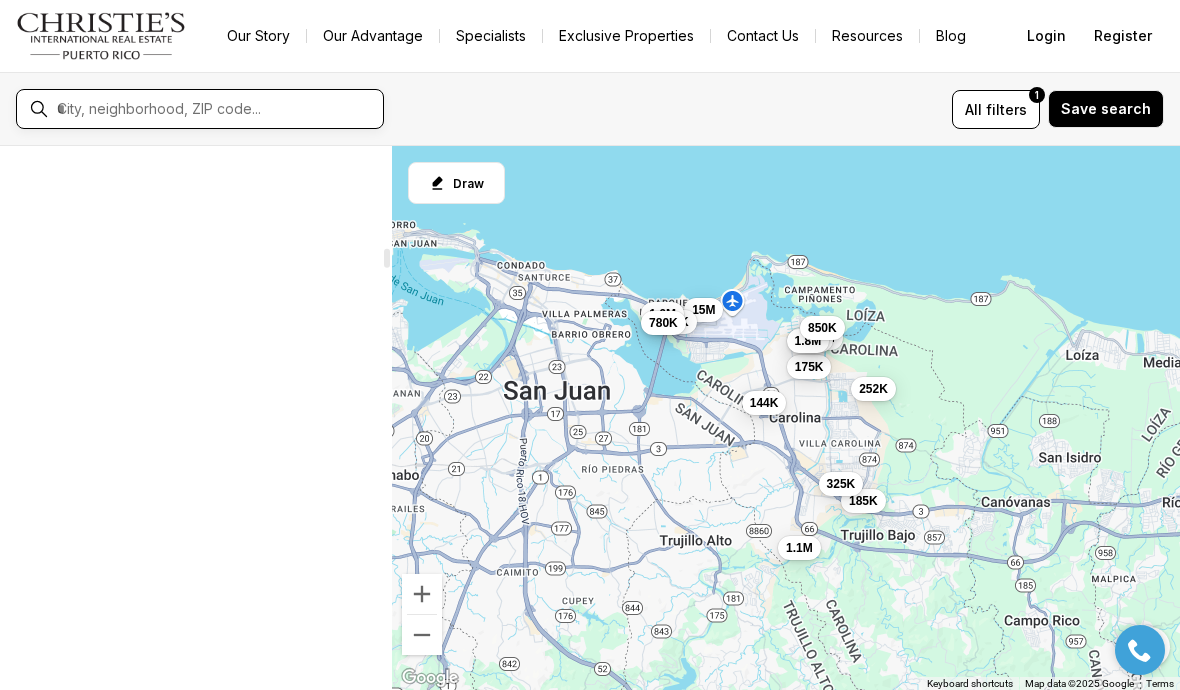 click at bounding box center (216, 109) 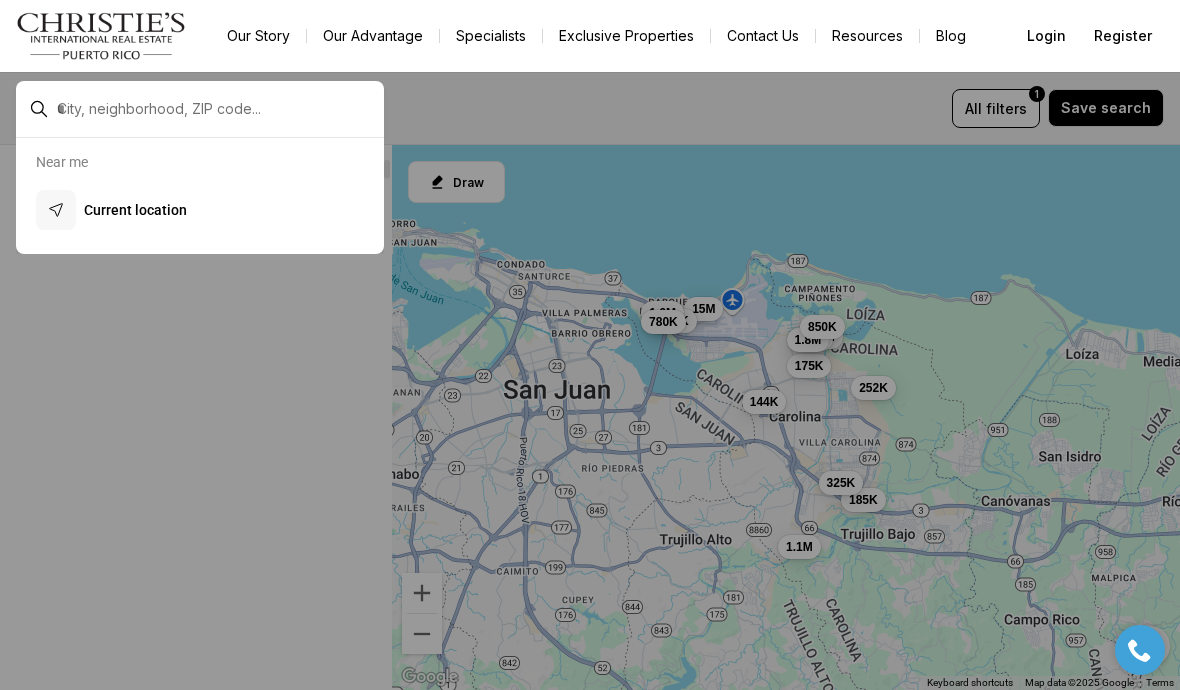 scroll, scrollTop: 0, scrollLeft: 0, axis: both 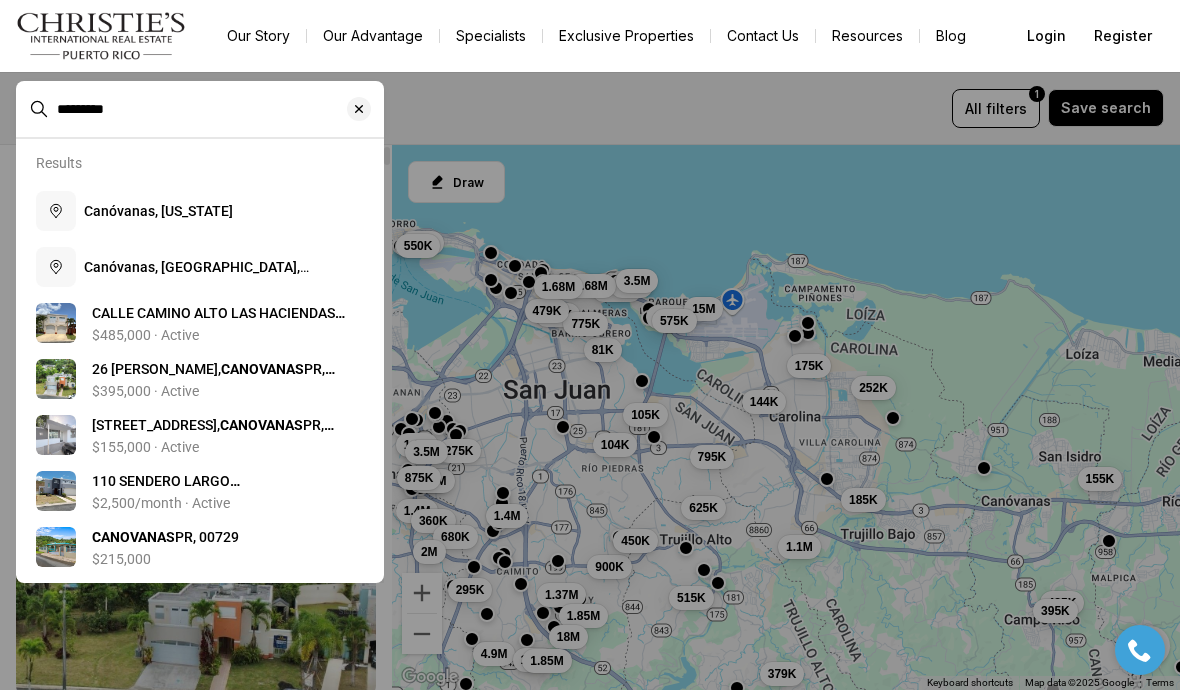 type on "*********" 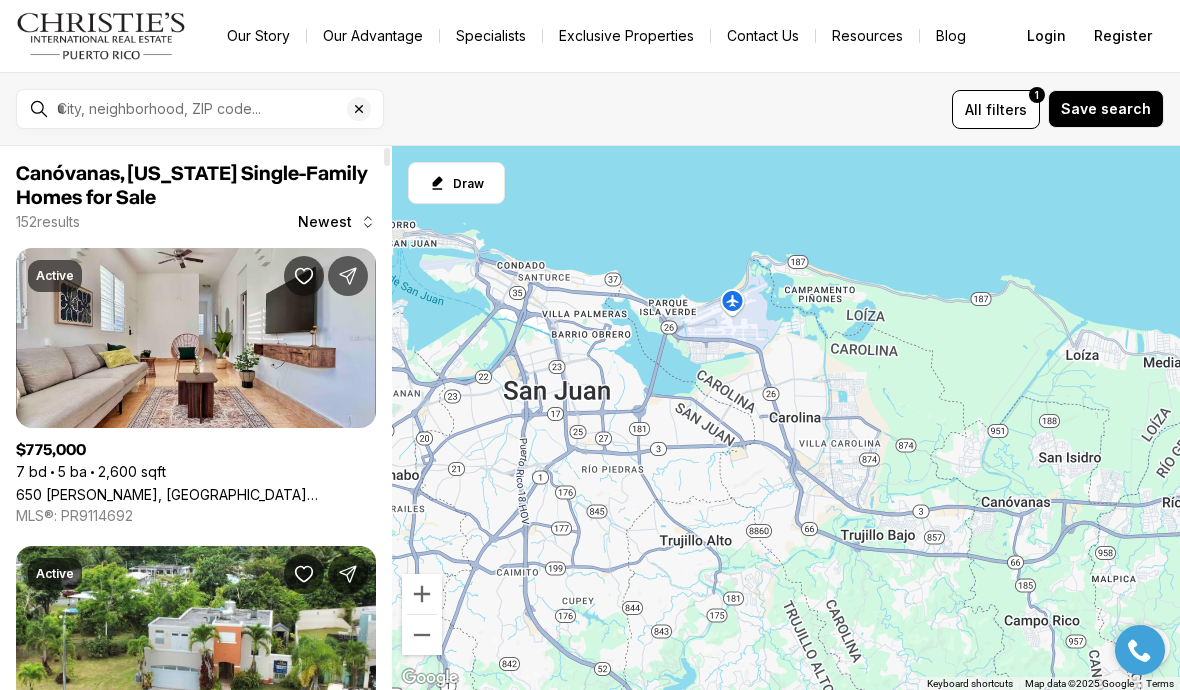 type on "**********" 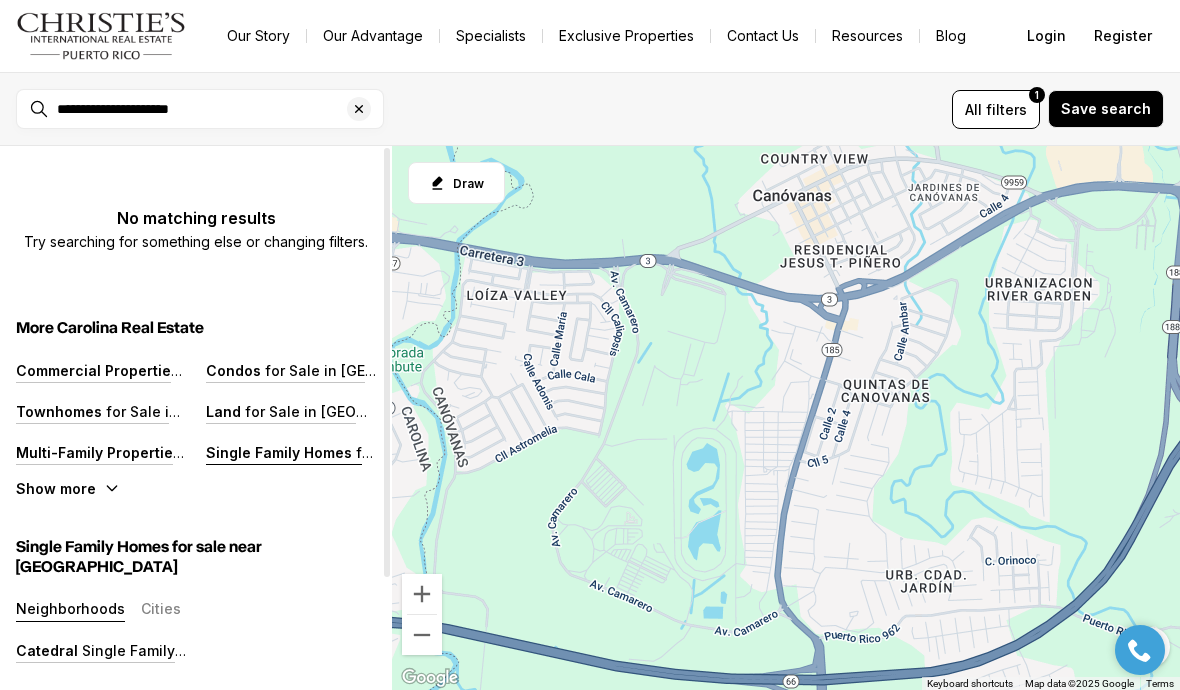 click on "Single Family Homes" at bounding box center [279, 452] 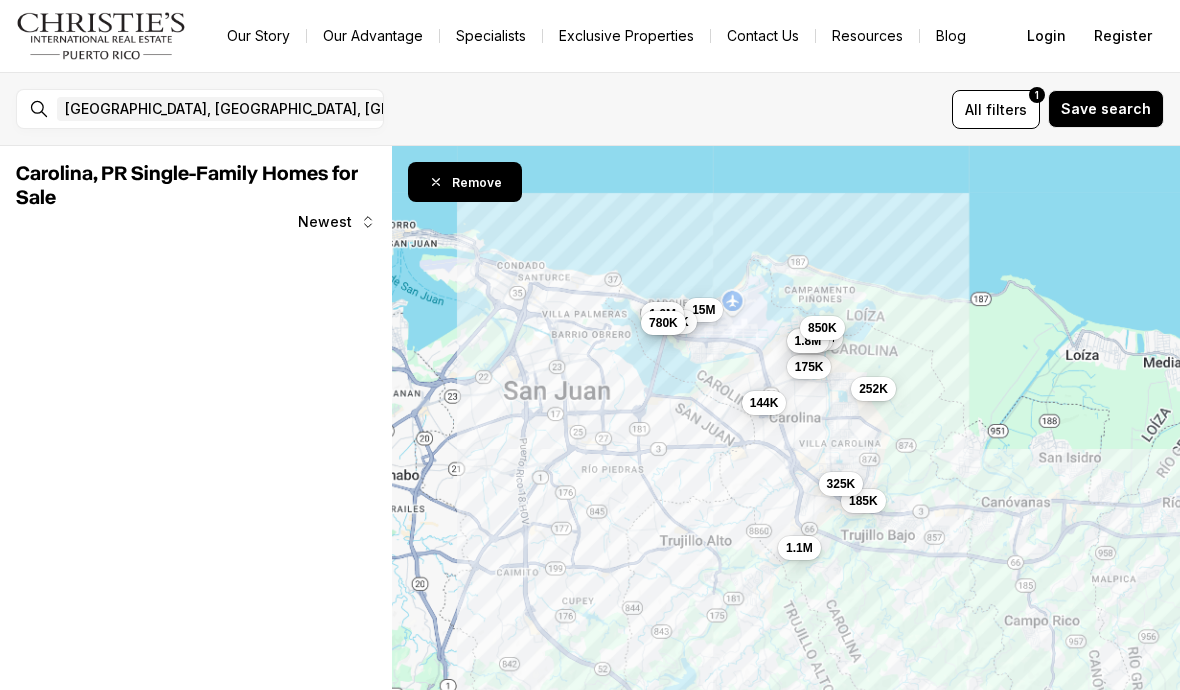 scroll, scrollTop: 0, scrollLeft: 0, axis: both 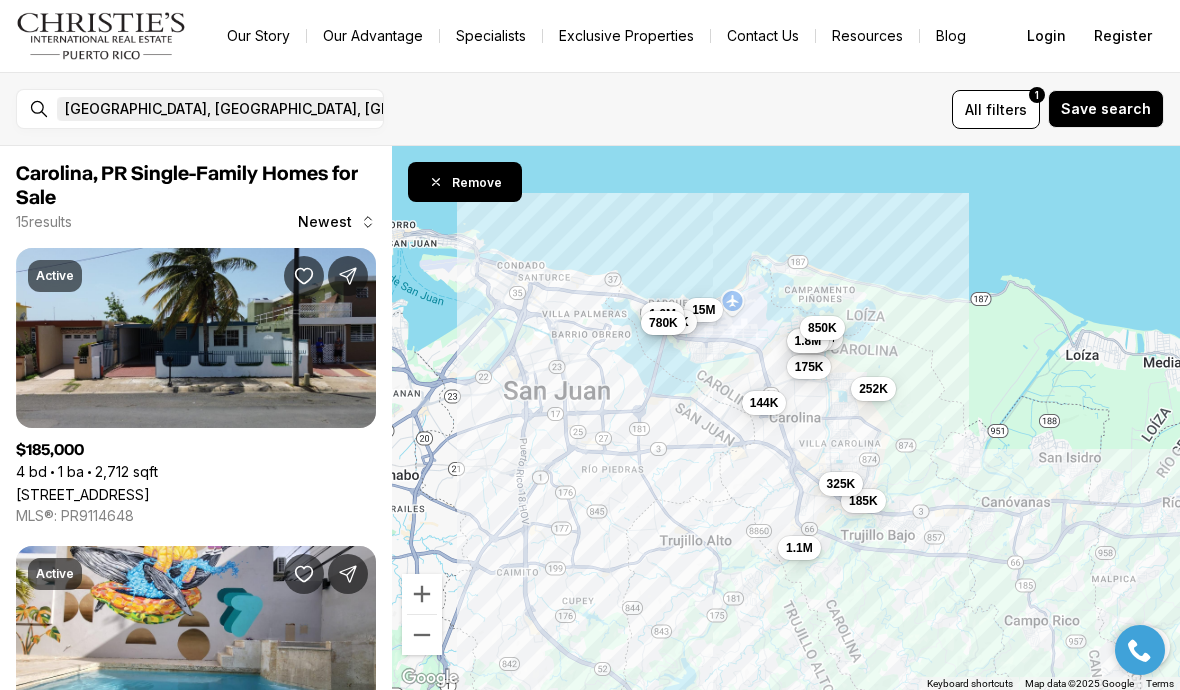 click 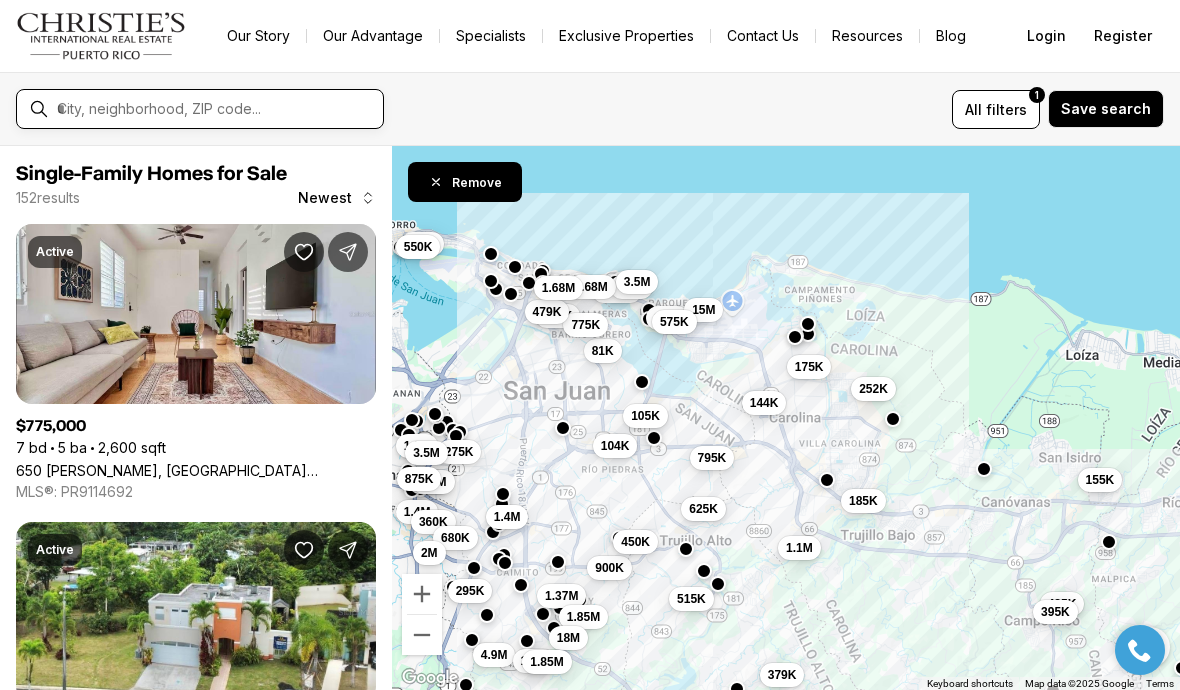 click at bounding box center [216, 109] 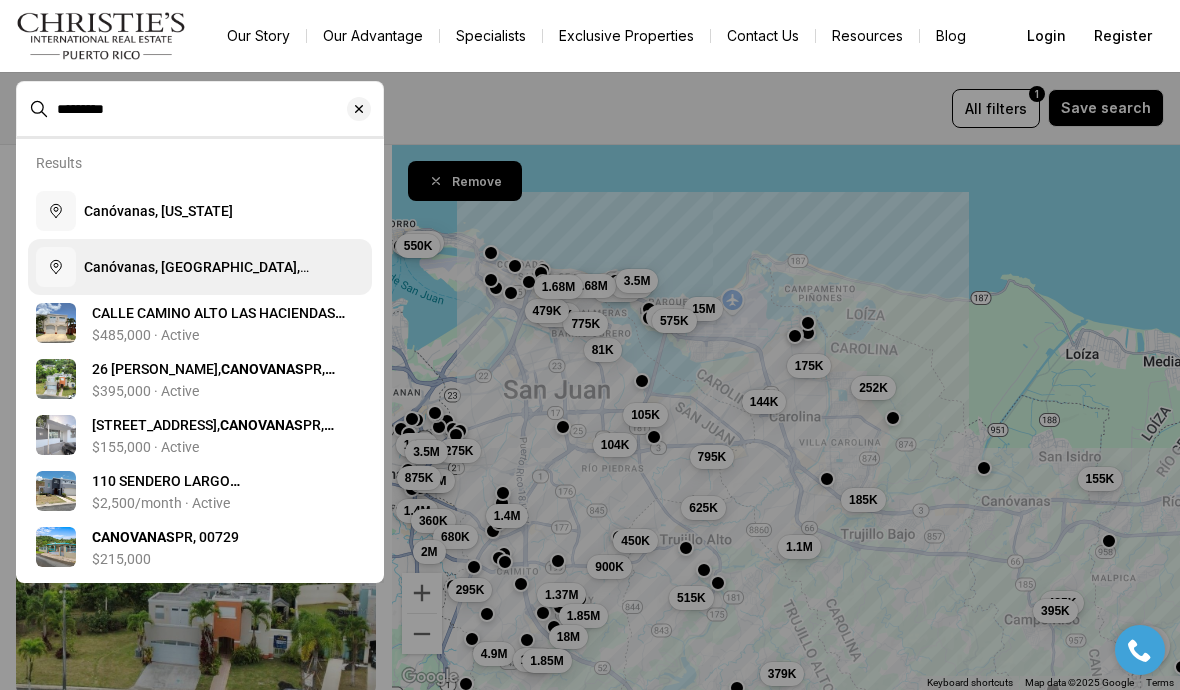 click 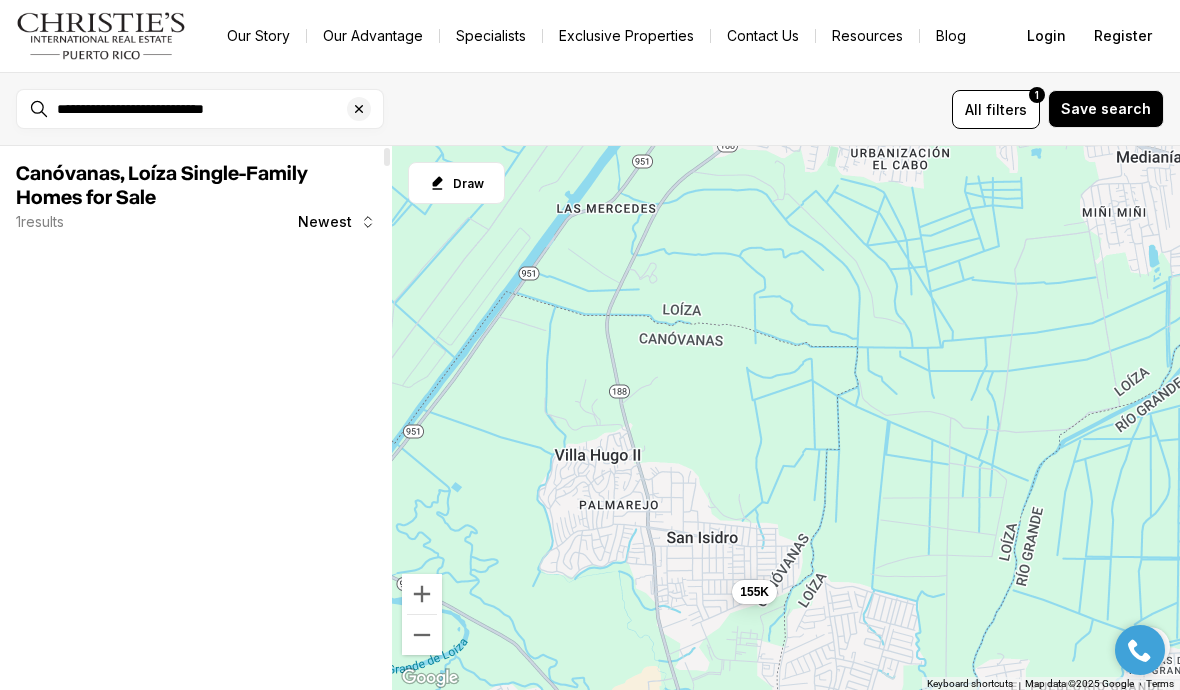 scroll, scrollTop: 0, scrollLeft: 0, axis: both 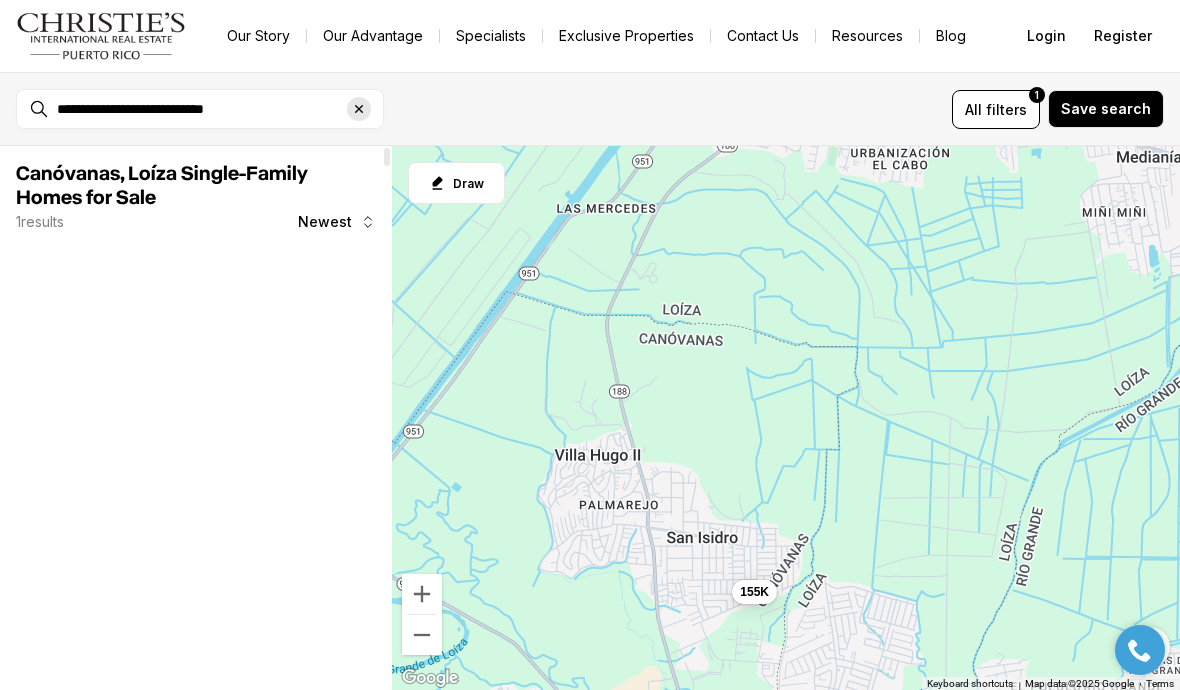 click 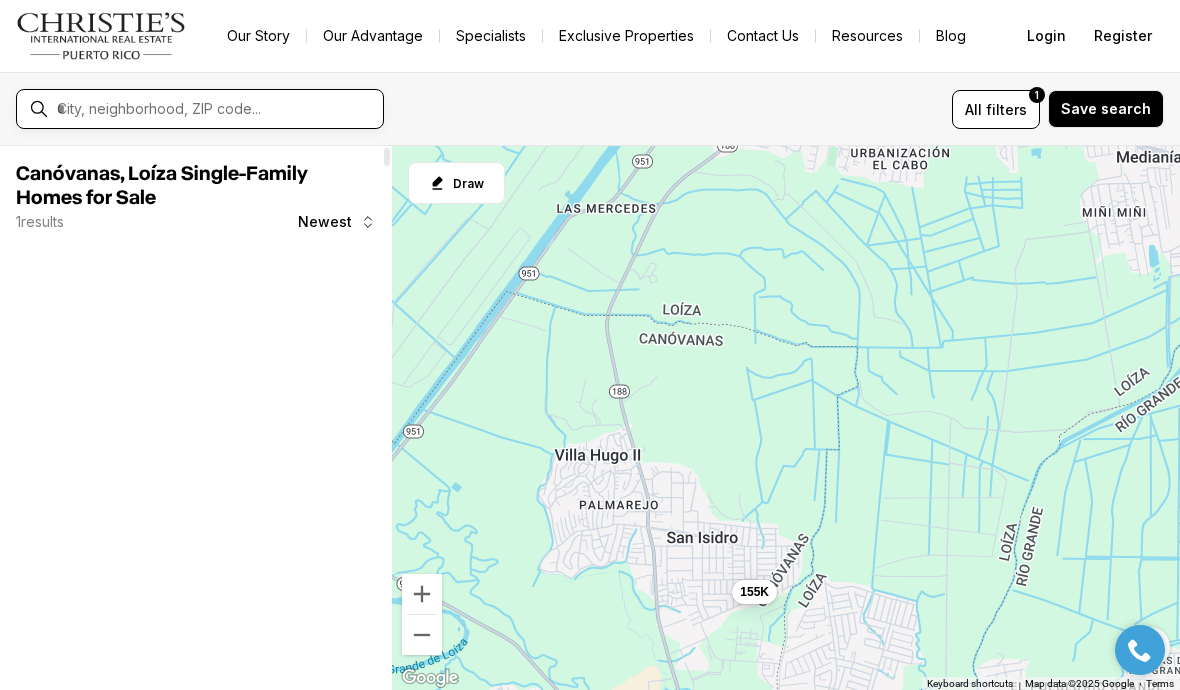 click at bounding box center [216, 109] 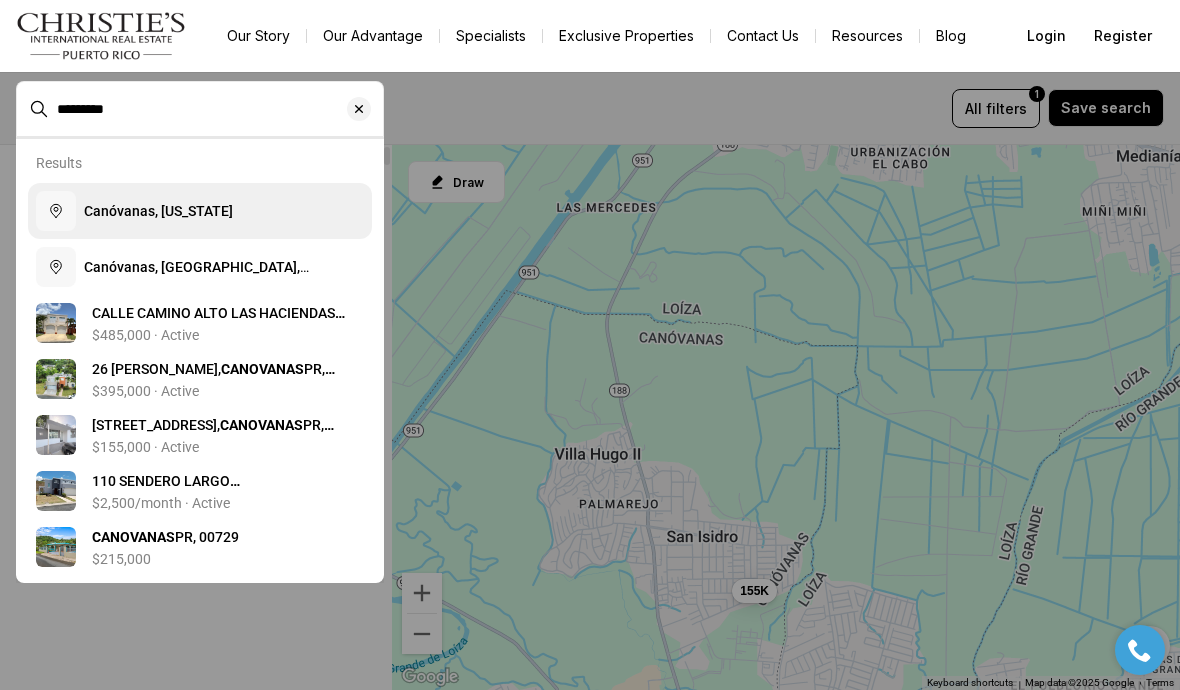 click 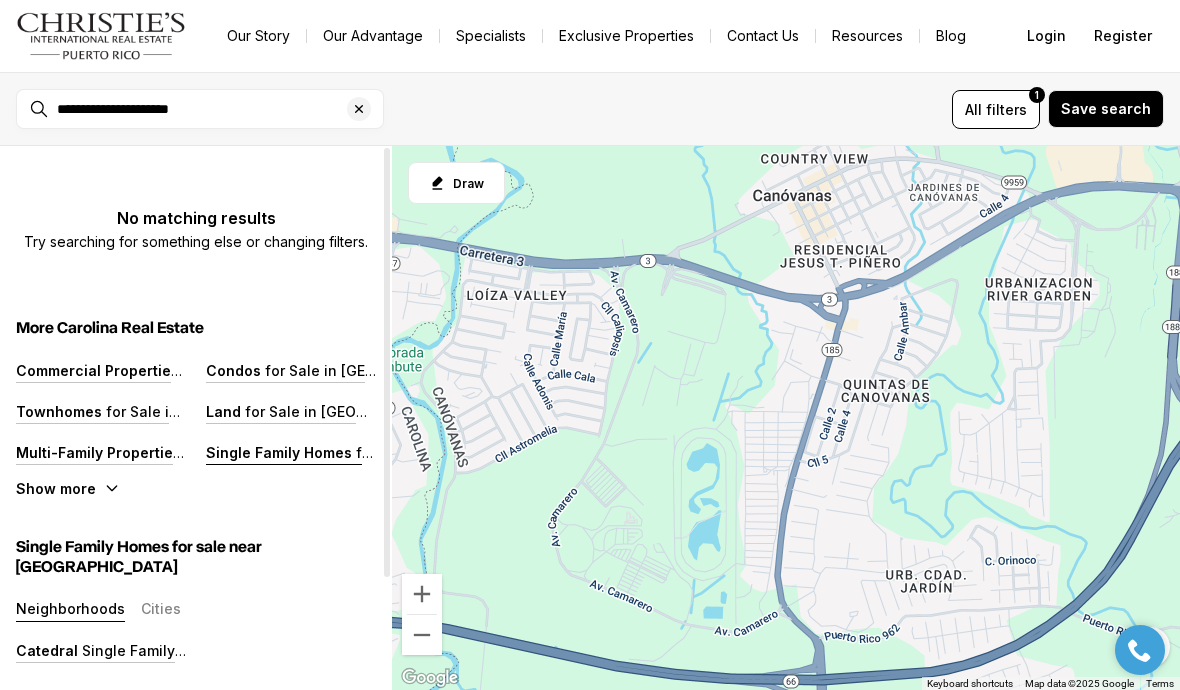 click on "Single Family Homes" at bounding box center (279, 452) 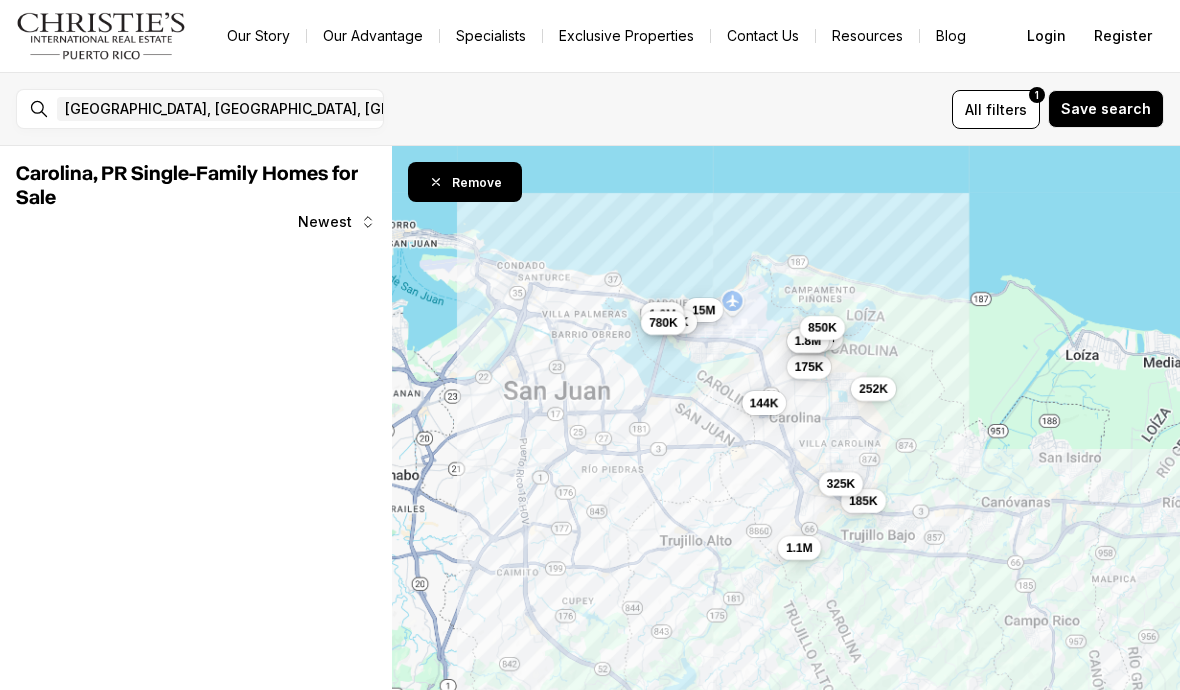 scroll, scrollTop: 0, scrollLeft: 0, axis: both 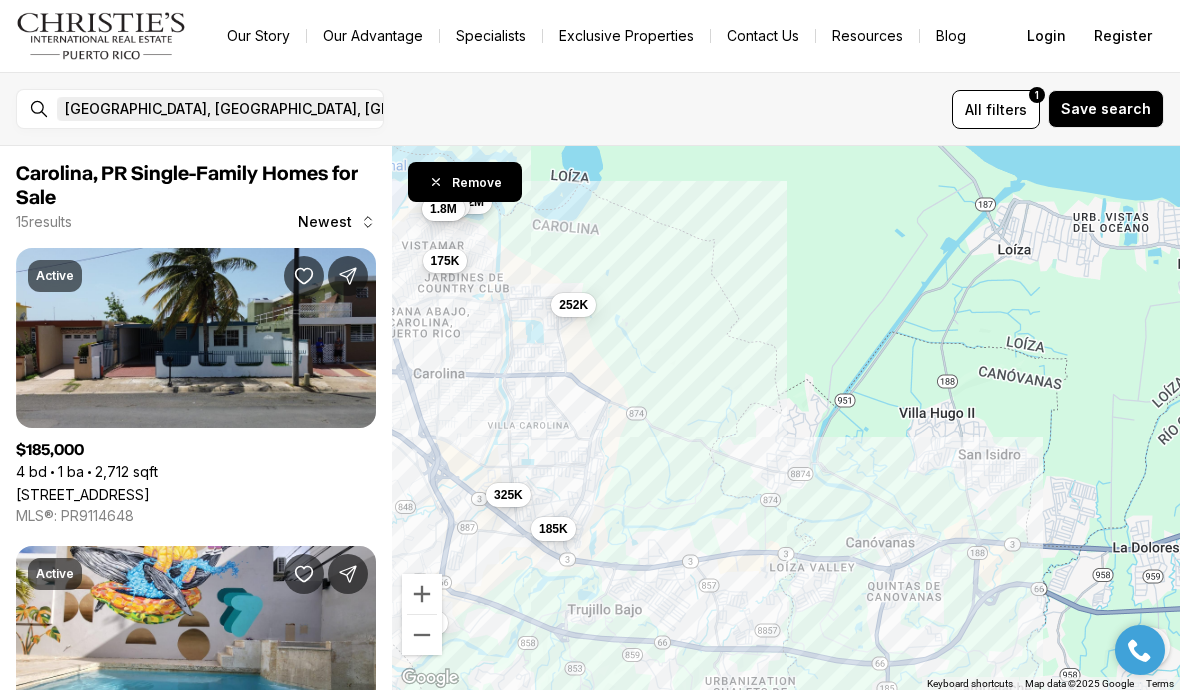 click 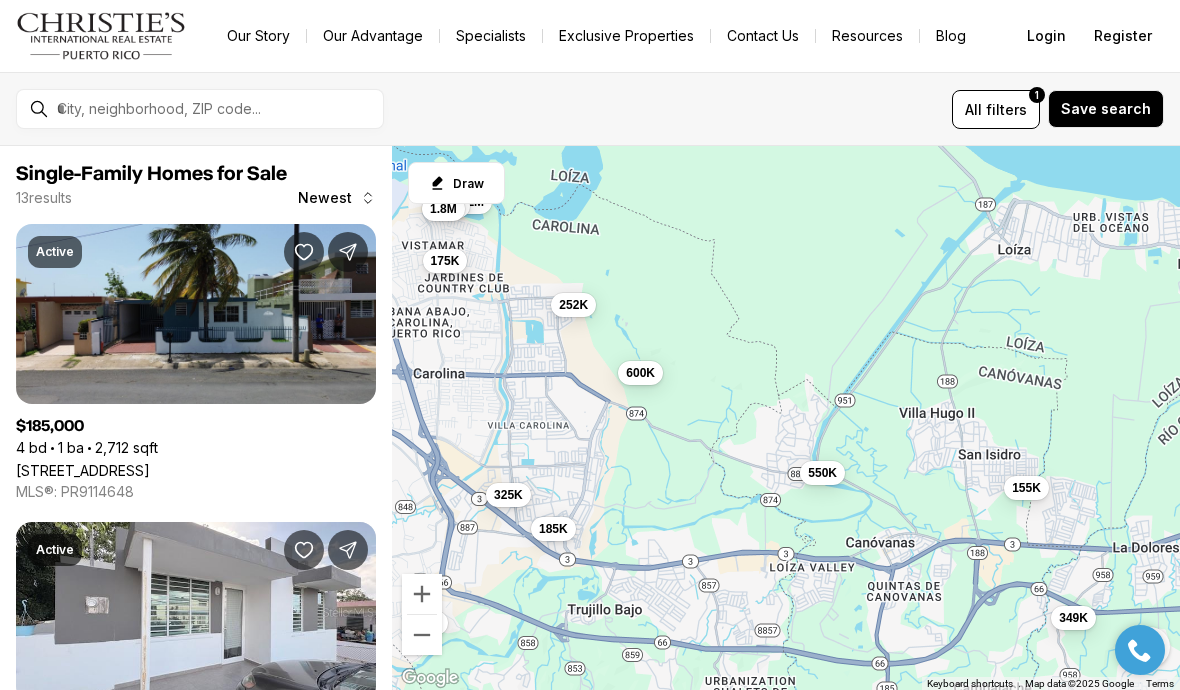 click at bounding box center [101, 36] 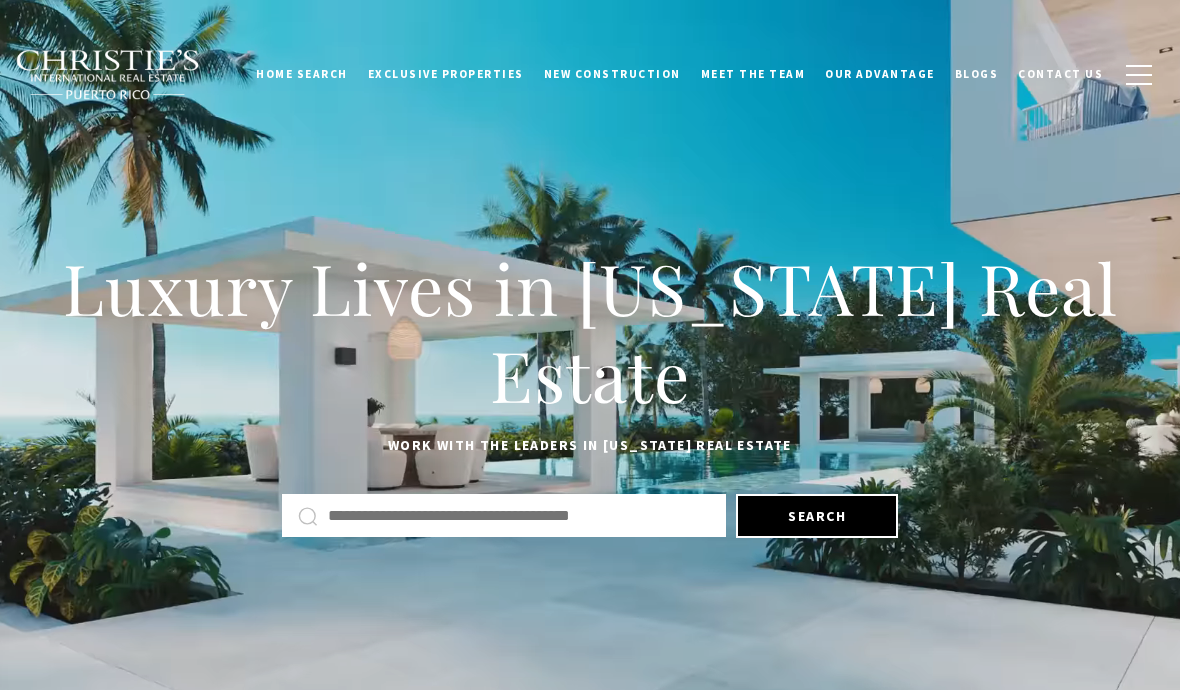 scroll, scrollTop: 0, scrollLeft: 0, axis: both 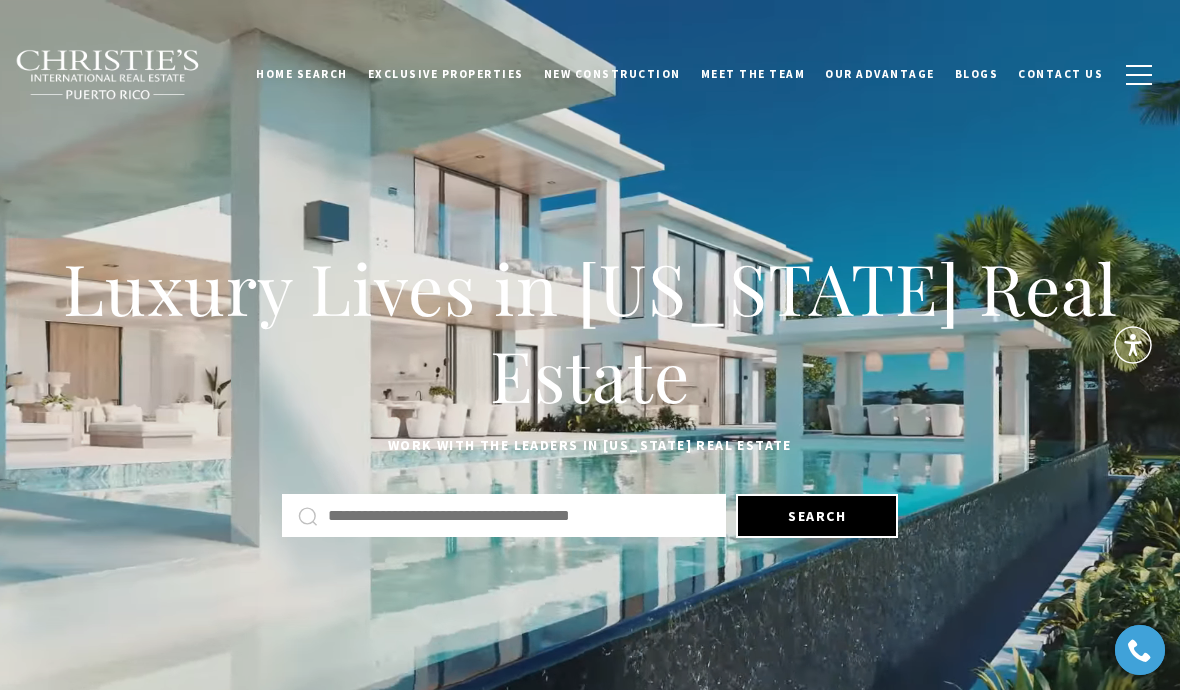 click at bounding box center [519, 516] 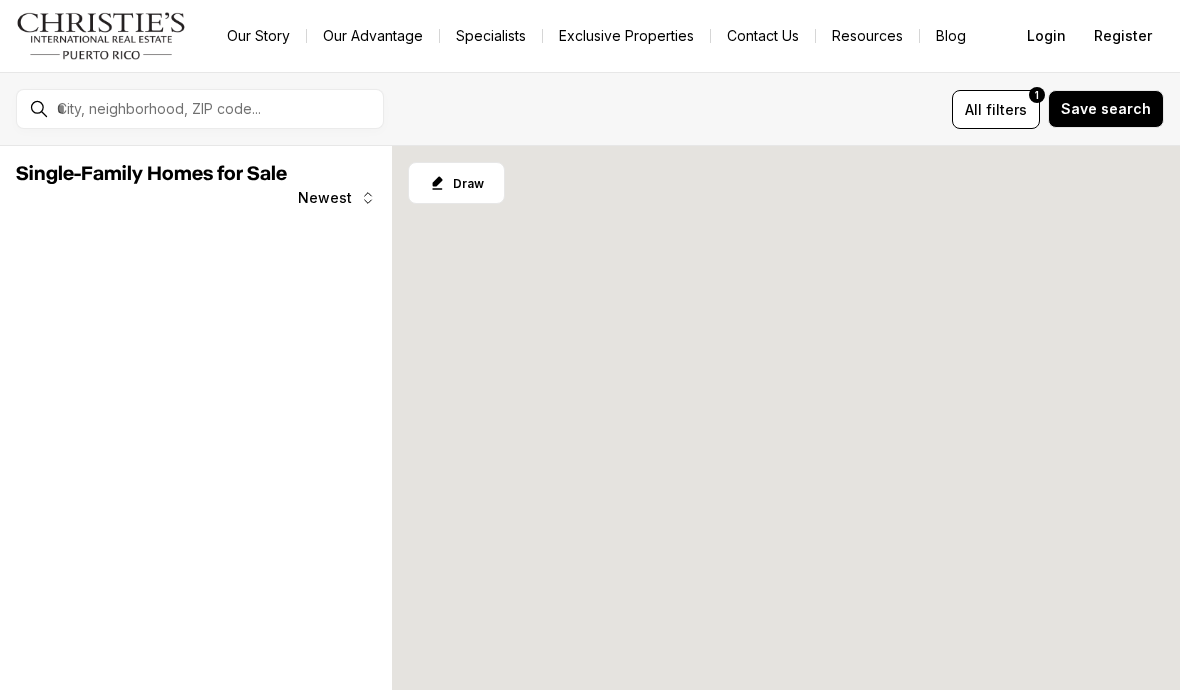 scroll, scrollTop: 0, scrollLeft: 0, axis: both 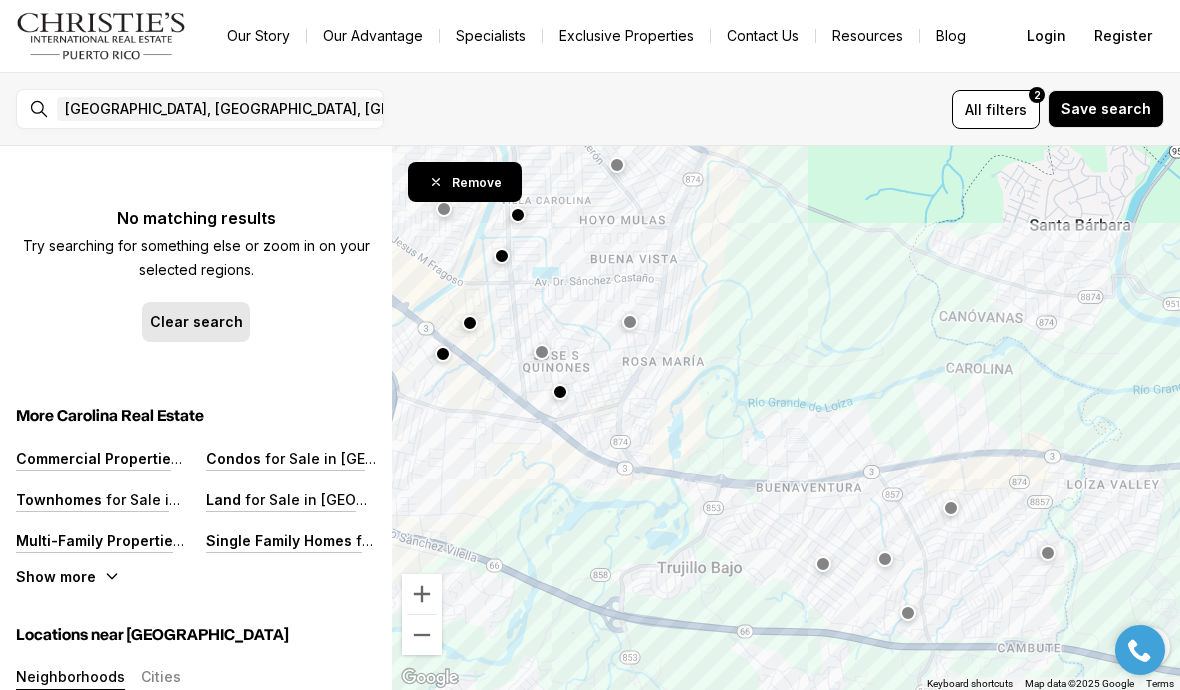 click on "Clear search" at bounding box center (196, 322) 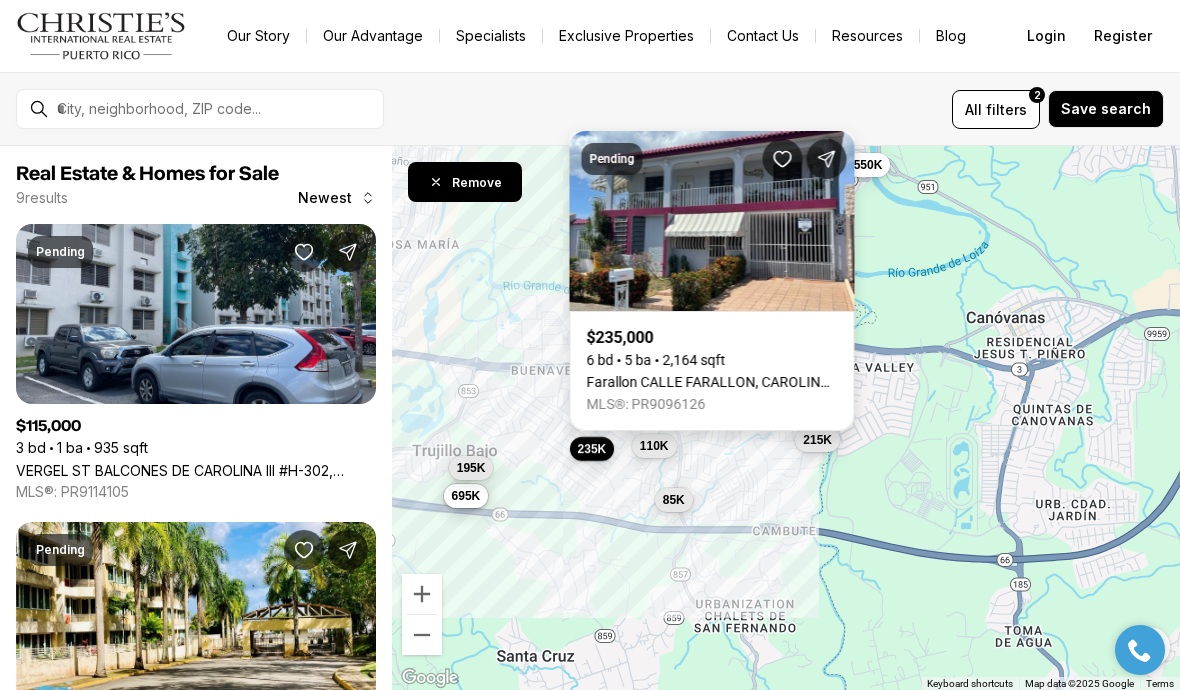 click on "Farallon CALLE FARALLON, CAROLINA PR, 00987" at bounding box center [712, 382] 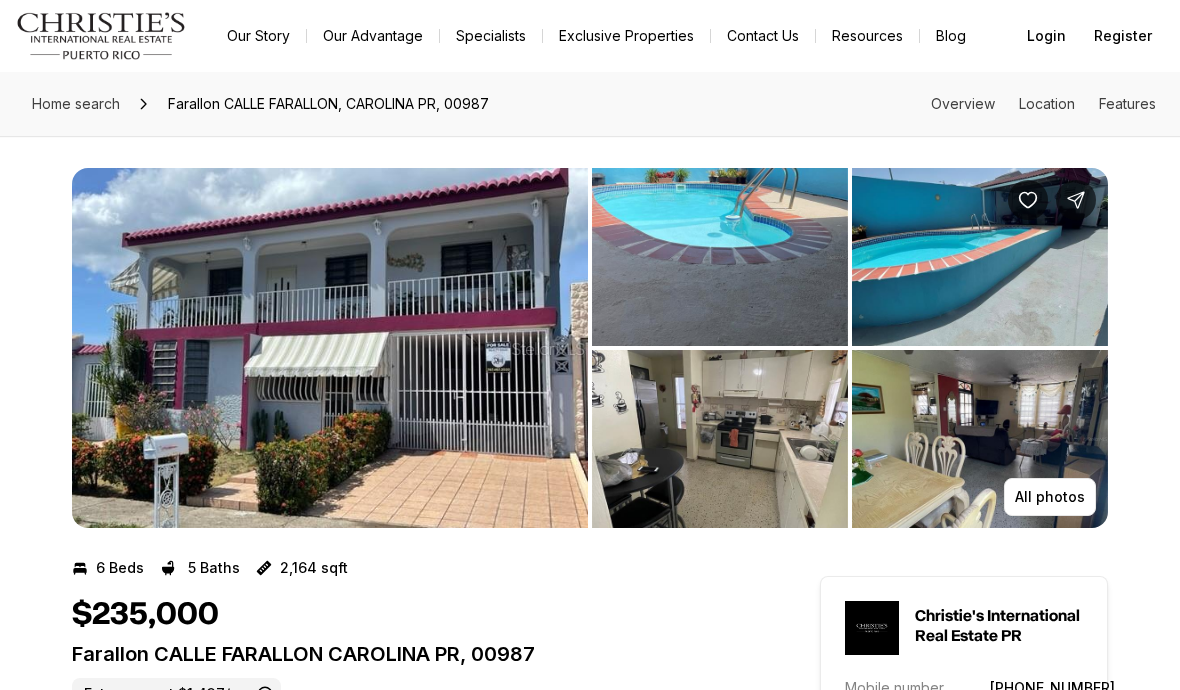 scroll, scrollTop: 0, scrollLeft: 0, axis: both 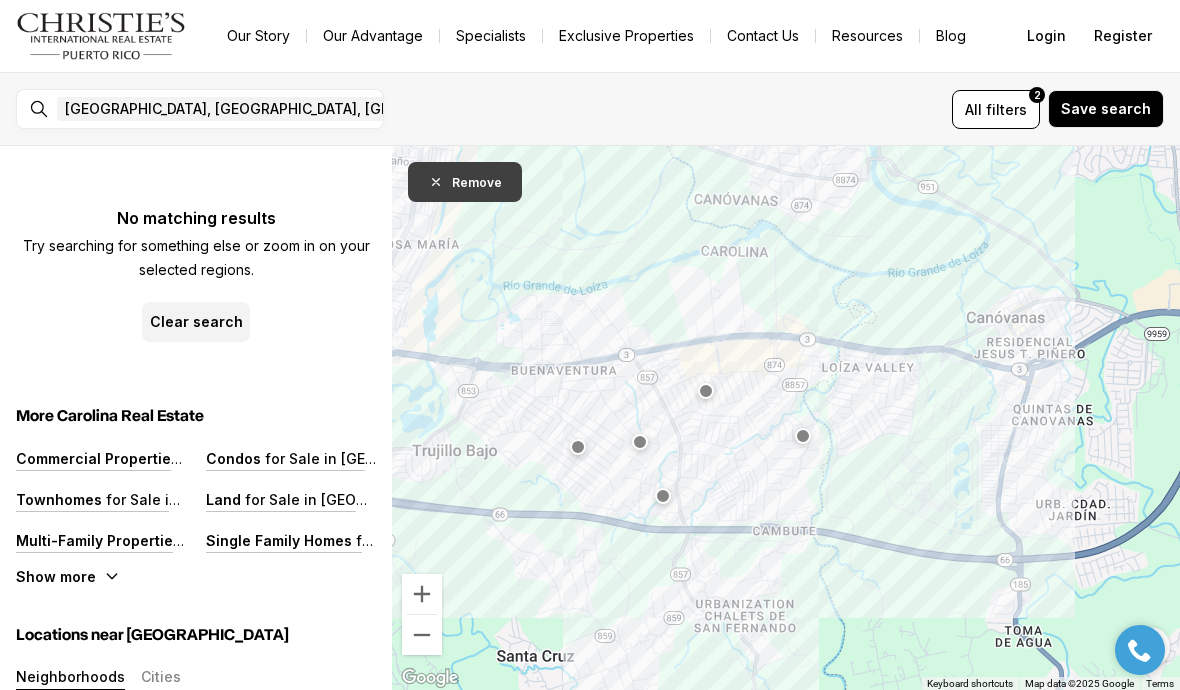 click 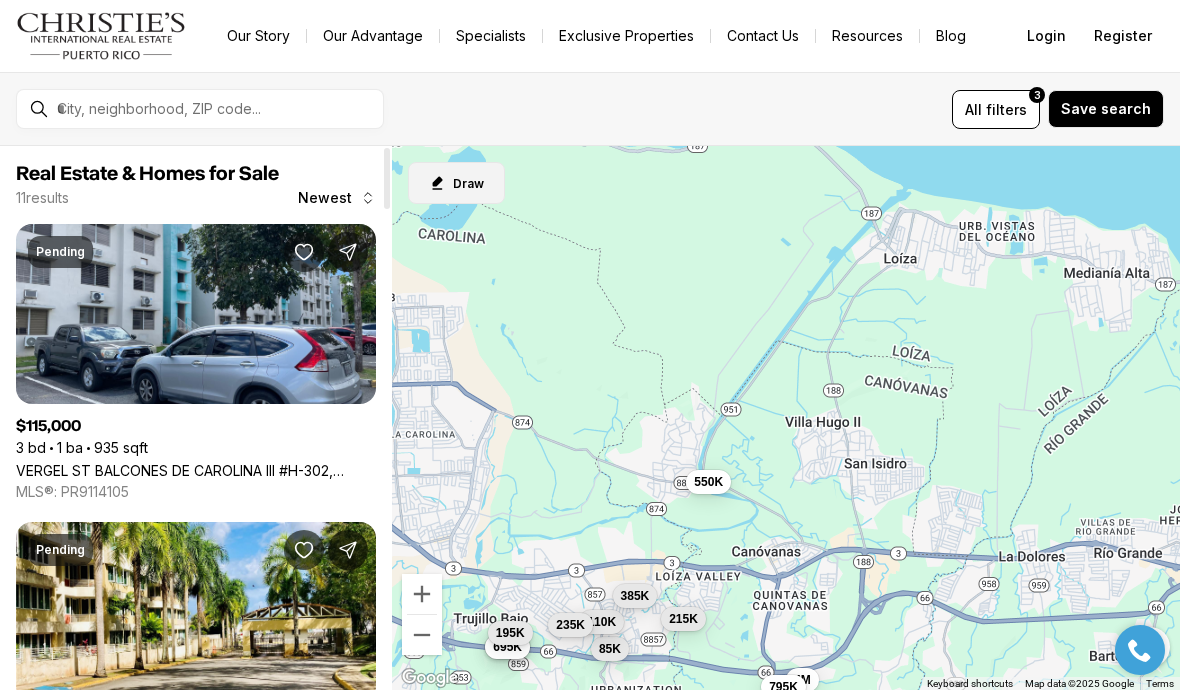 scroll, scrollTop: 0, scrollLeft: 0, axis: both 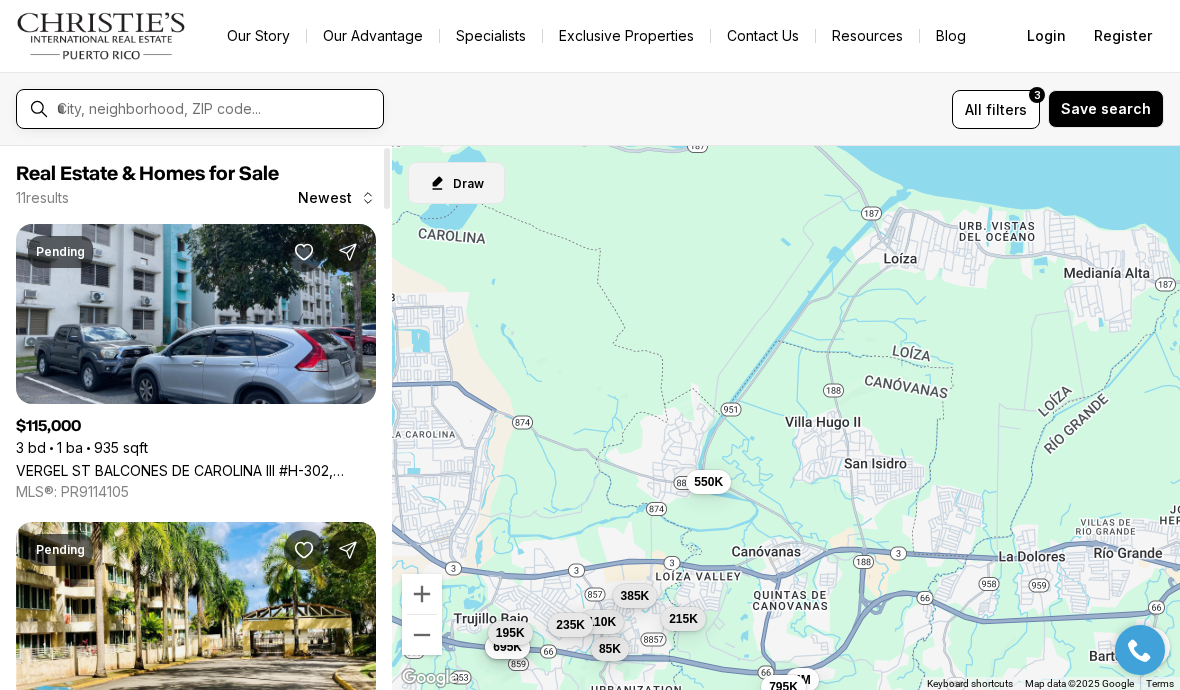 click at bounding box center [216, 109] 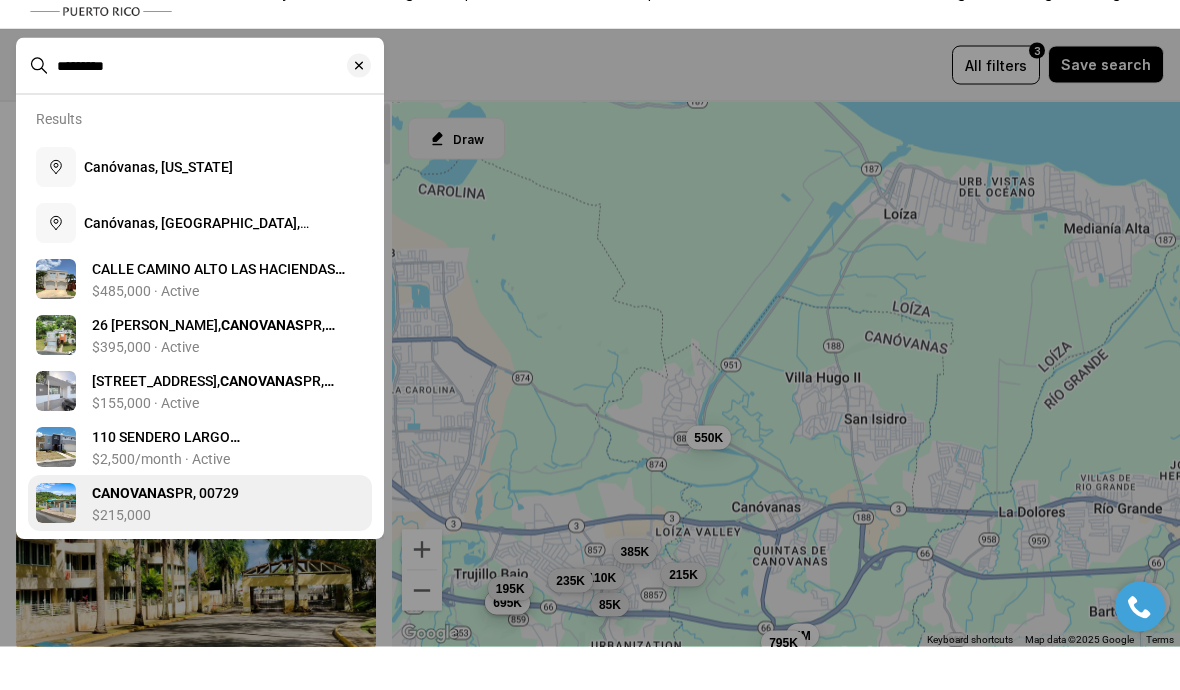 type on "*********" 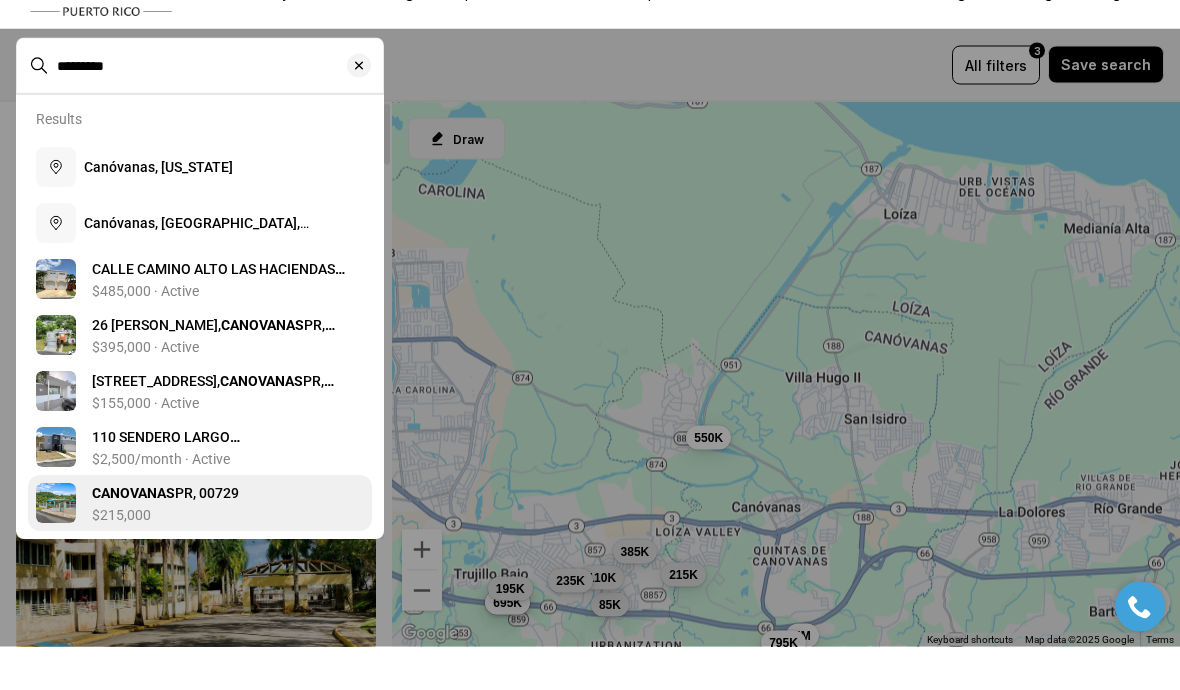 click on "$215,000" at bounding box center [228, 559] 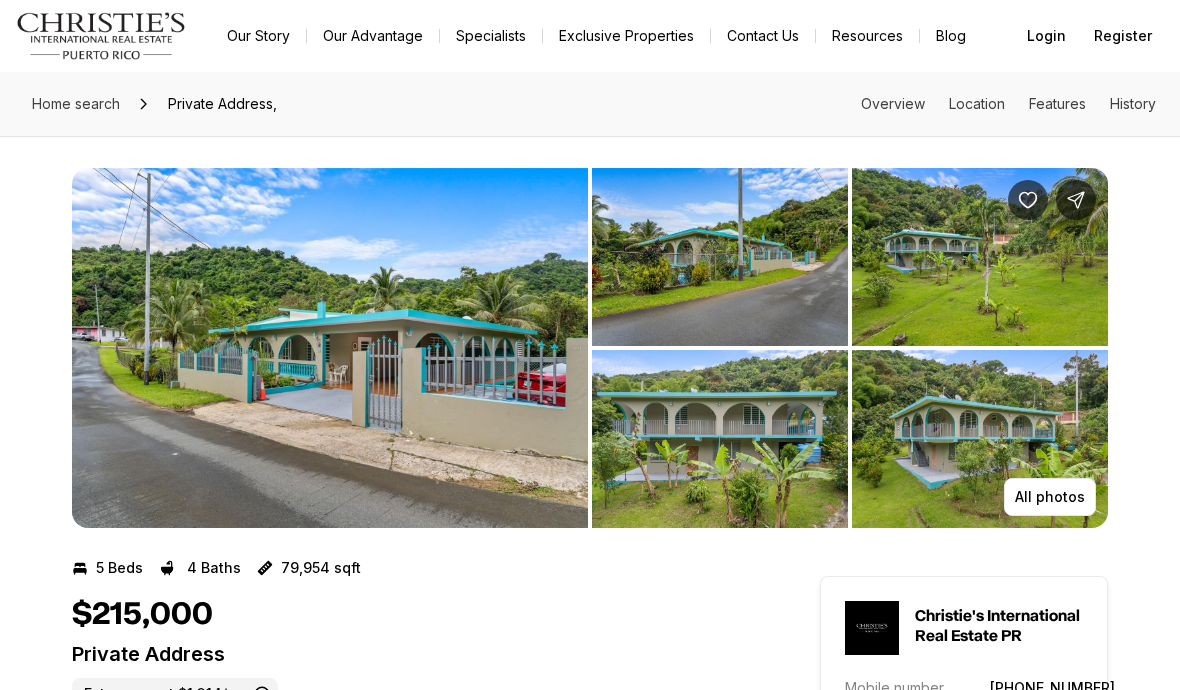 scroll, scrollTop: 0, scrollLeft: 0, axis: both 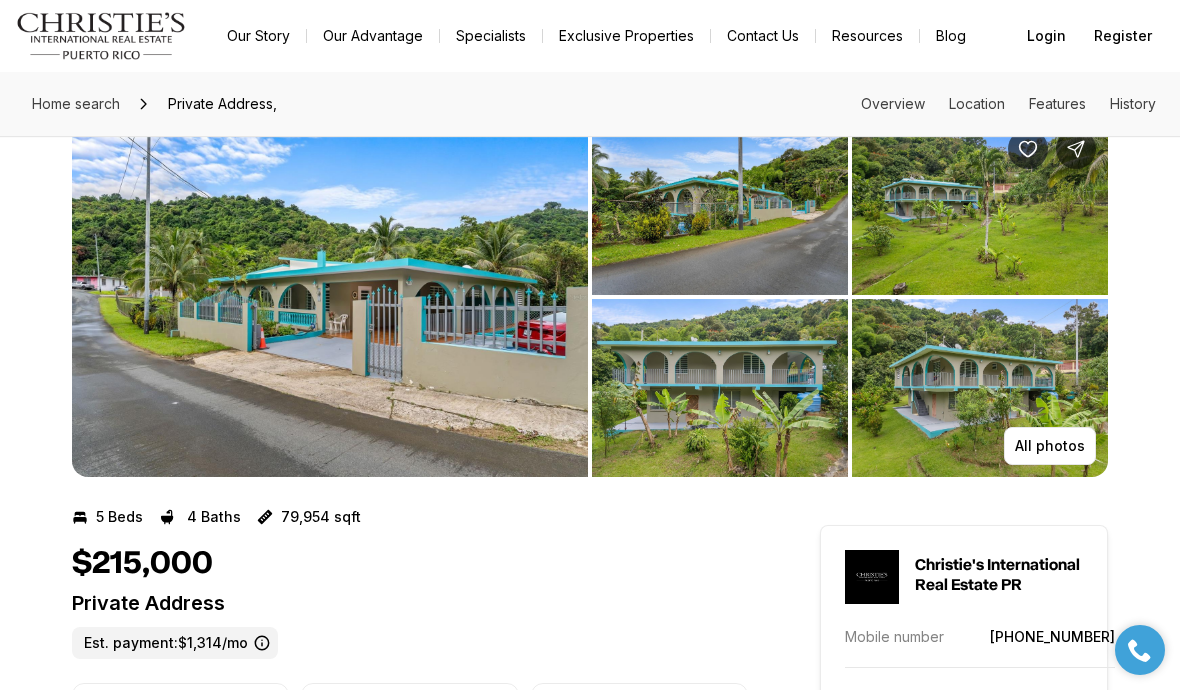 click at bounding box center (330, 297) 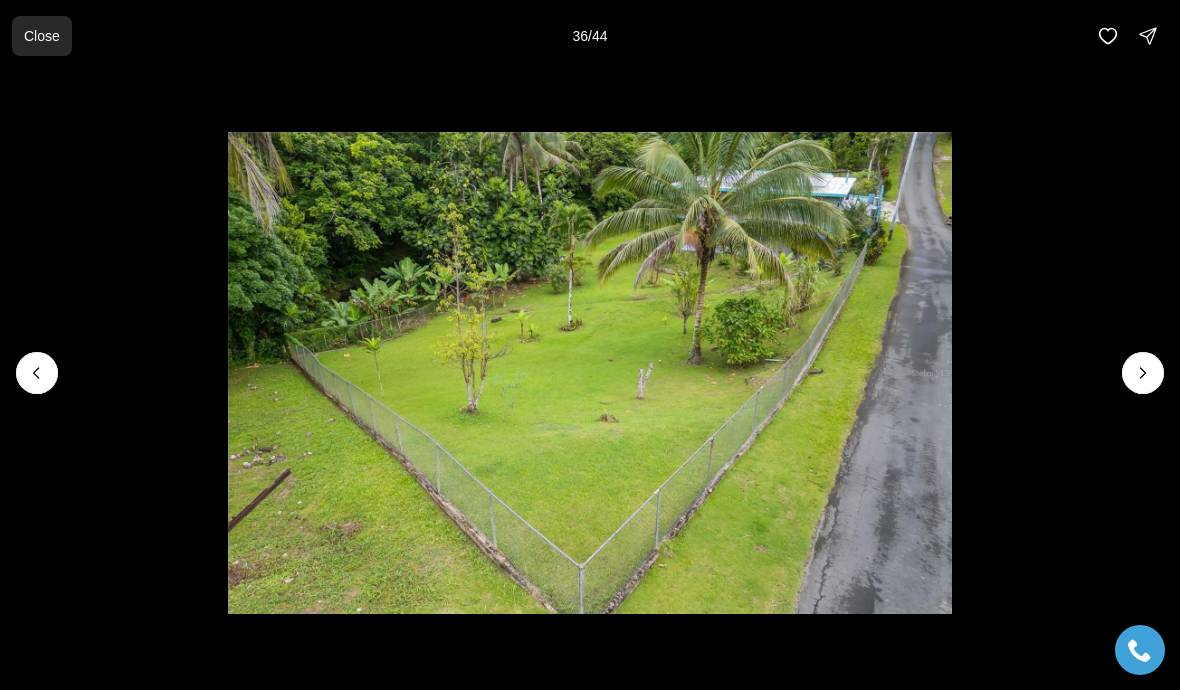 click on "Close" at bounding box center (42, 36) 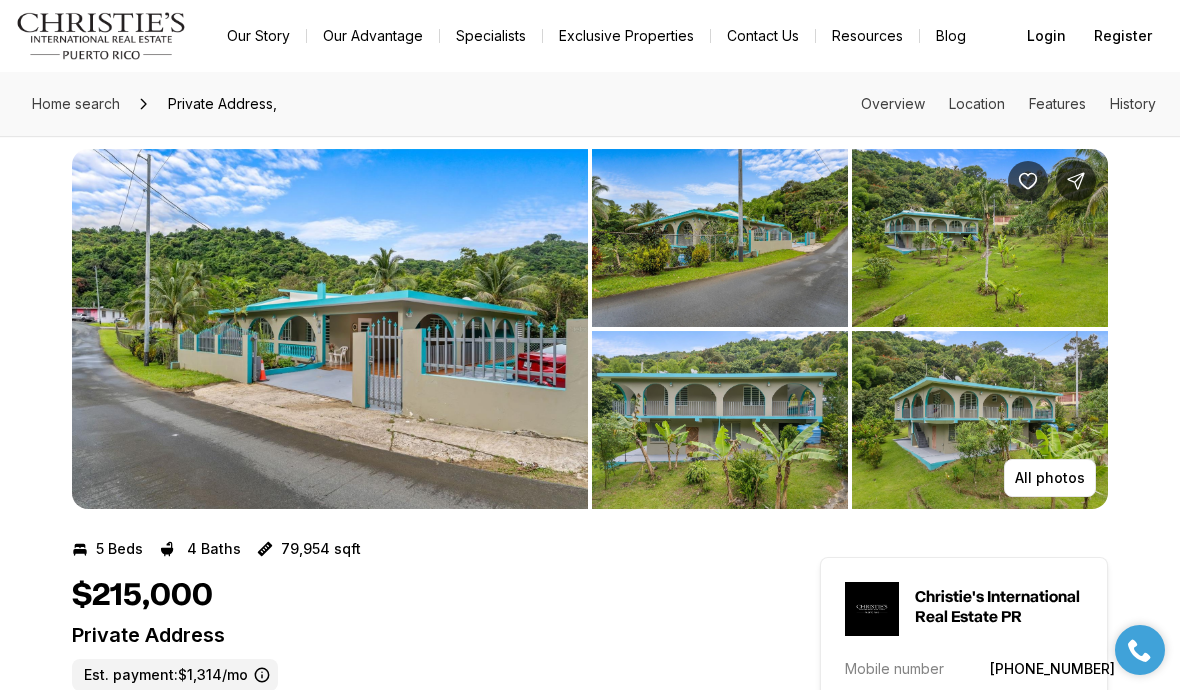 scroll, scrollTop: 21, scrollLeft: 0, axis: vertical 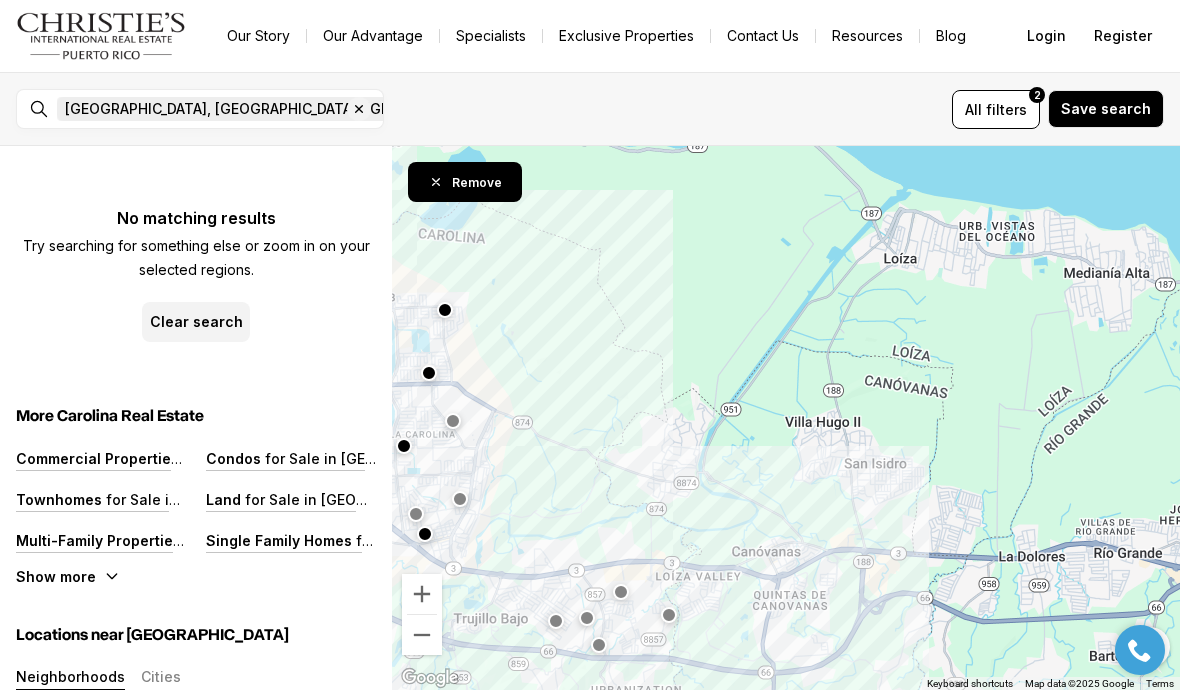 click 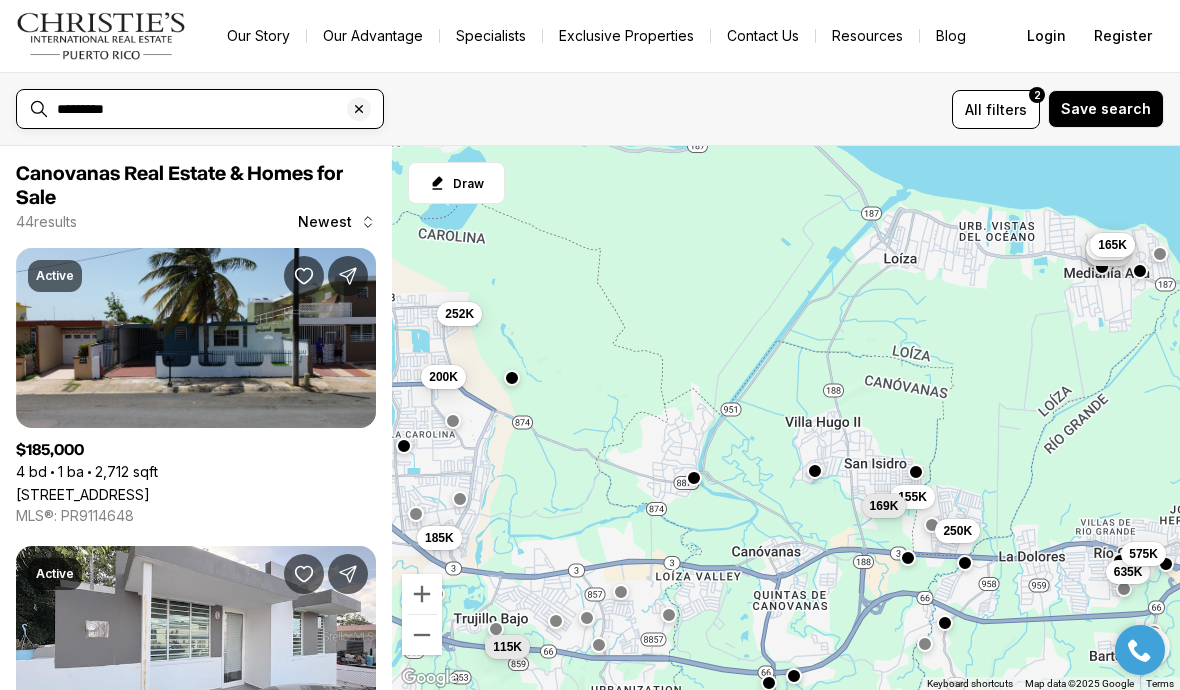 click on "*********" at bounding box center [216, 109] 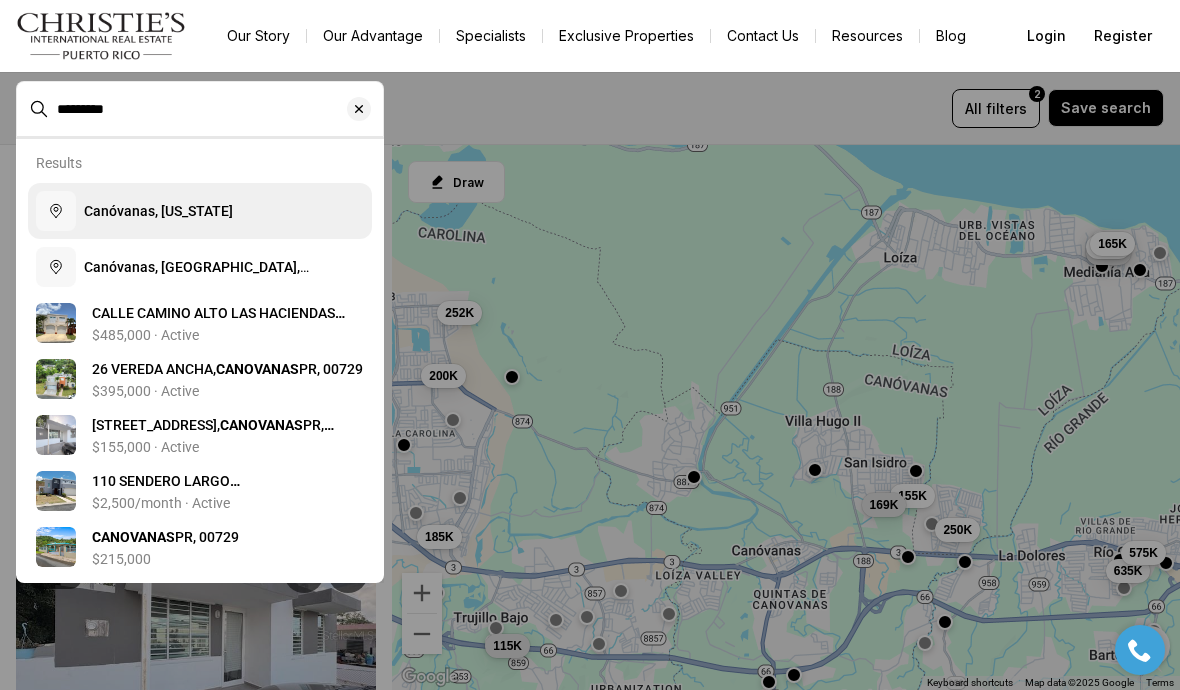 click 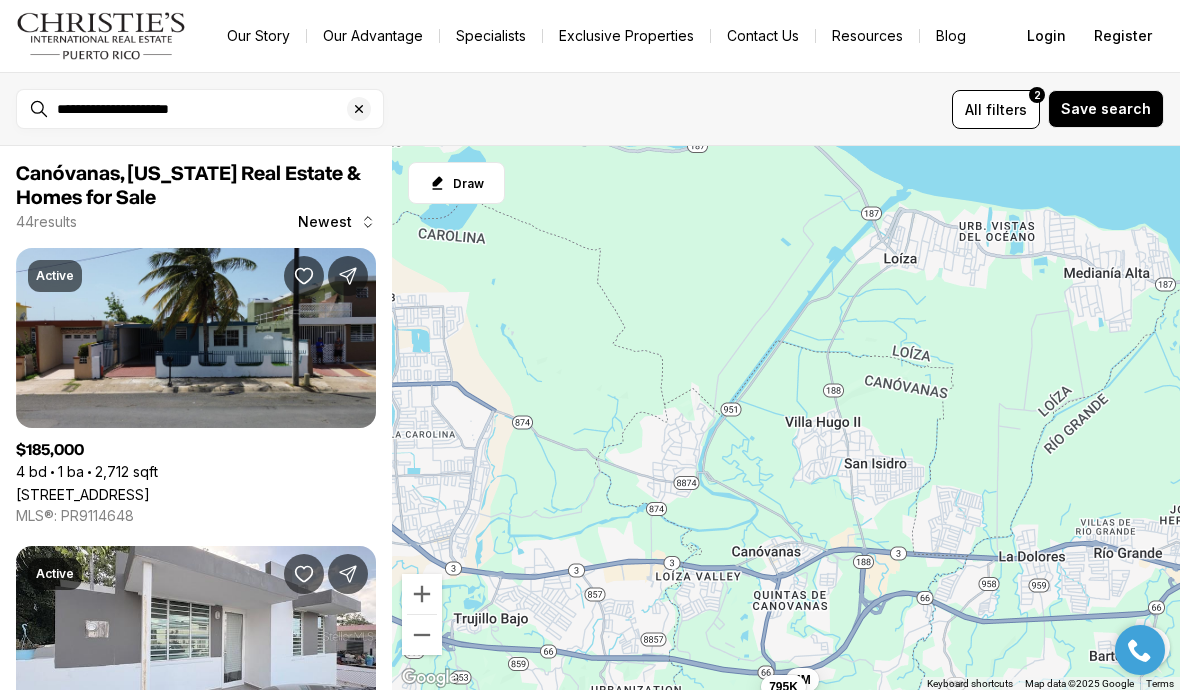 type on "**********" 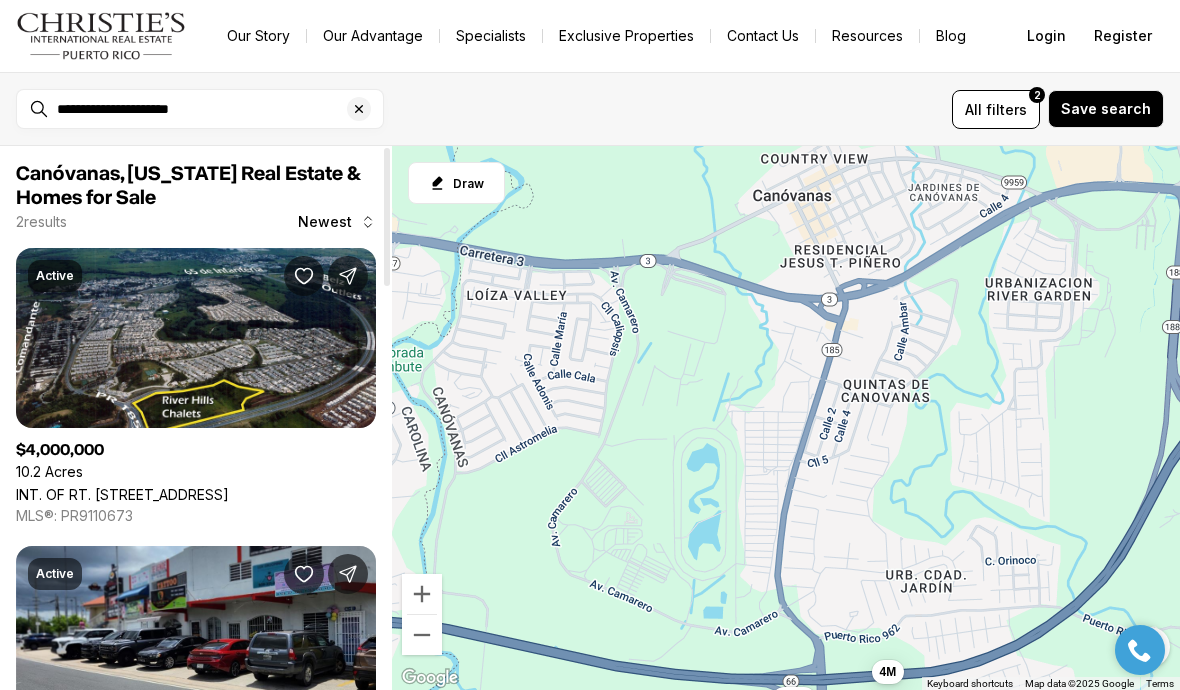 scroll, scrollTop: 0, scrollLeft: 0, axis: both 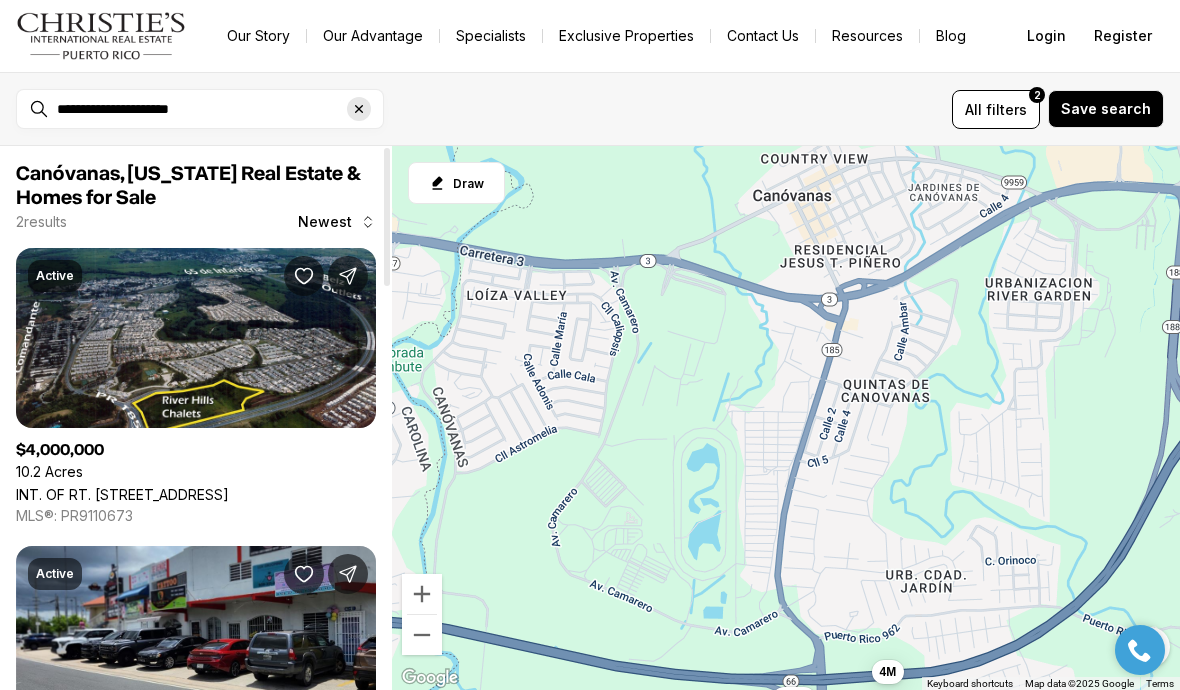 click 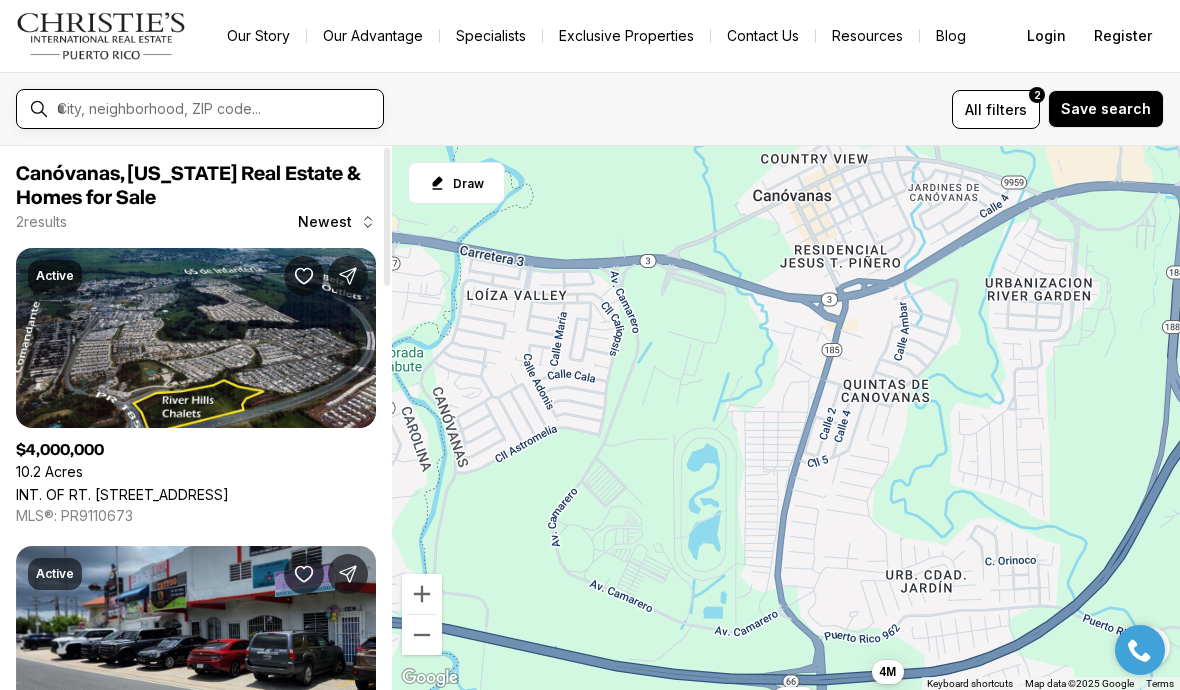 click at bounding box center (216, 109) 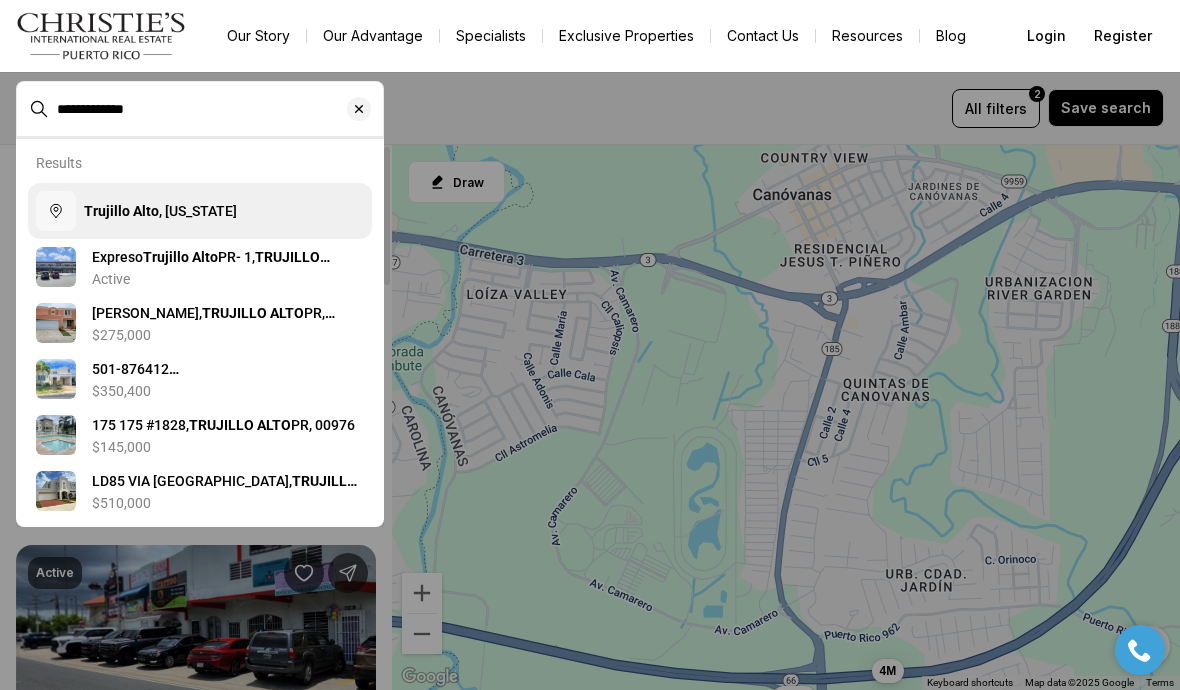 click 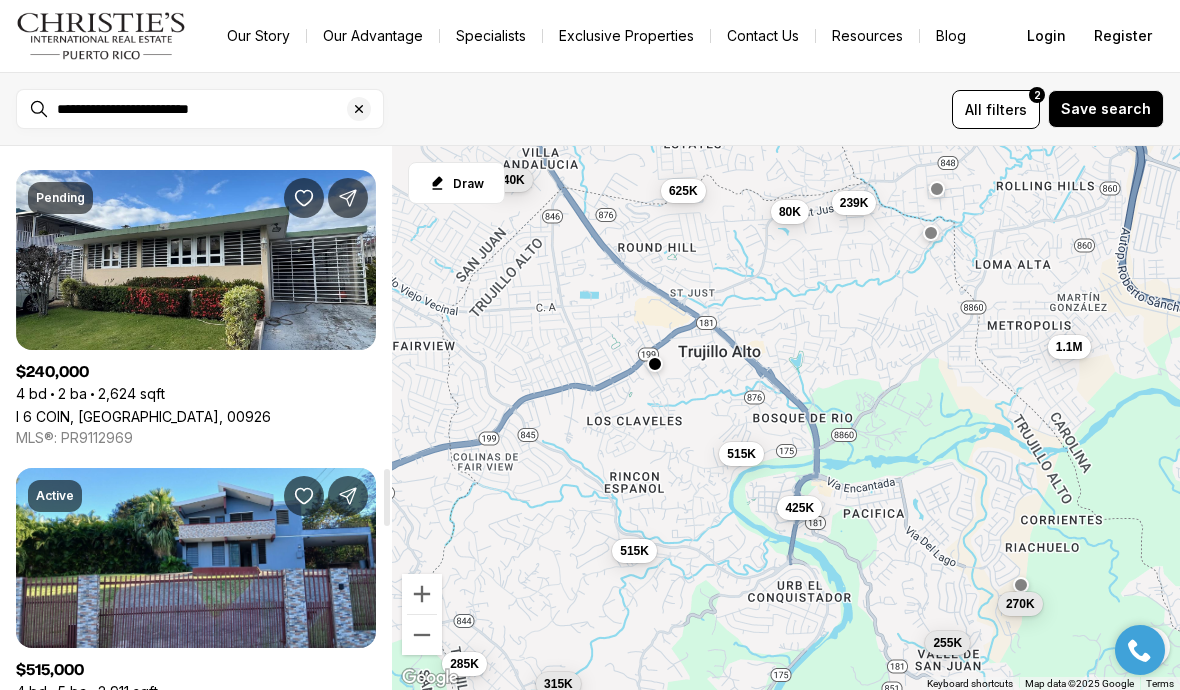 scroll, scrollTop: 3059, scrollLeft: 0, axis: vertical 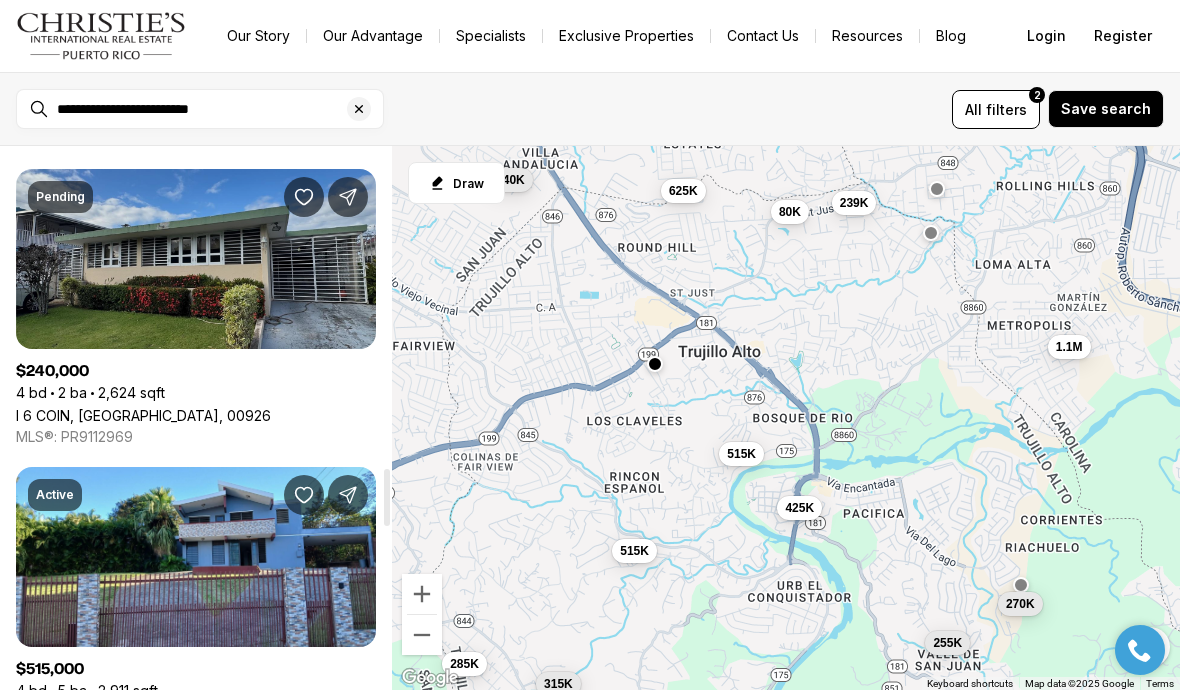 click on "I 6 COIN, [GEOGRAPHIC_DATA][PERSON_NAME], 00926" at bounding box center (143, 415) 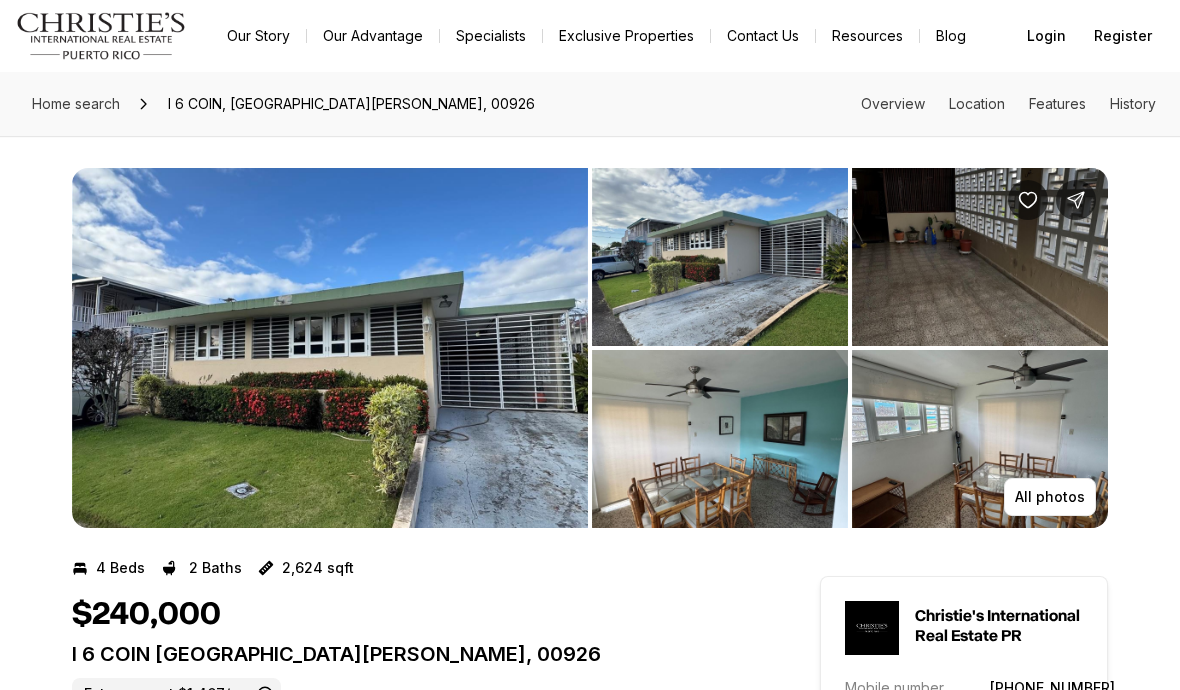 scroll, scrollTop: 0, scrollLeft: 0, axis: both 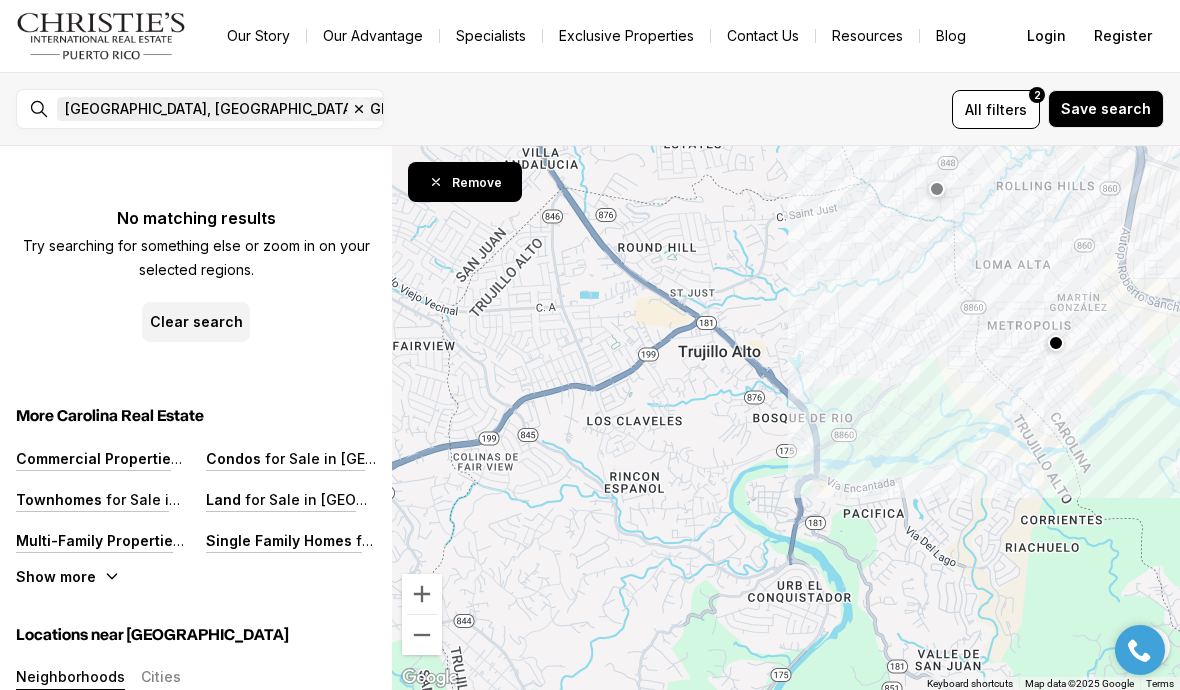 click 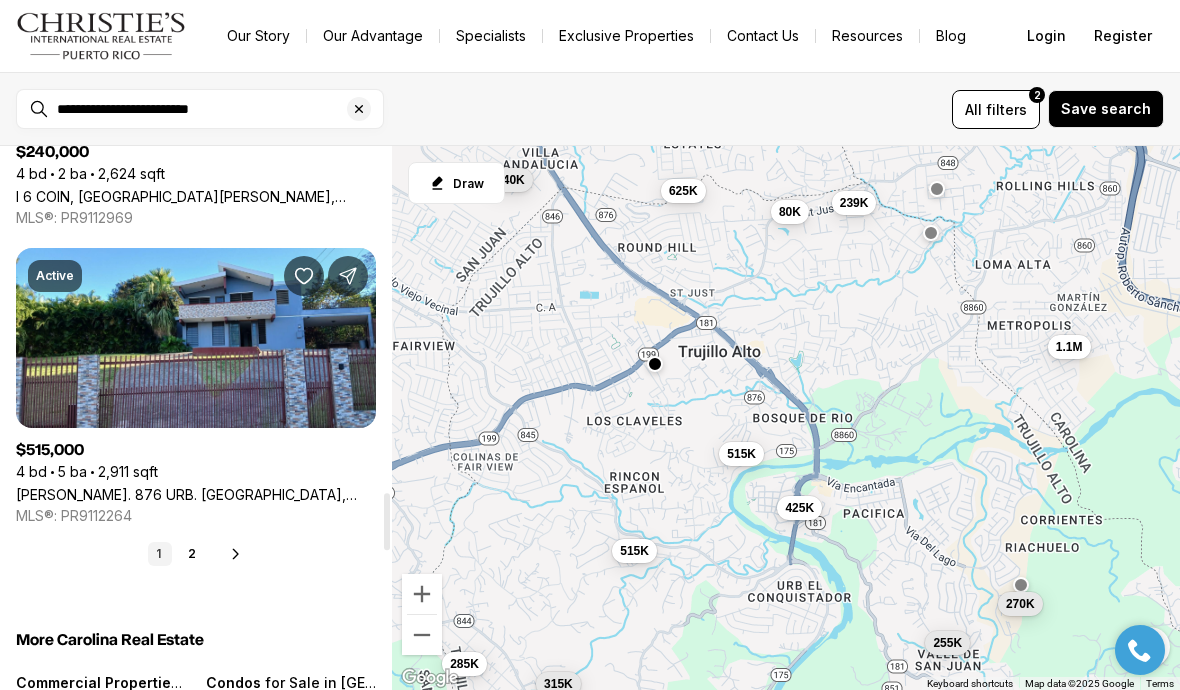 scroll, scrollTop: 3289, scrollLeft: 0, axis: vertical 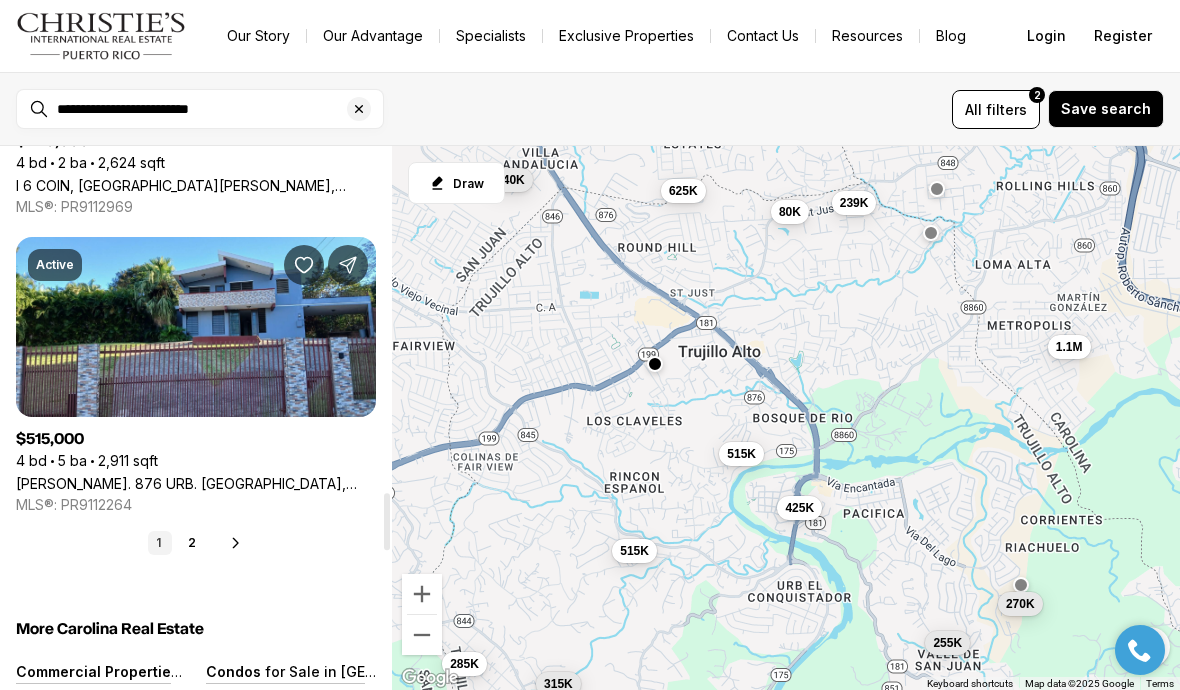 click 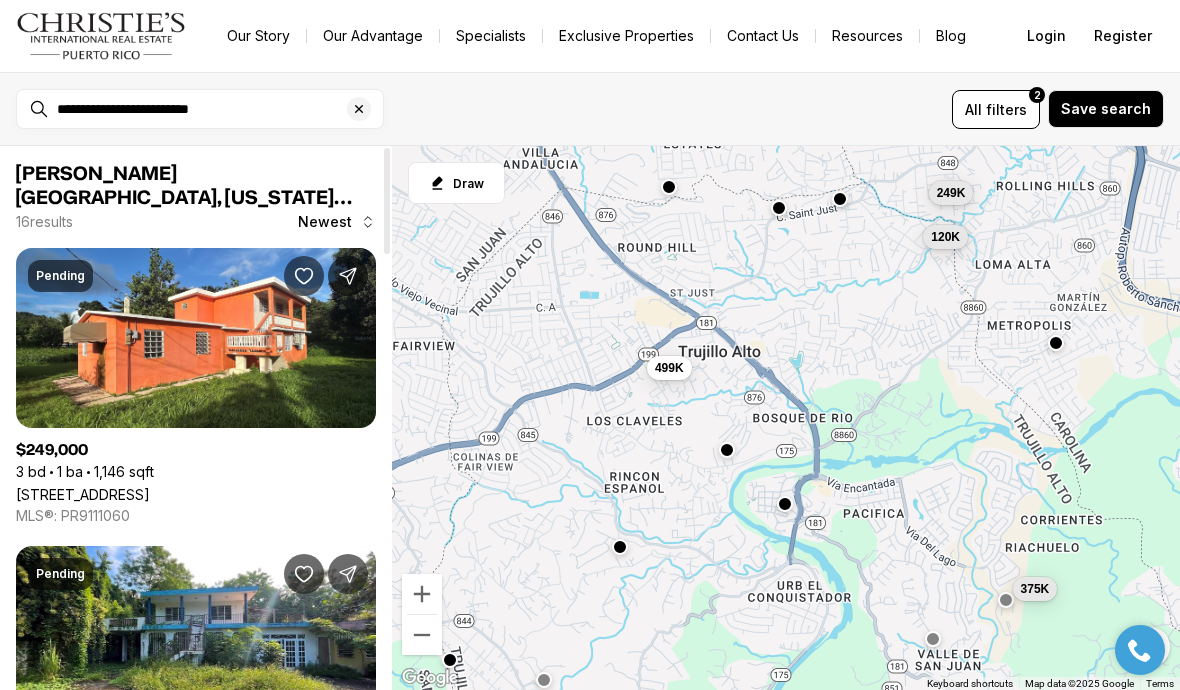scroll, scrollTop: 0, scrollLeft: 0, axis: both 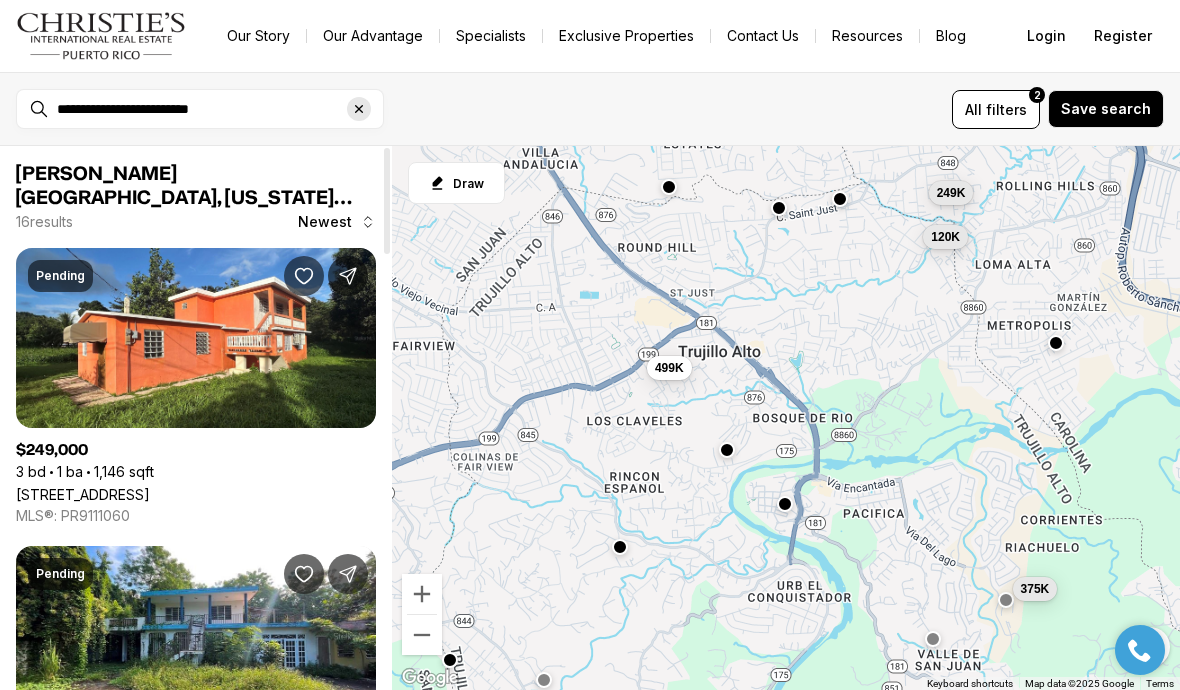click 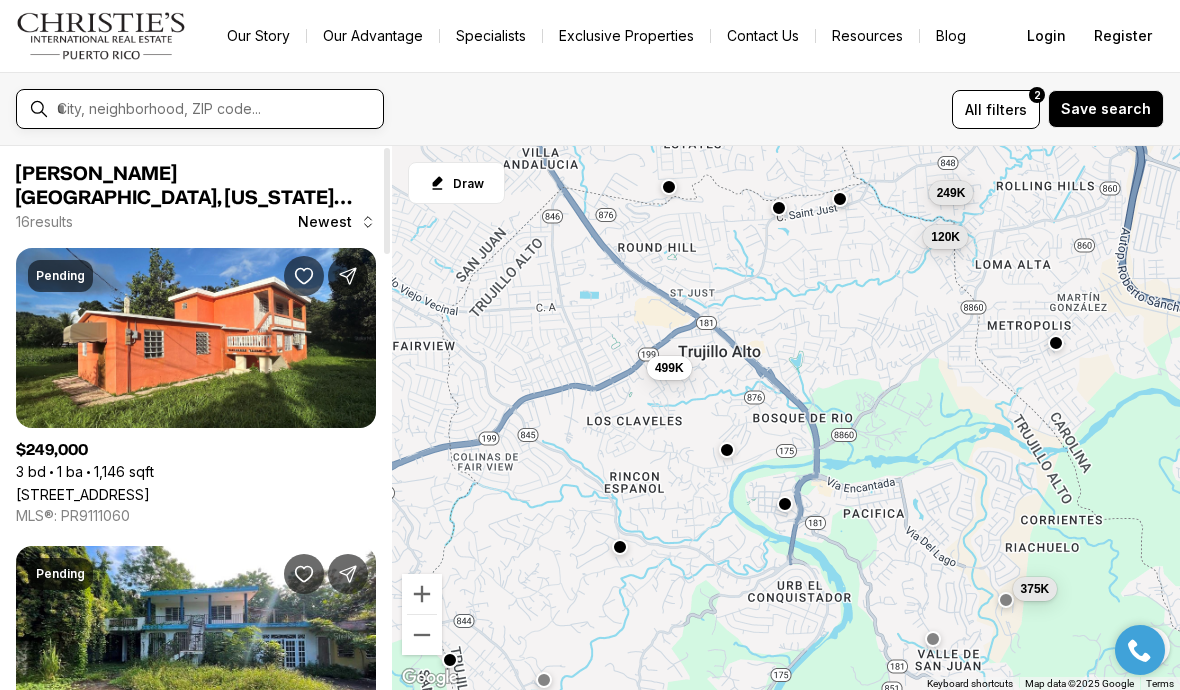 click at bounding box center (216, 109) 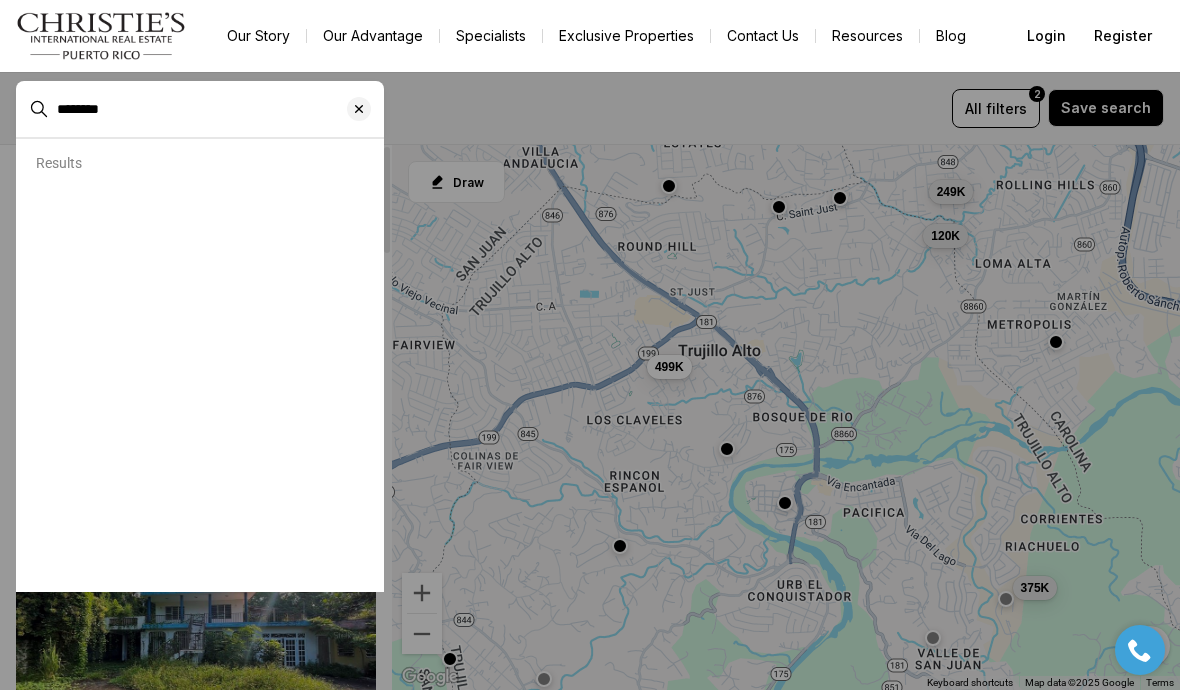 type on "********" 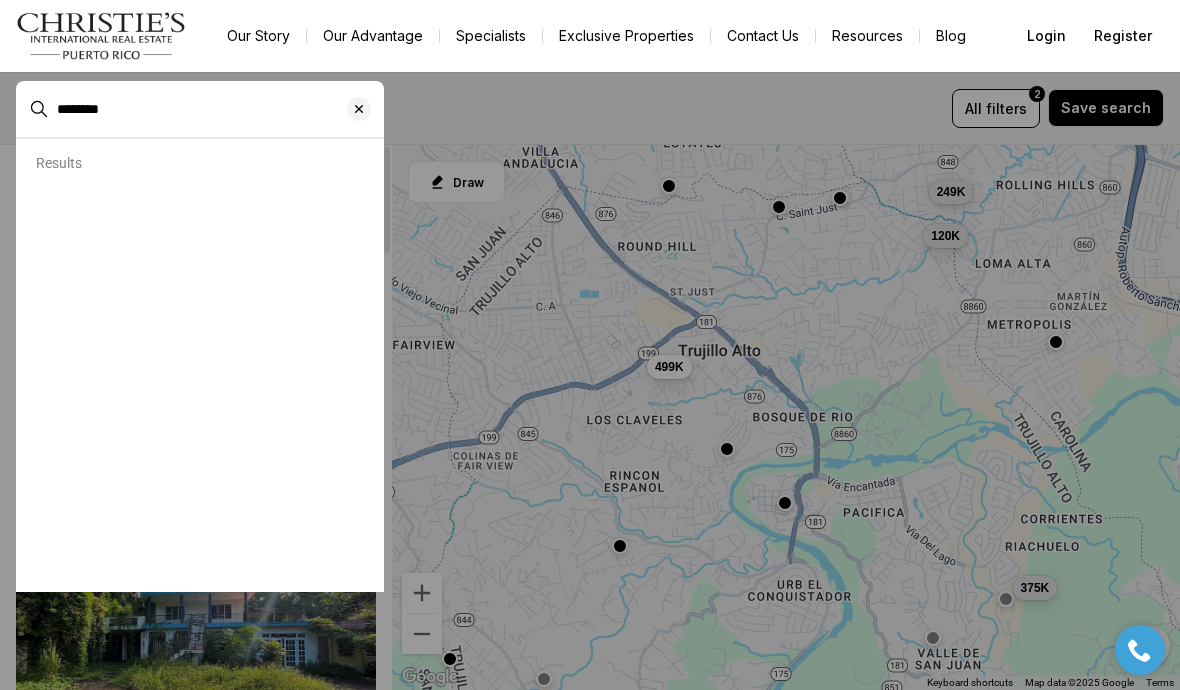 type 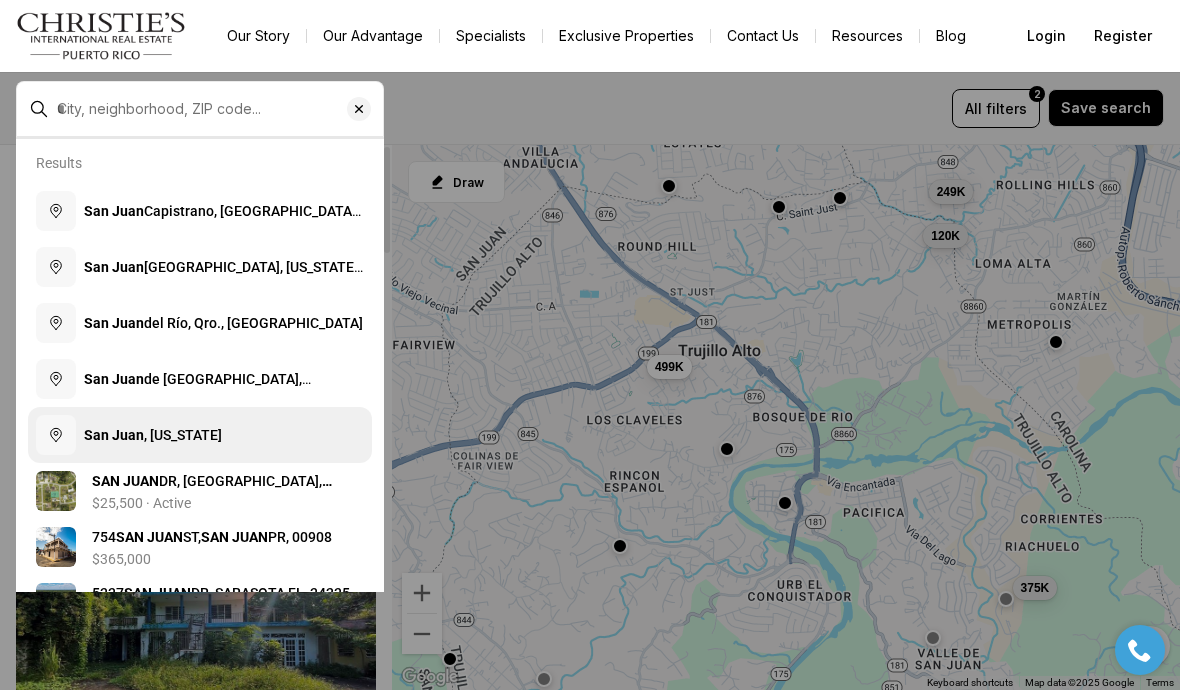 click on "[GEOGRAPHIC_DATA][PERSON_NAME] , [US_STATE]" at bounding box center (153, 435) 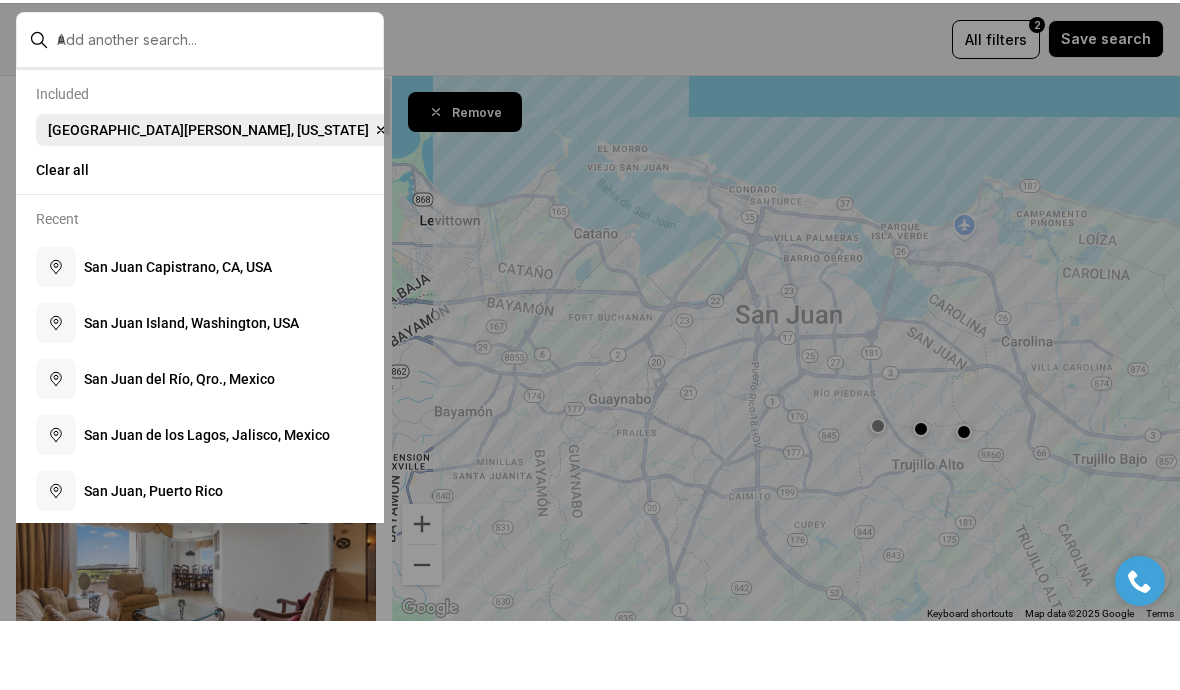 click on "[GEOGRAPHIC_DATA][PERSON_NAME], [US_STATE]" at bounding box center [208, 199] 